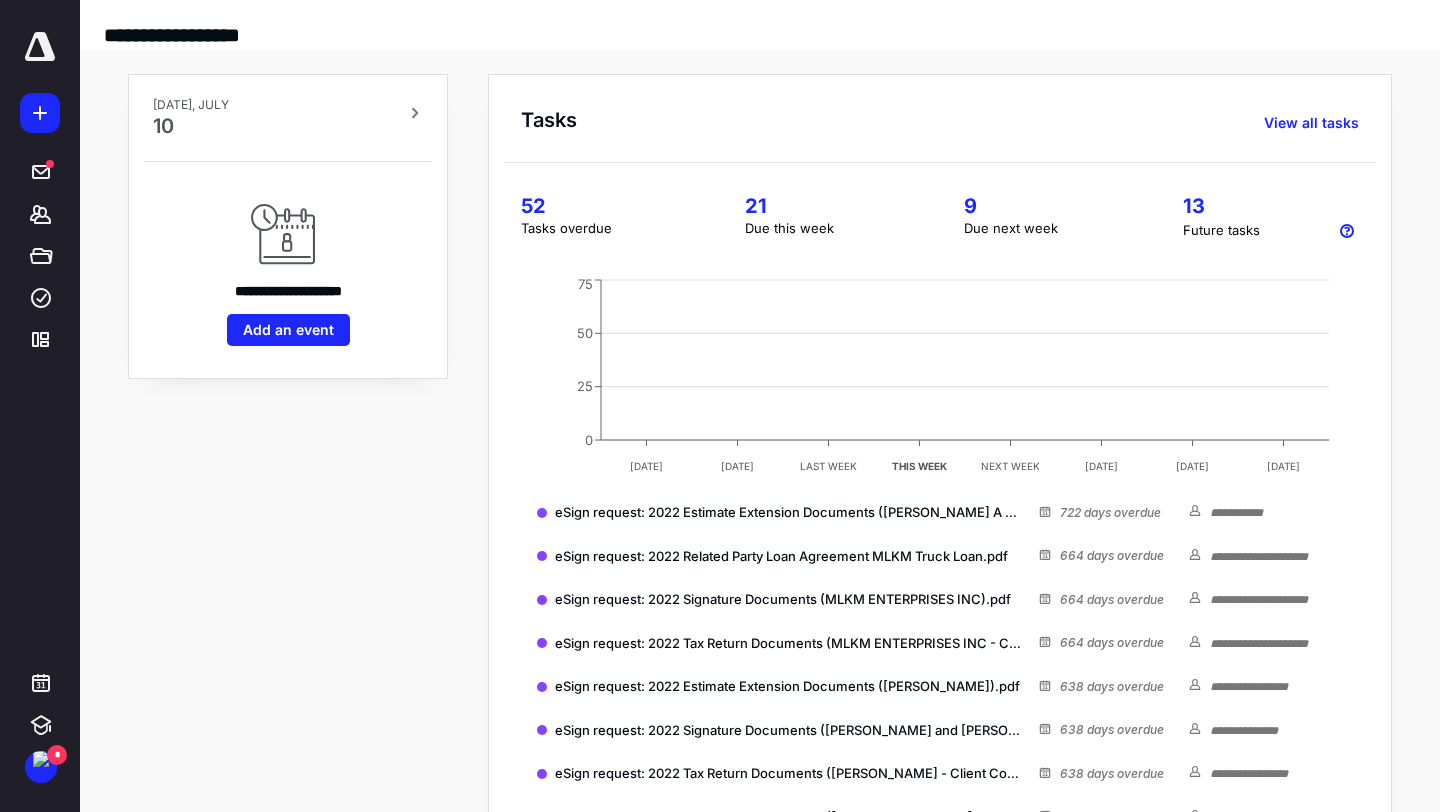 scroll, scrollTop: 0, scrollLeft: 0, axis: both 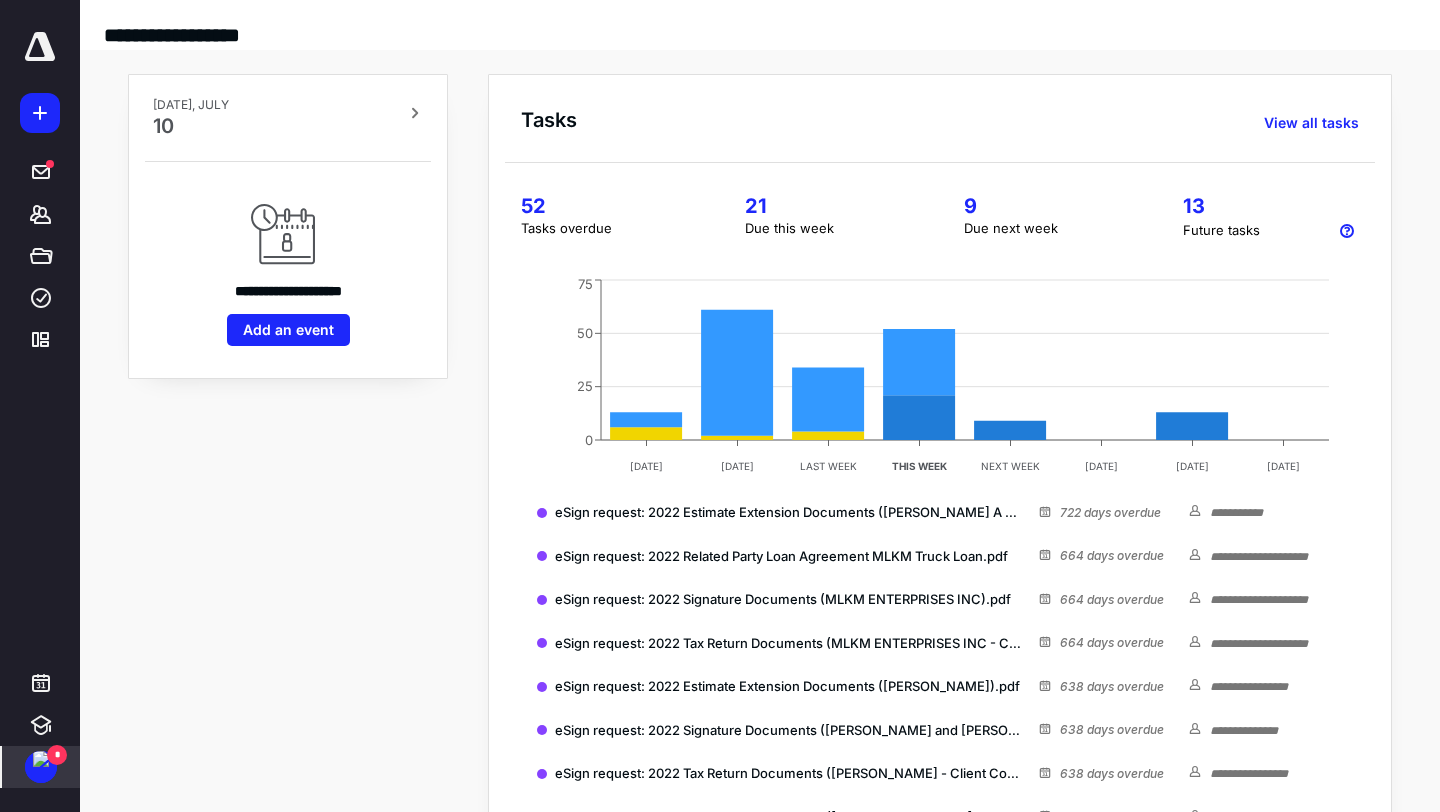click on "*" at bounding box center (41, 767) 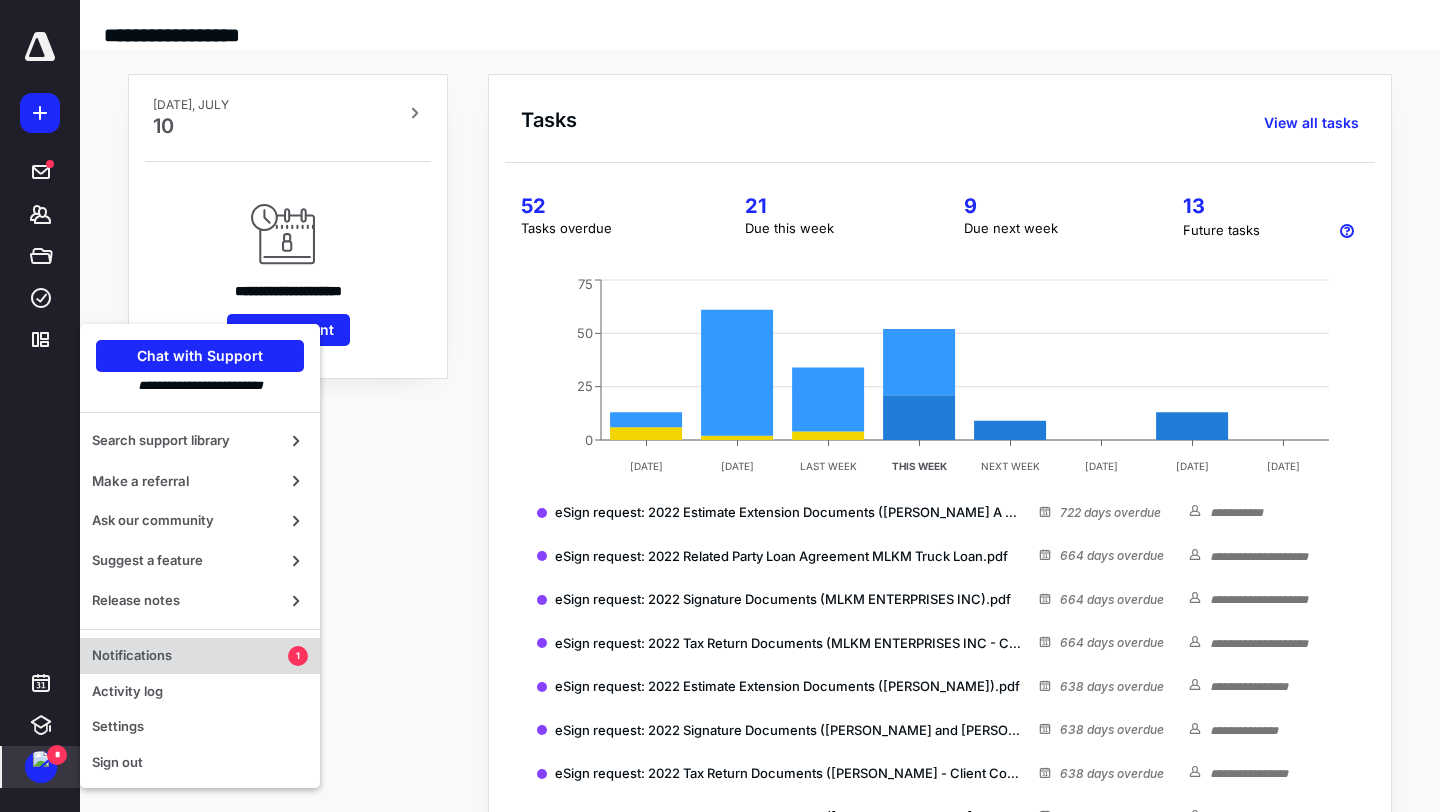 click on "Notifications 1" at bounding box center [200, 656] 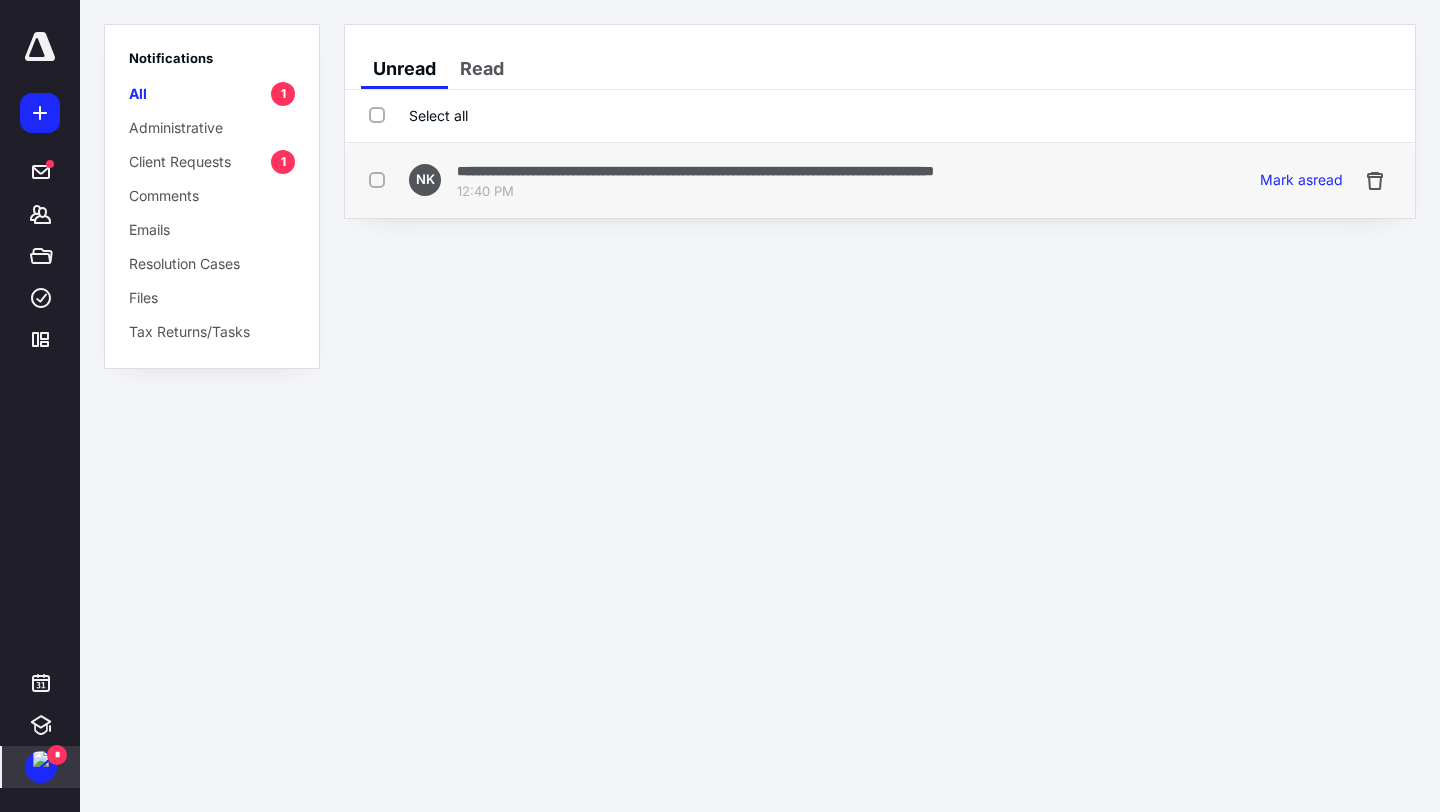 click on "12:40 PM" at bounding box center [695, 192] 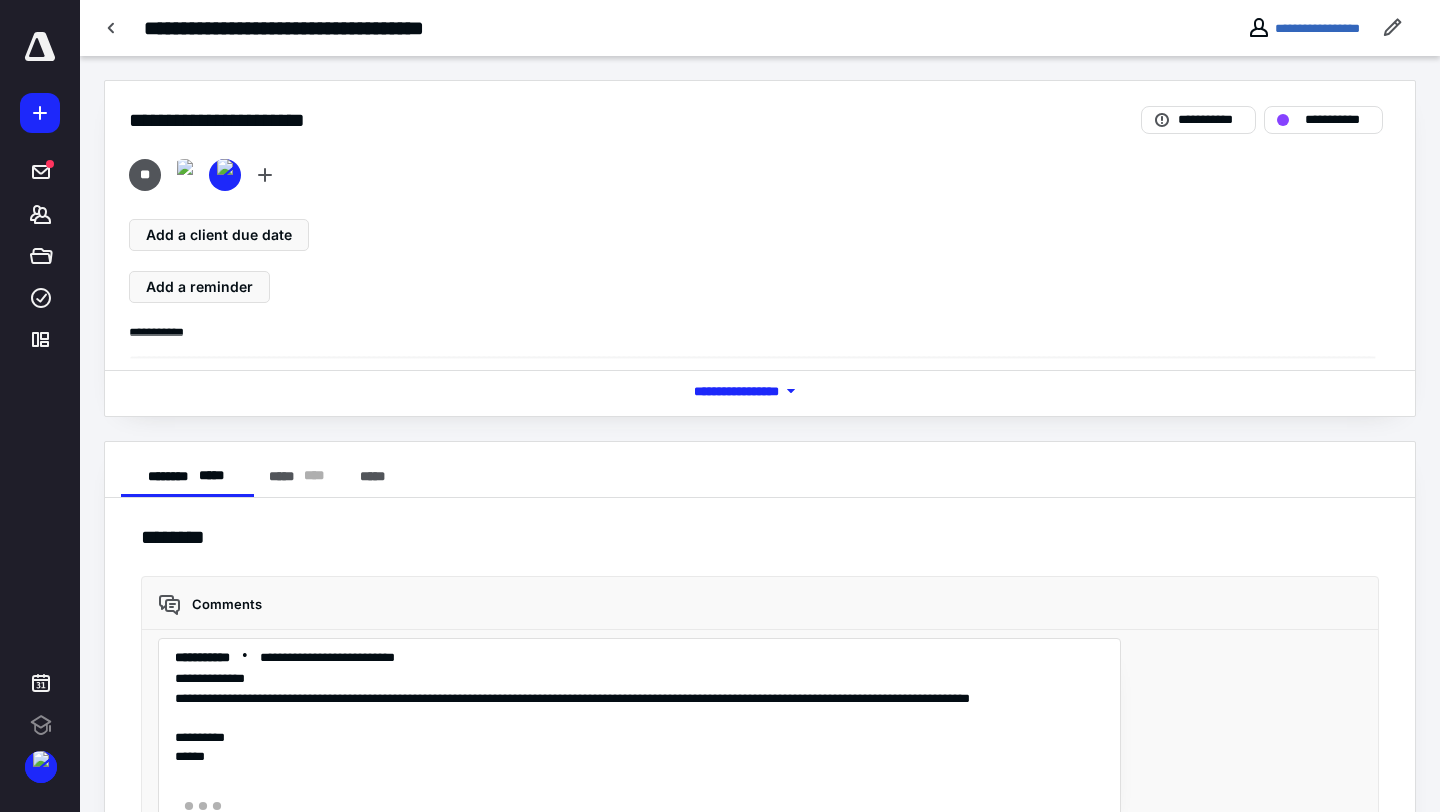 scroll, scrollTop: 0, scrollLeft: 0, axis: both 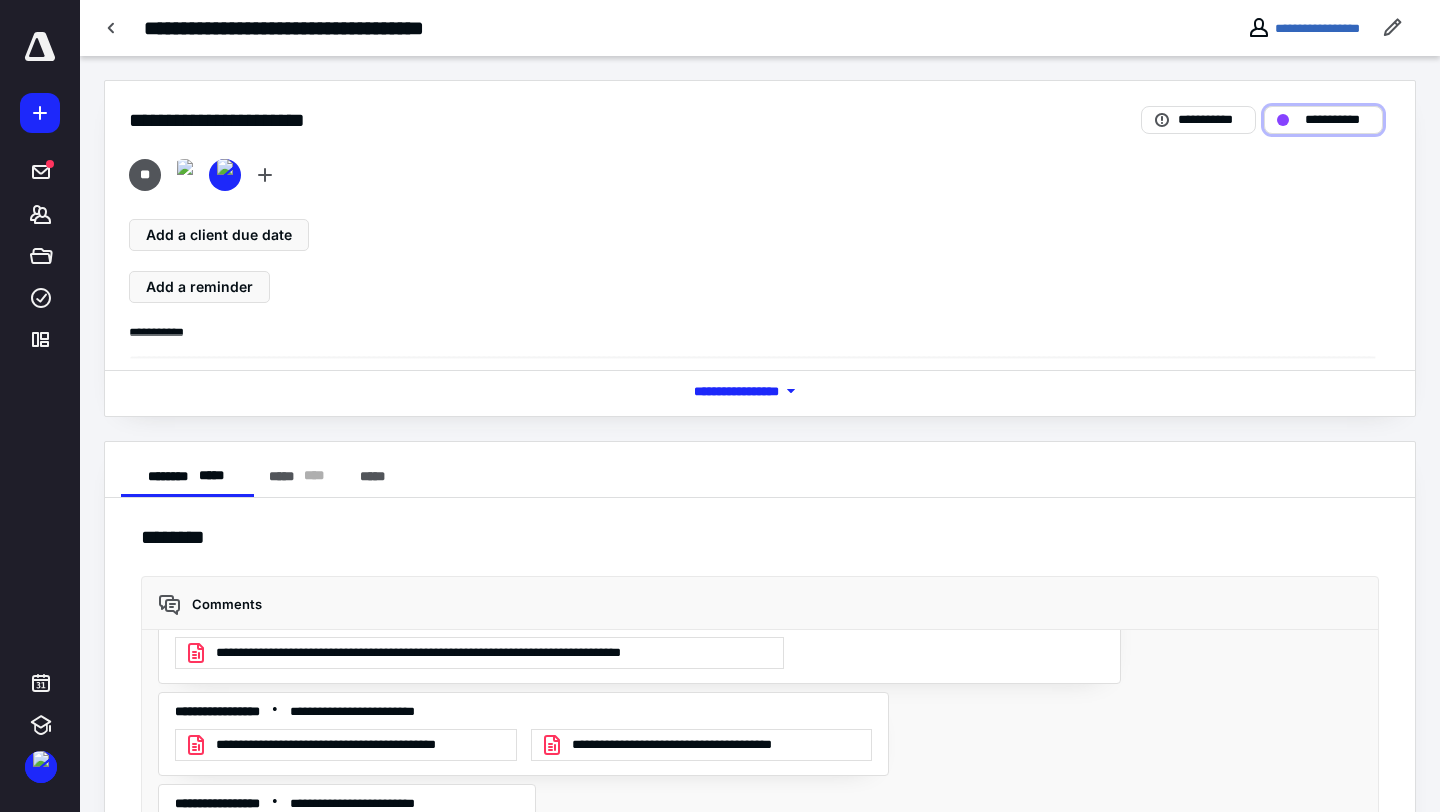 click on "**********" at bounding box center [1337, 120] 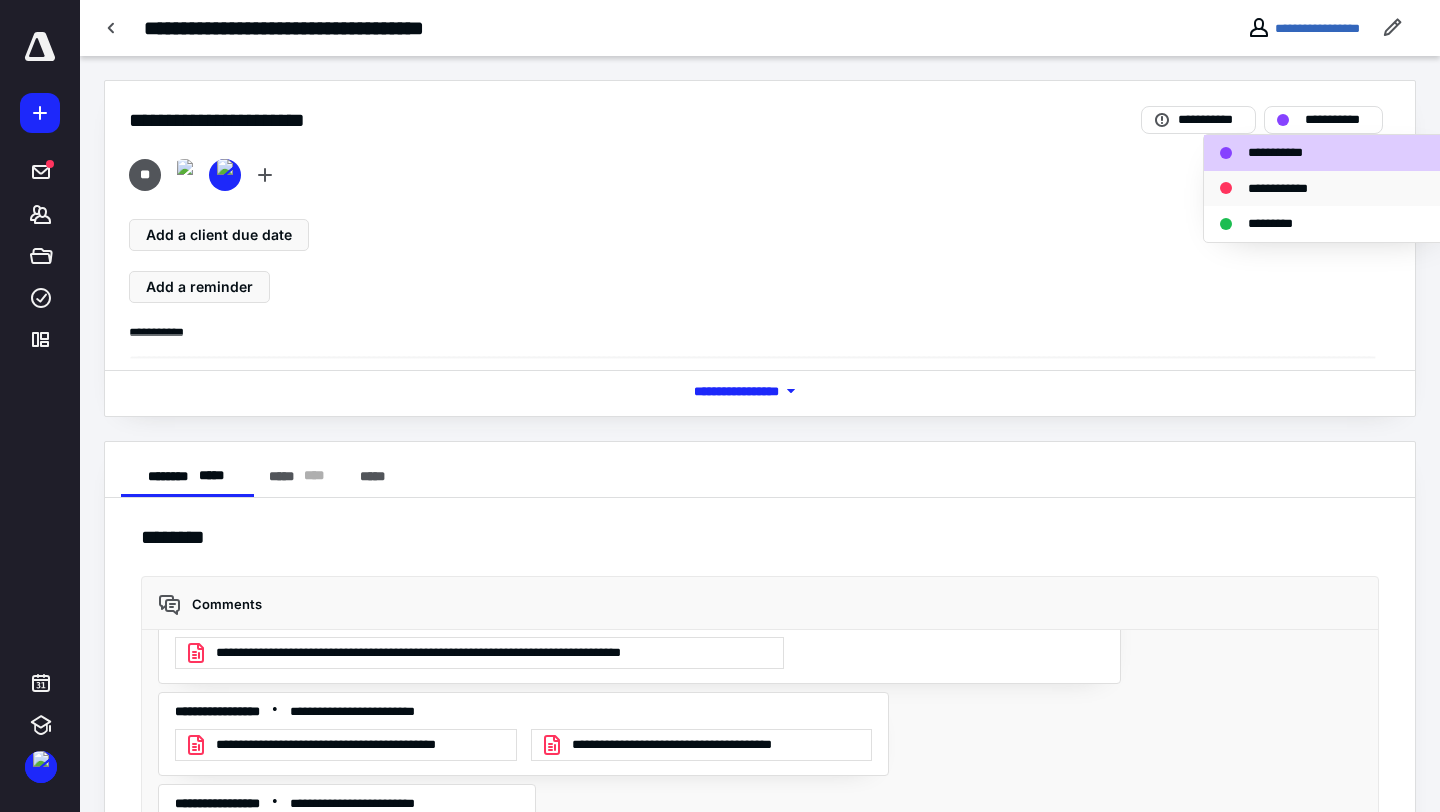 click on "**********" at bounding box center (1290, 189) 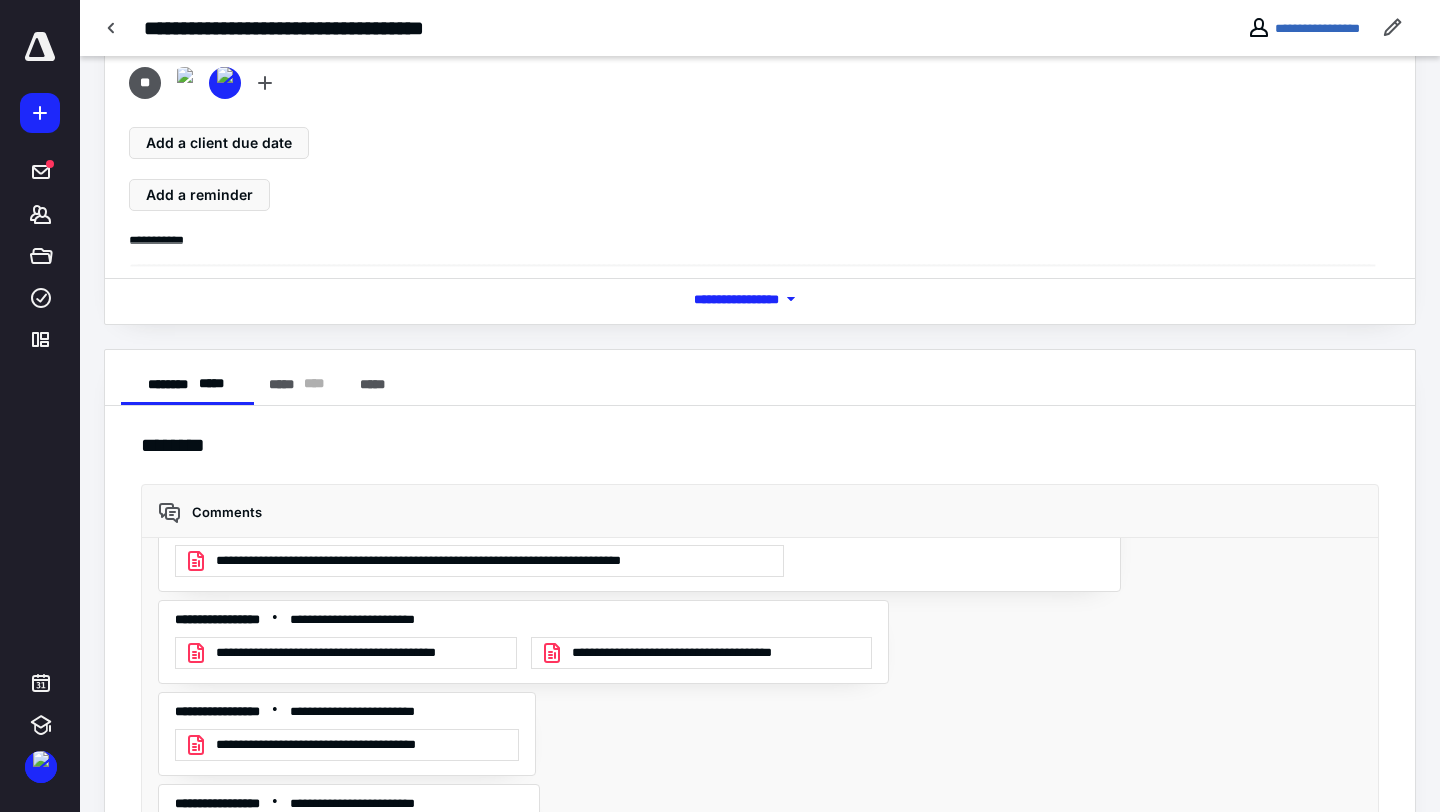 scroll, scrollTop: 456, scrollLeft: 0, axis: vertical 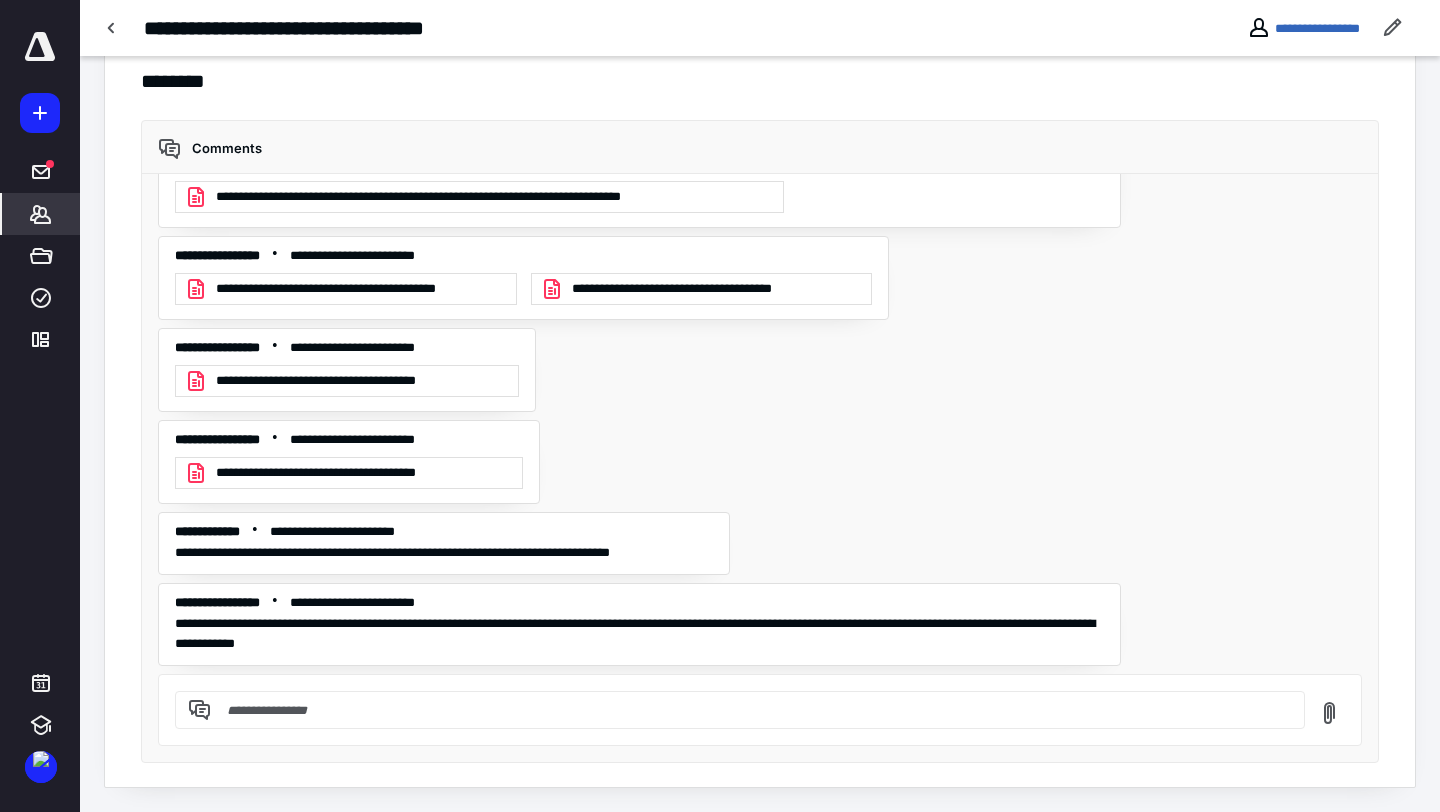 click 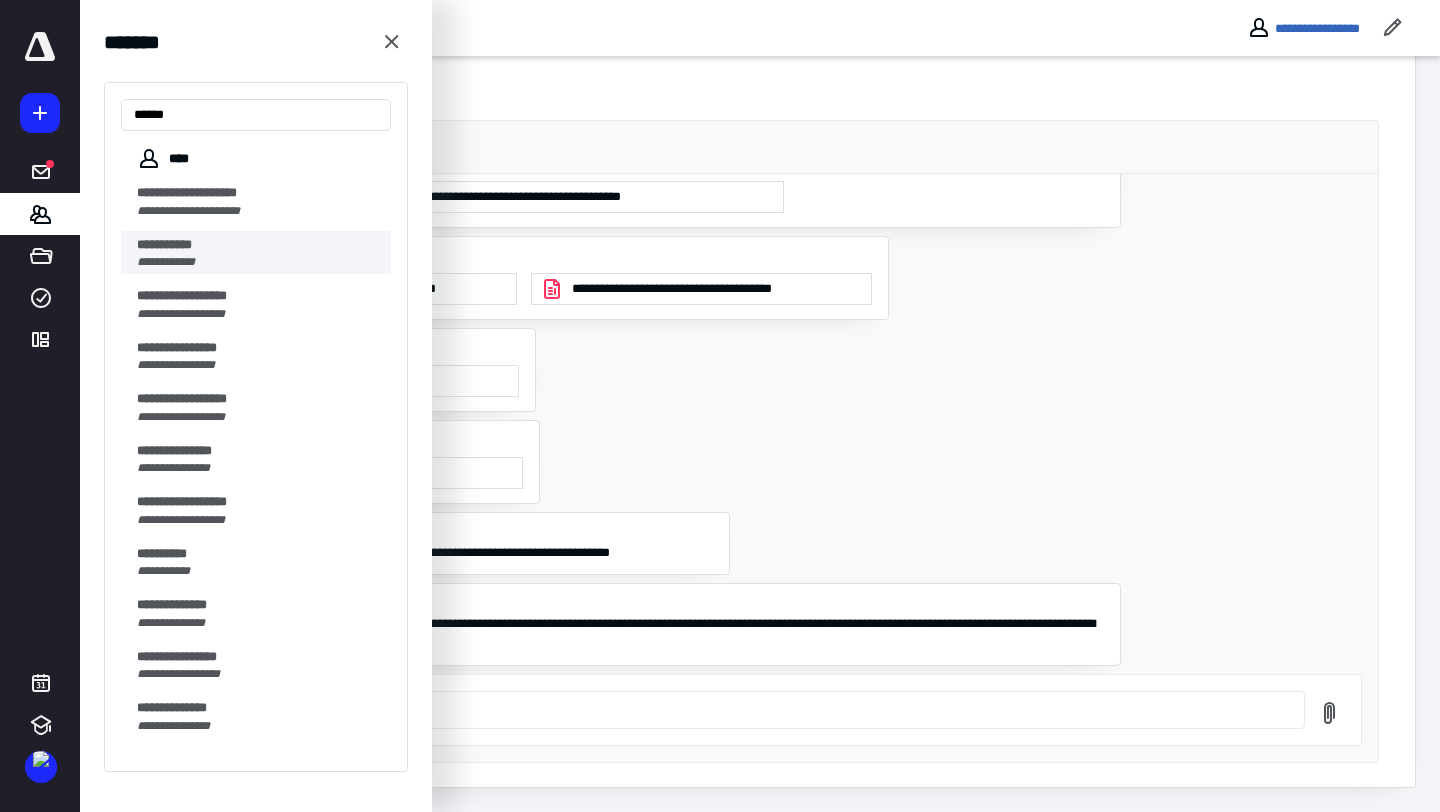type on "*****" 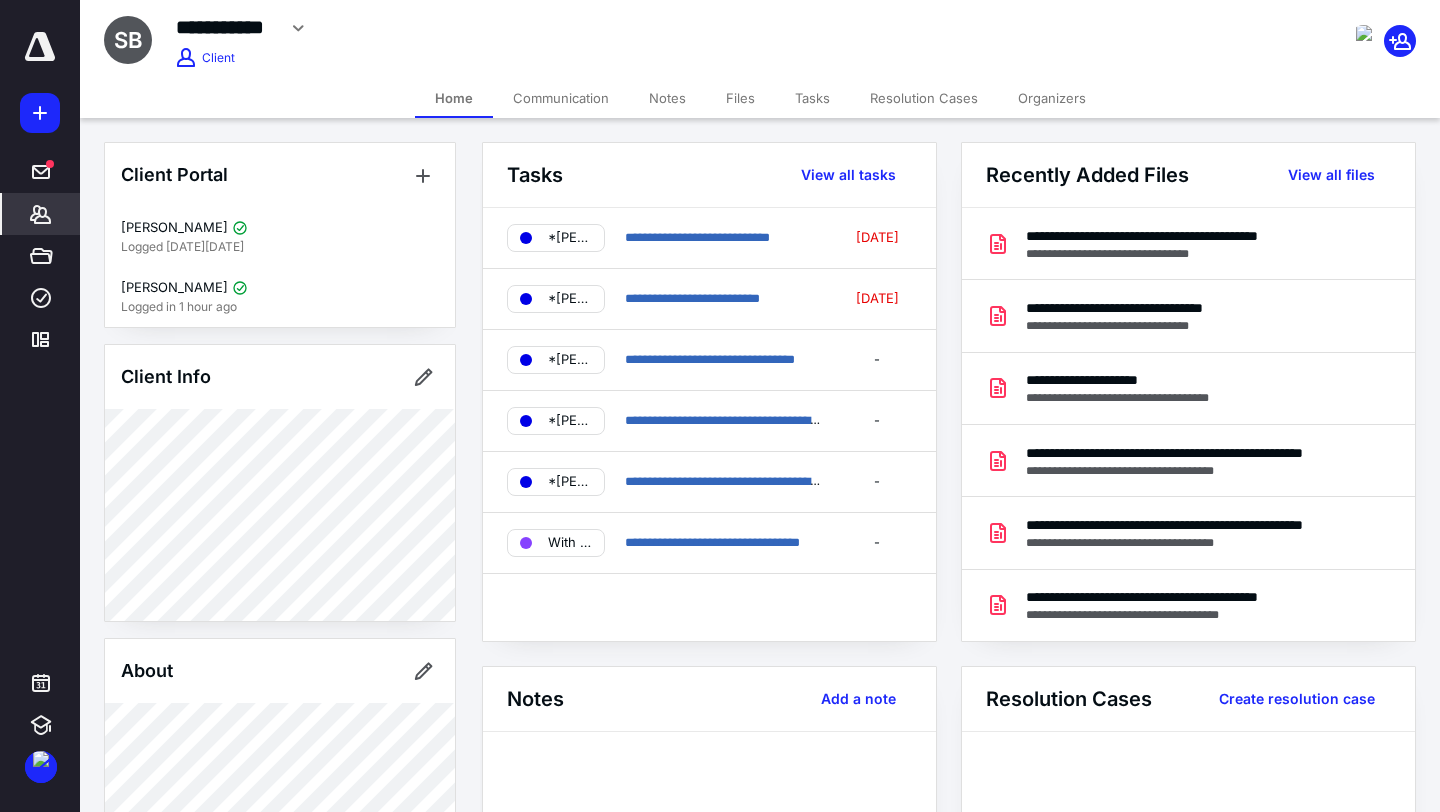 click on "Tasks" at bounding box center (812, 98) 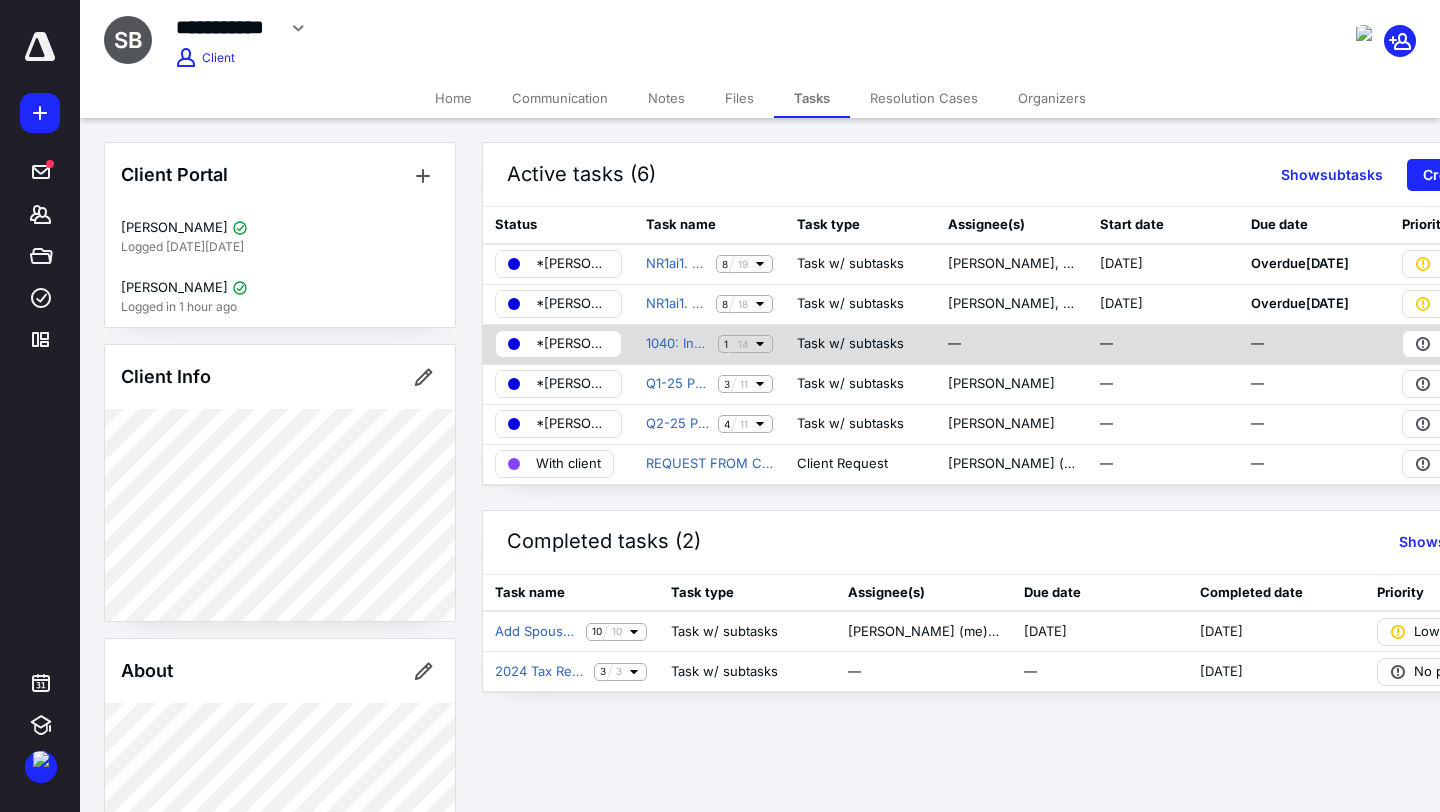 click 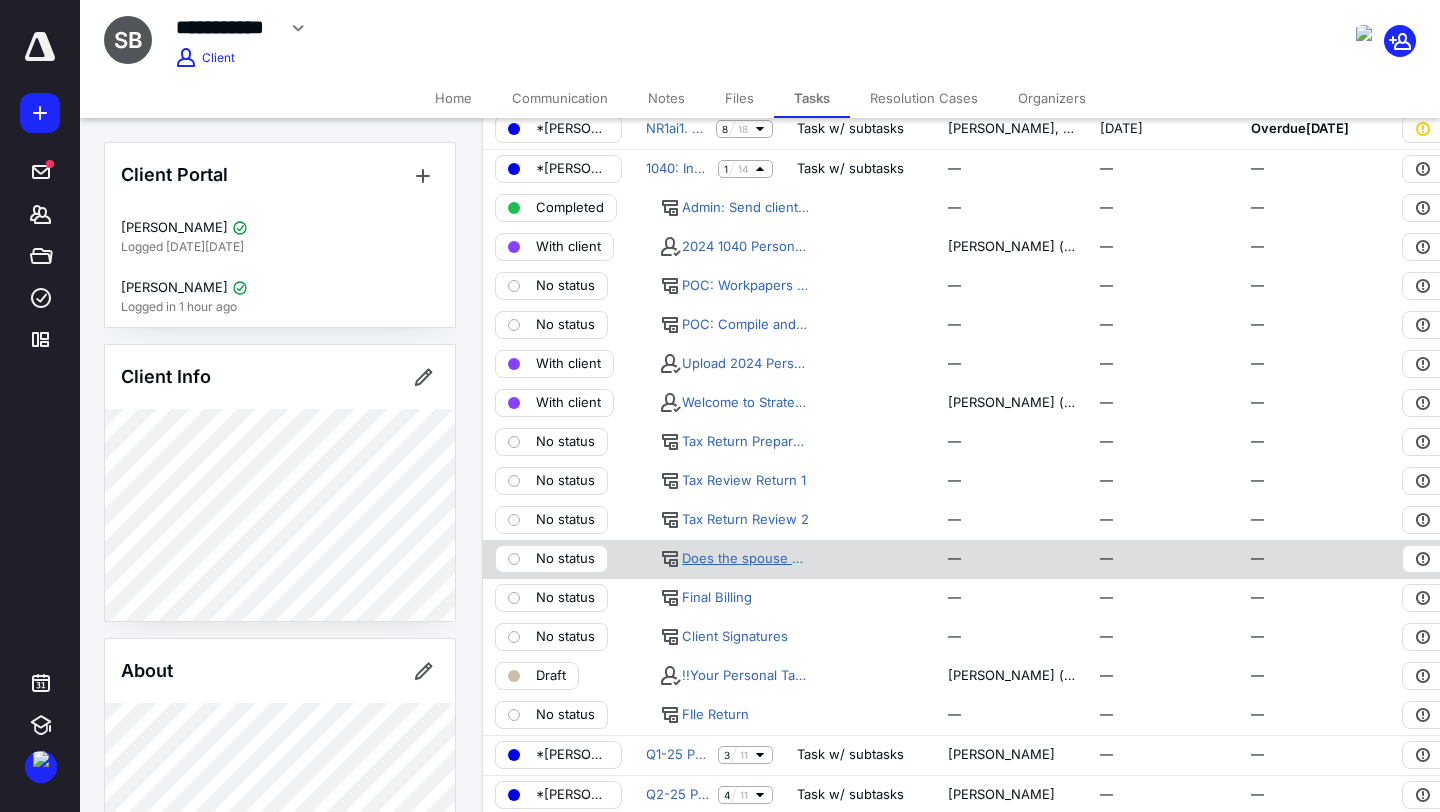 scroll, scrollTop: 110, scrollLeft: 0, axis: vertical 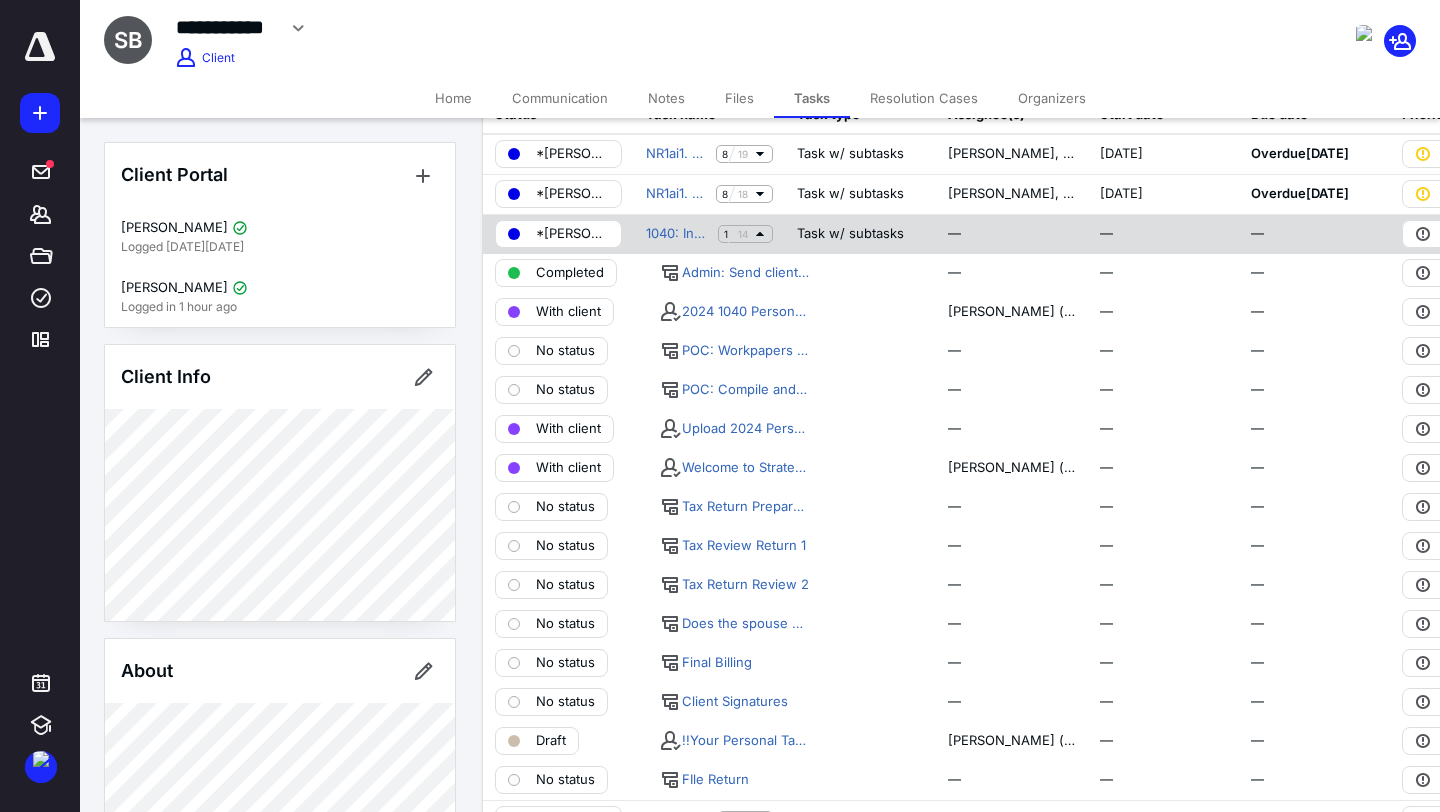 click 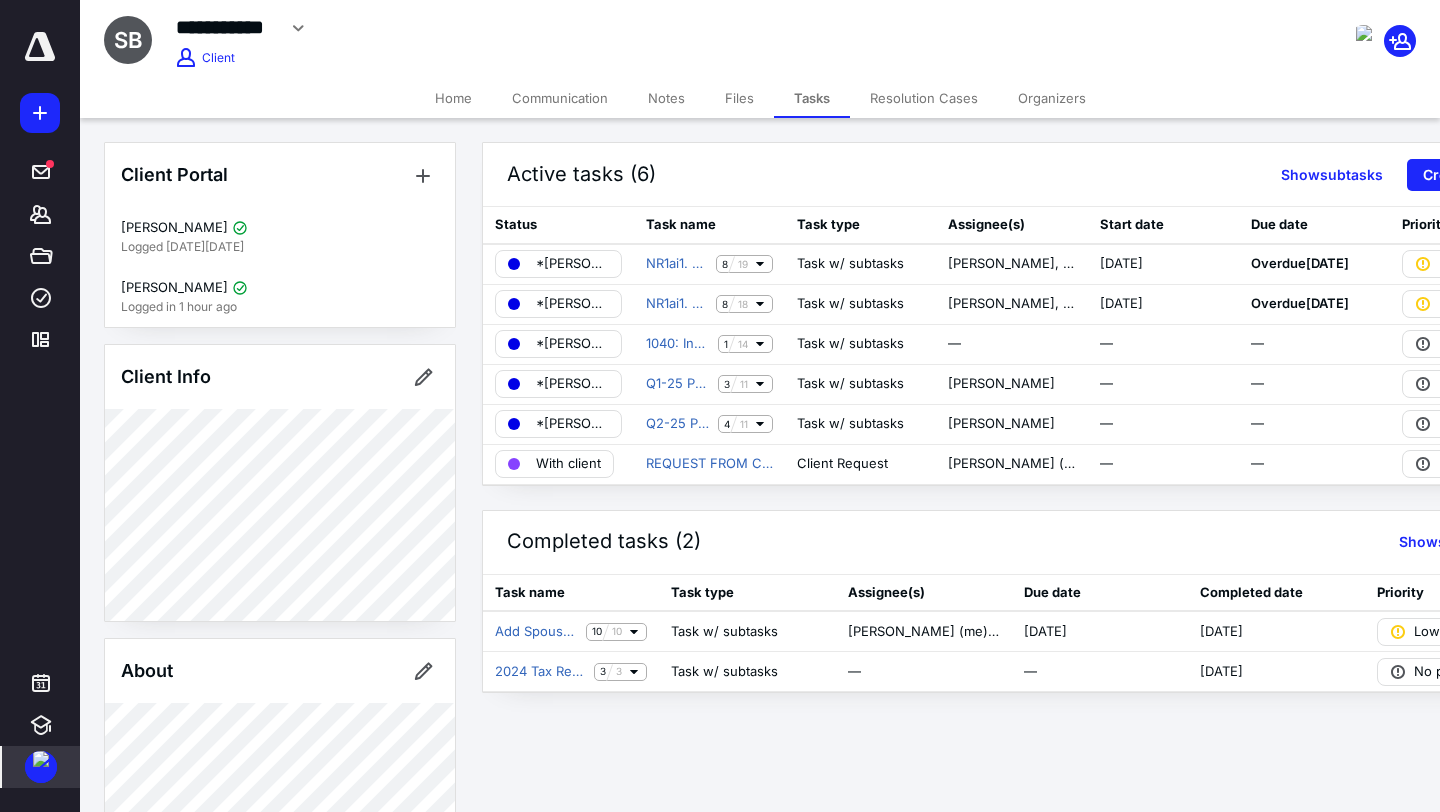 click at bounding box center [41, 767] 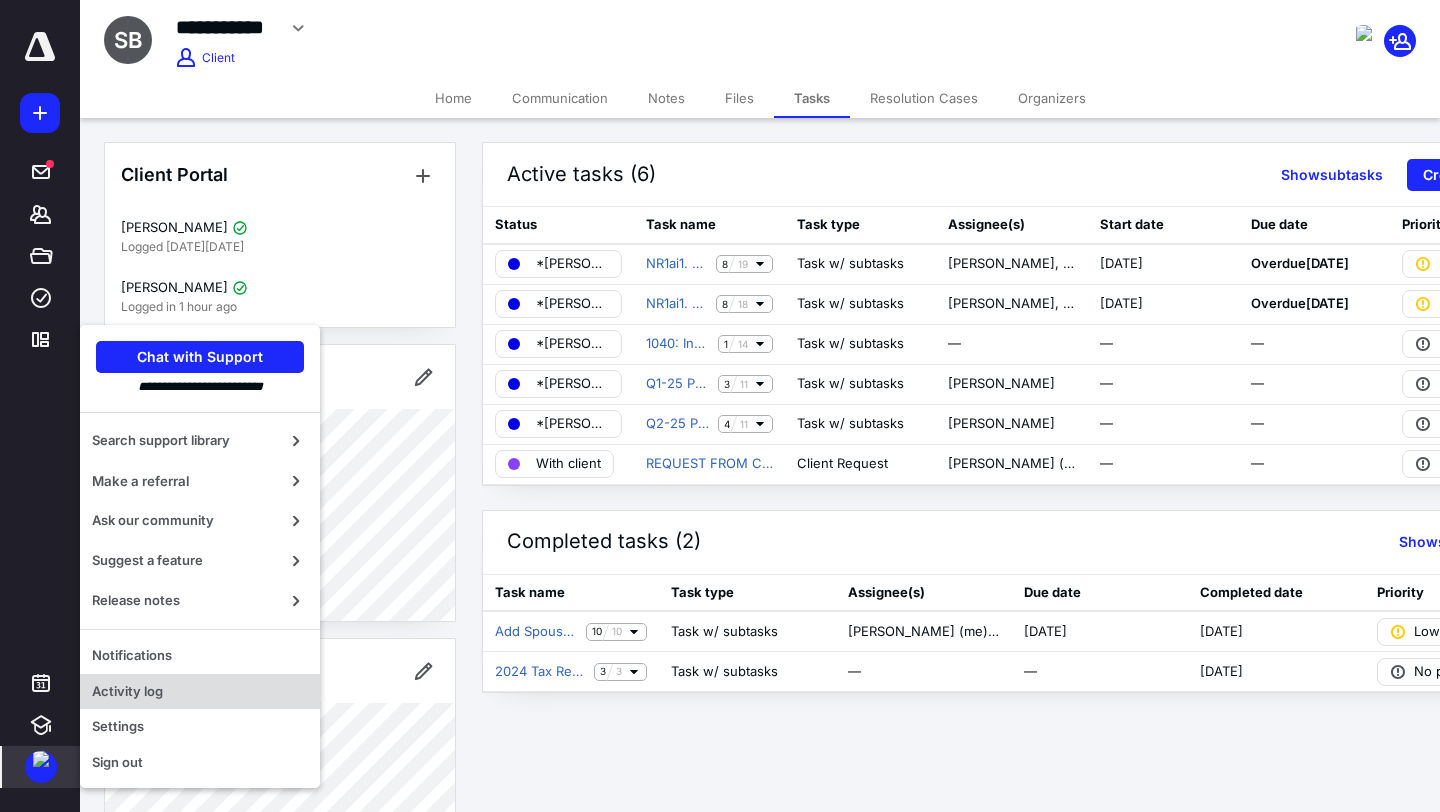 click on "Activity log" at bounding box center [200, 692] 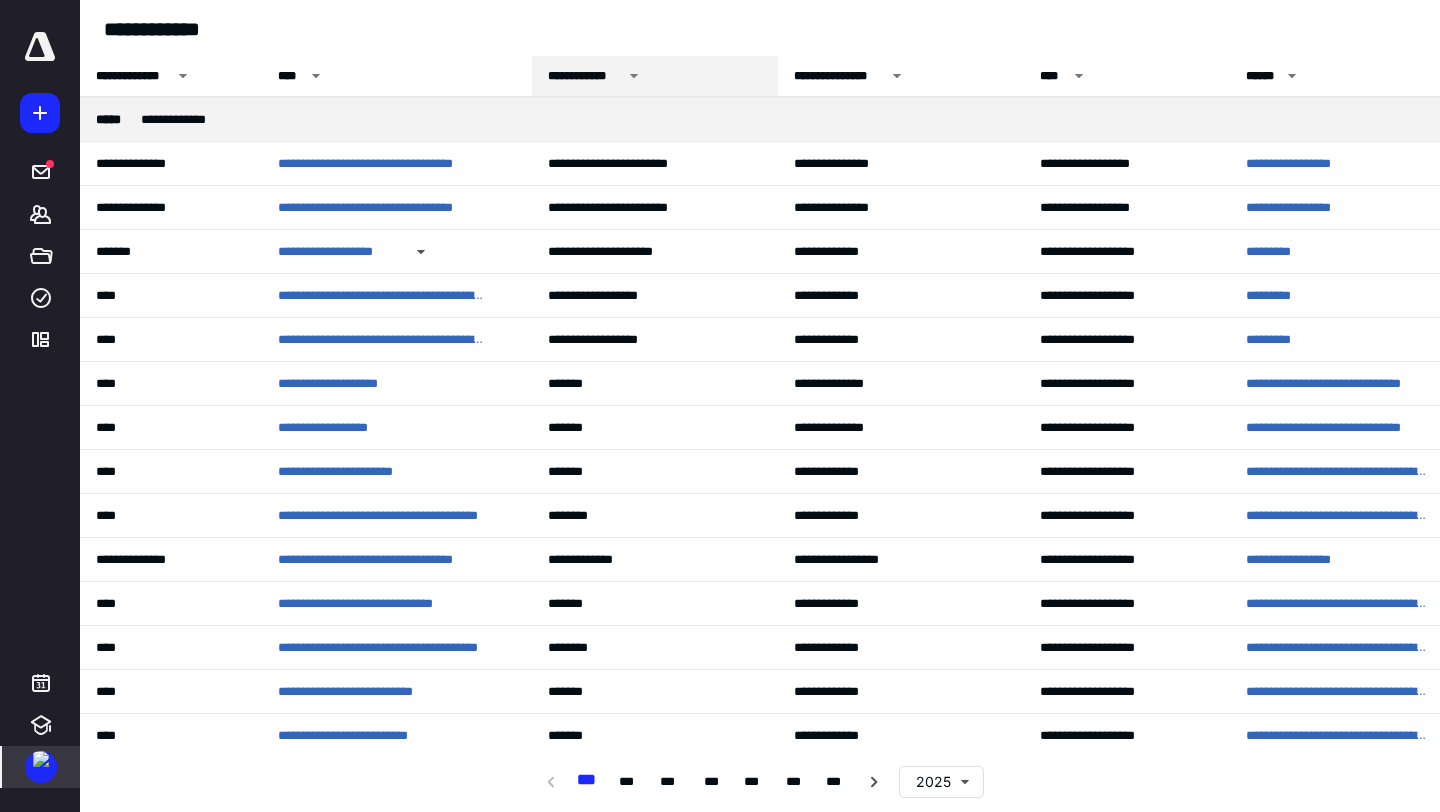 click on "**********" at bounding box center [585, 76] 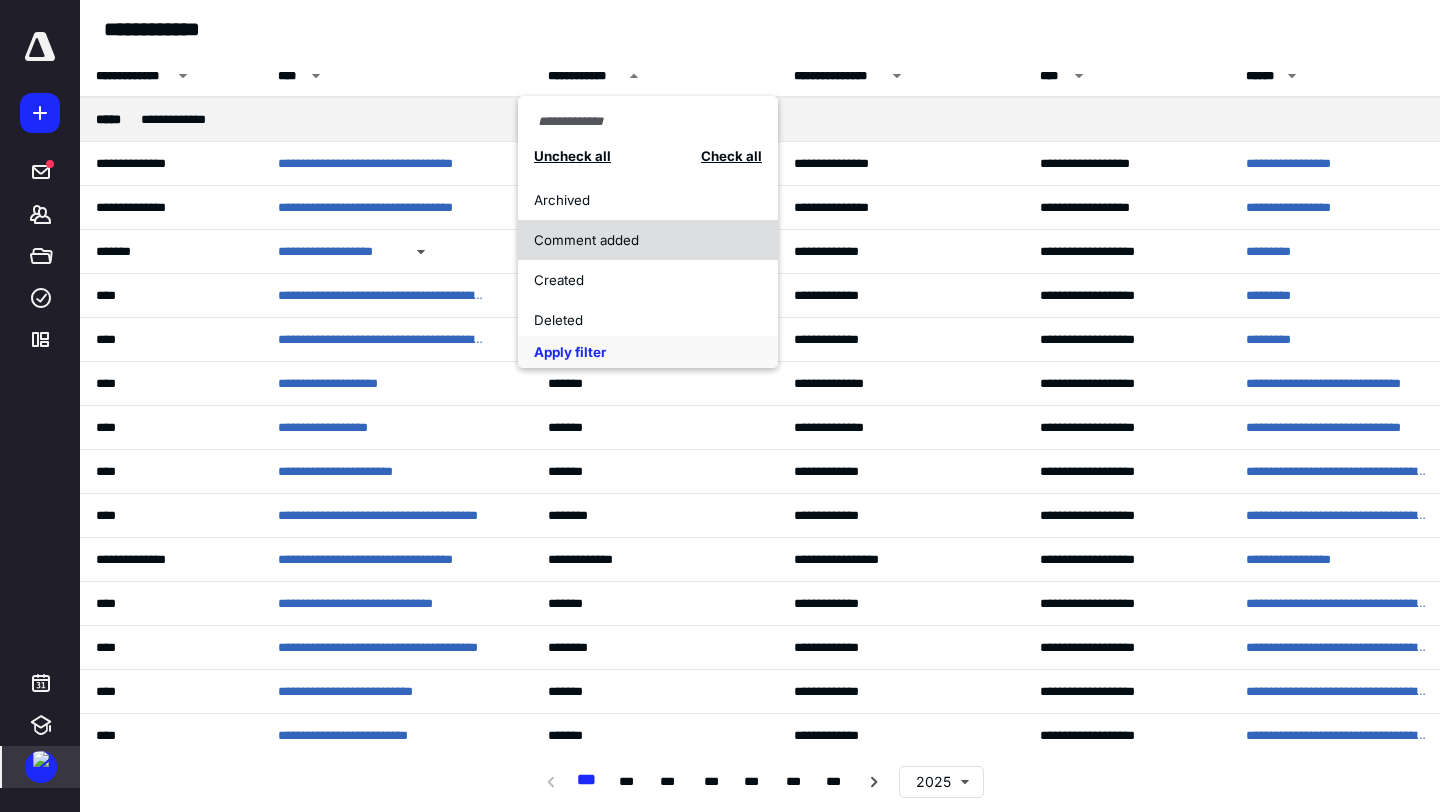click on "Comment added" at bounding box center (637, 240) 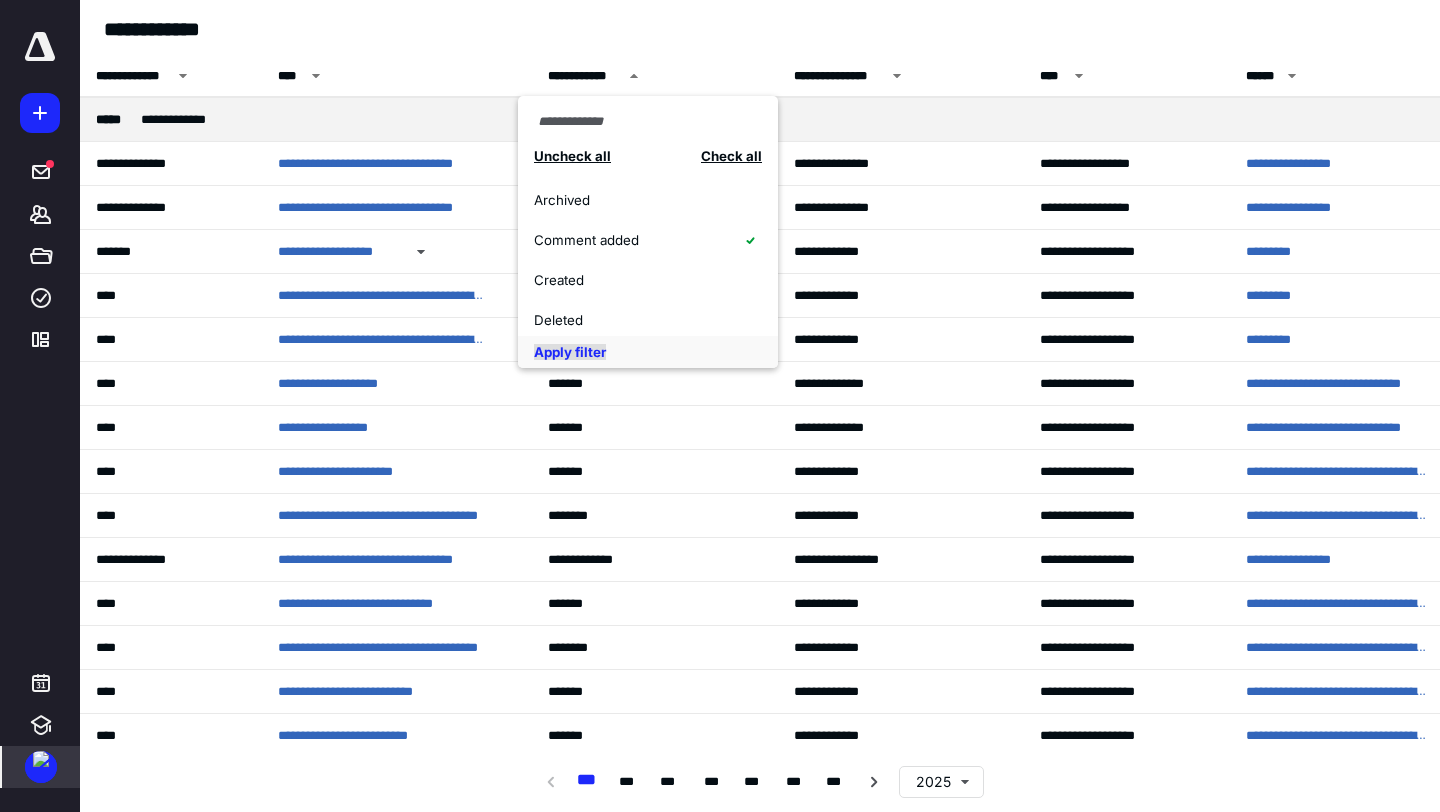 click on "Apply filter" at bounding box center [570, 352] 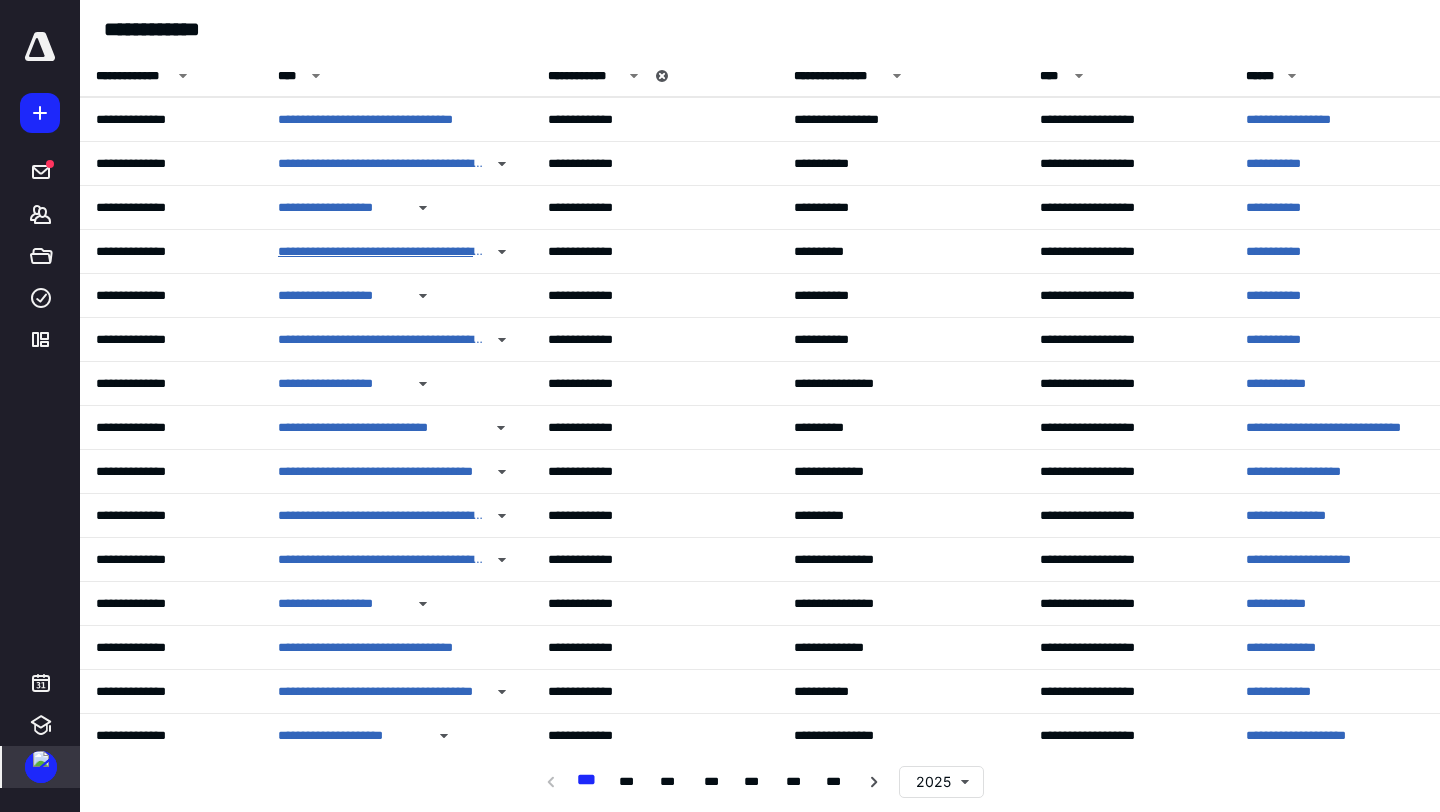 click on "**********" at bounding box center [381, 252] 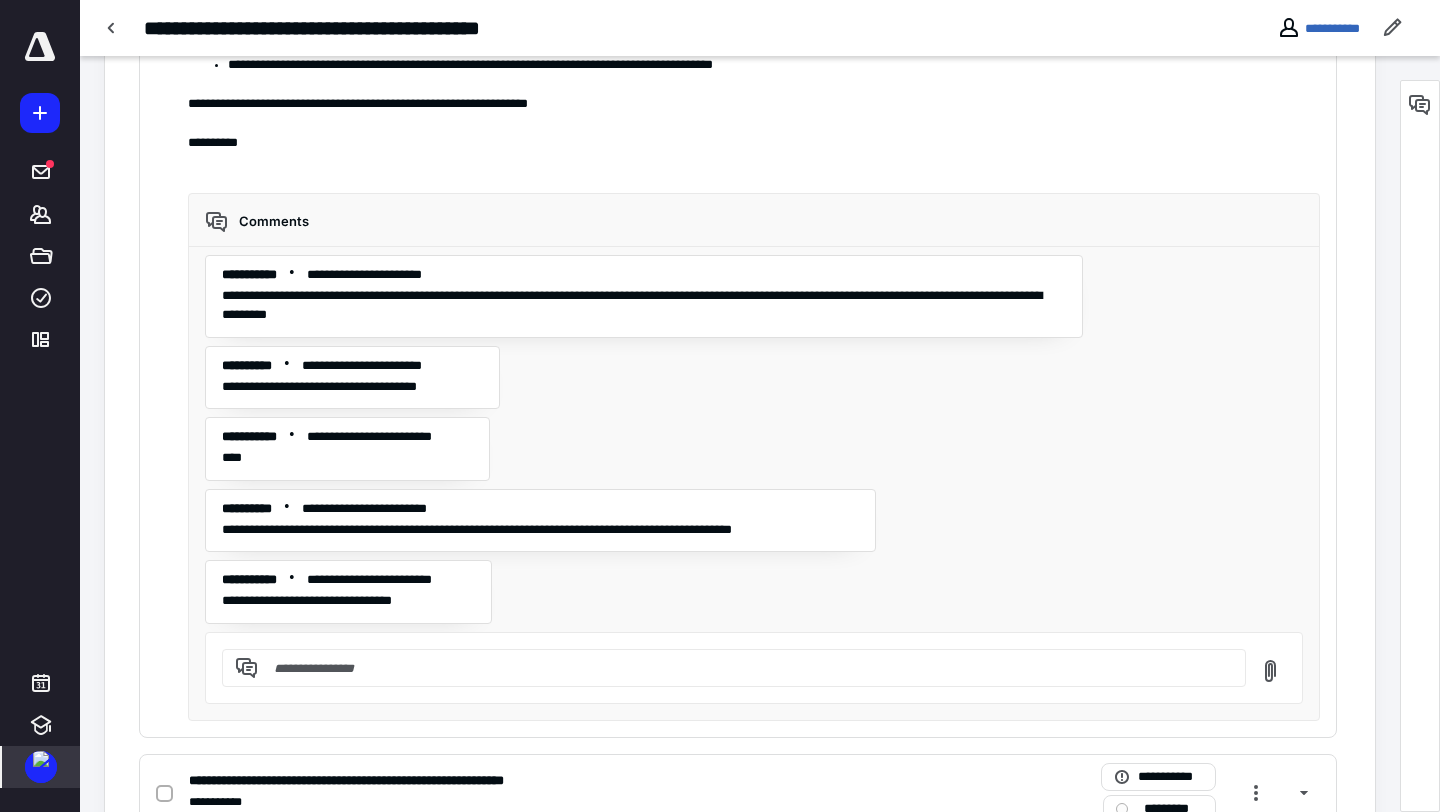 scroll, scrollTop: 1333, scrollLeft: 0, axis: vertical 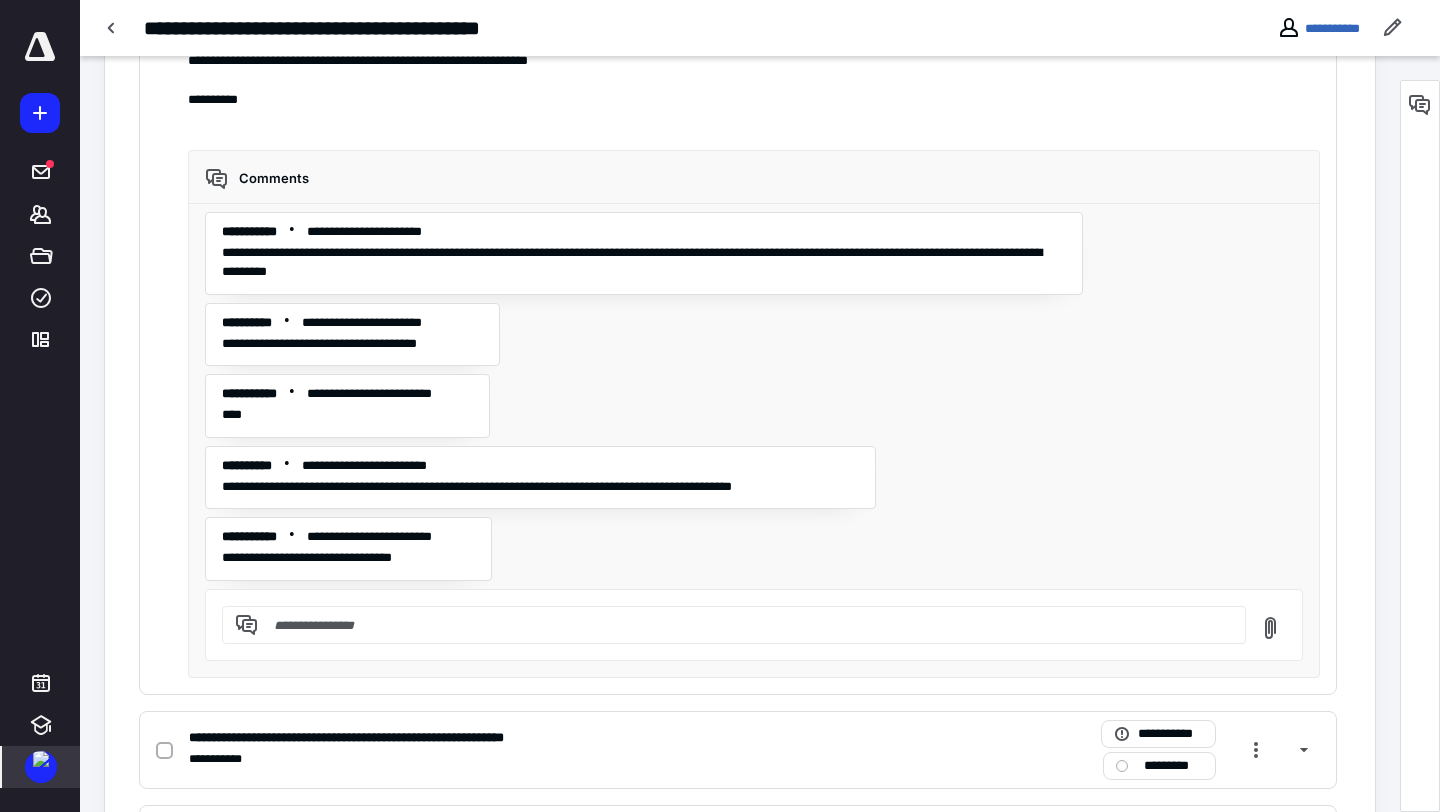 click at bounding box center [41, 767] 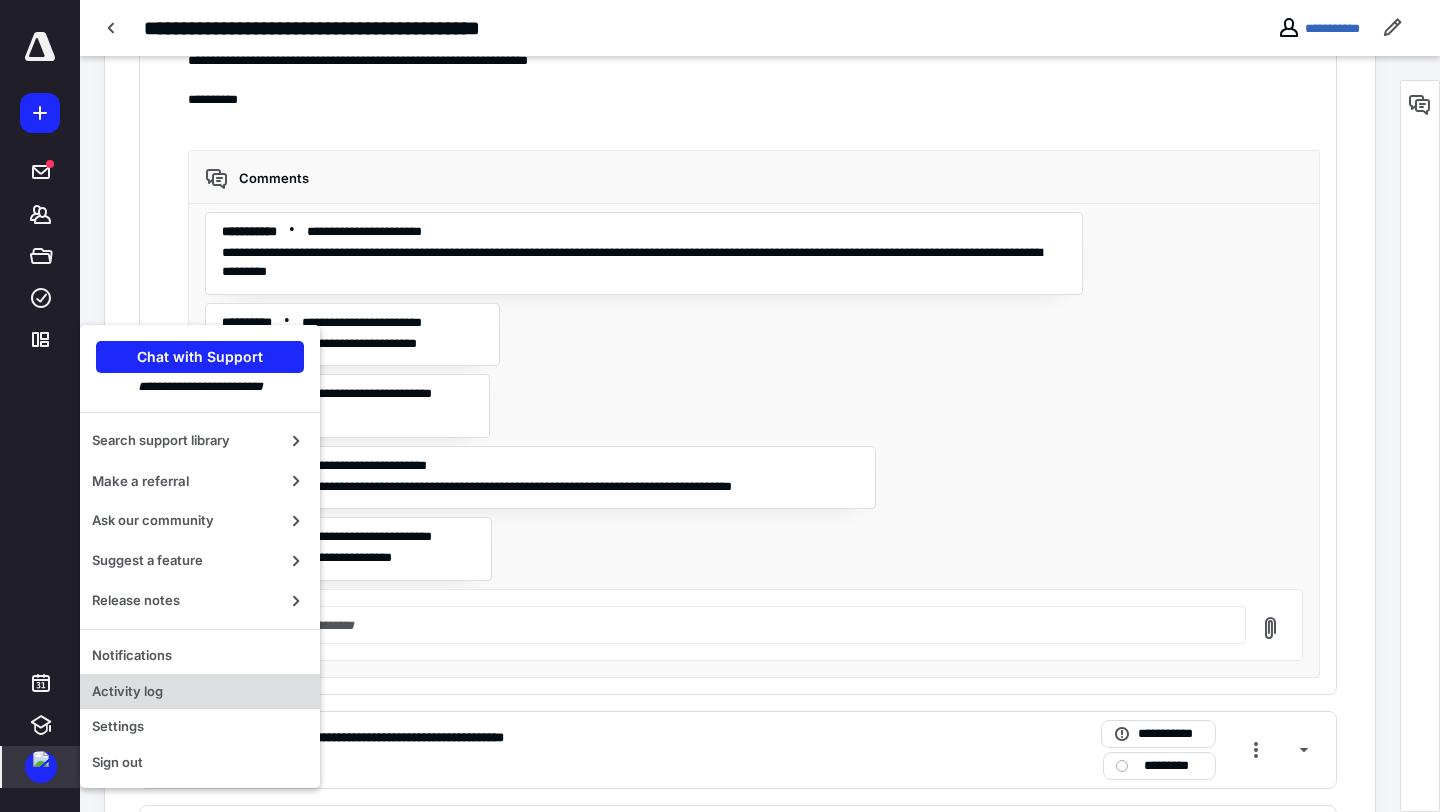 click on "Activity log" at bounding box center (200, 692) 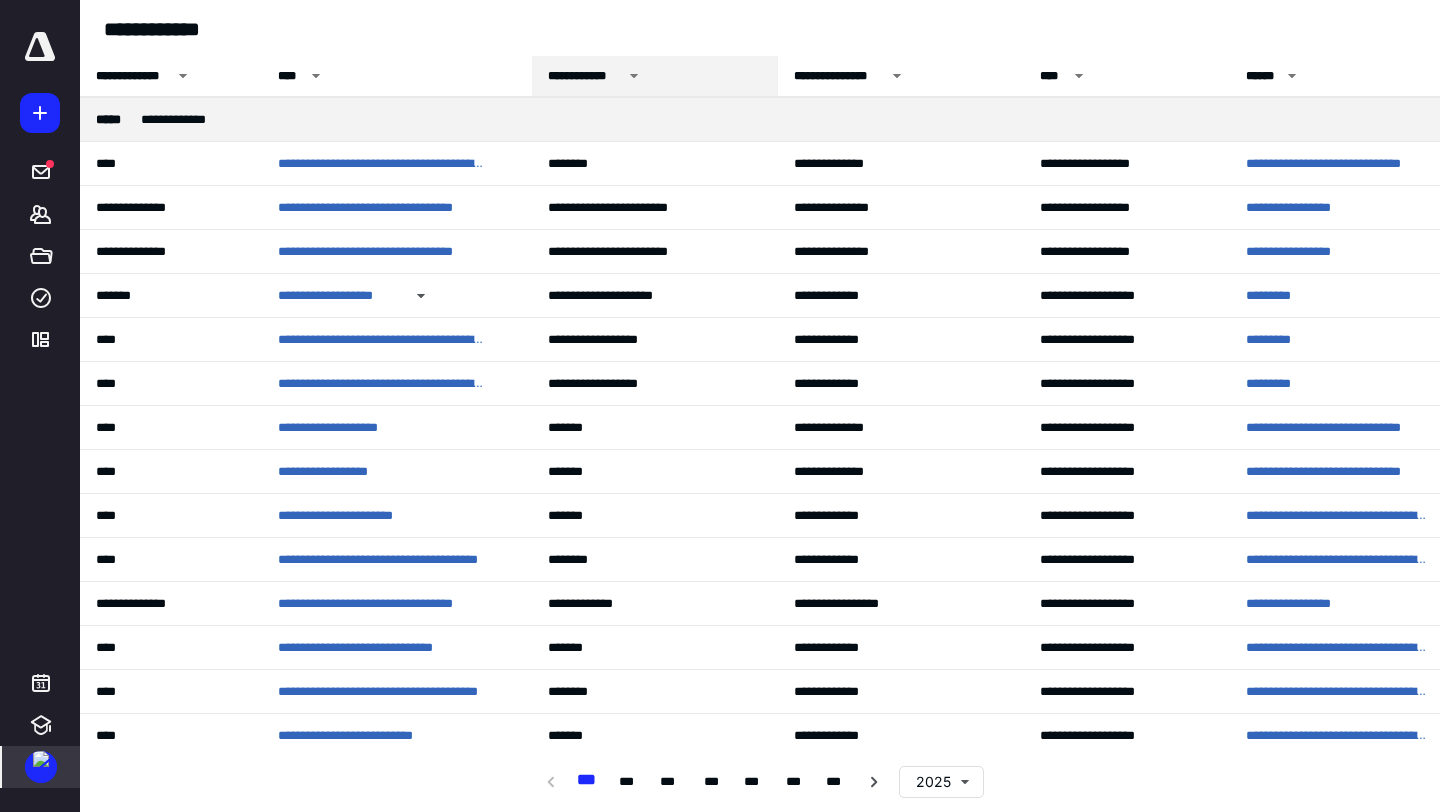 click on "**********" at bounding box center (585, 76) 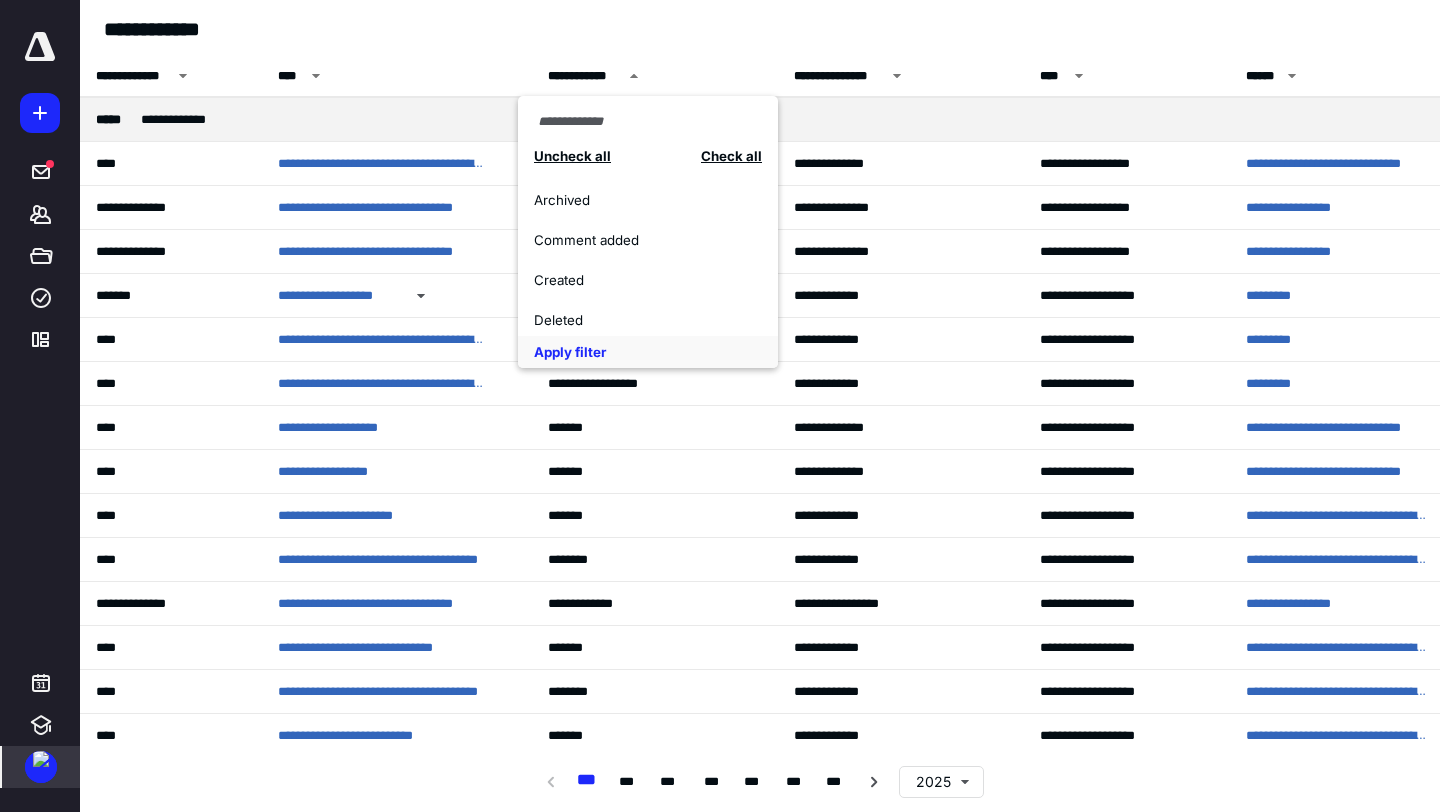 click on "Comment added" at bounding box center (648, 240) 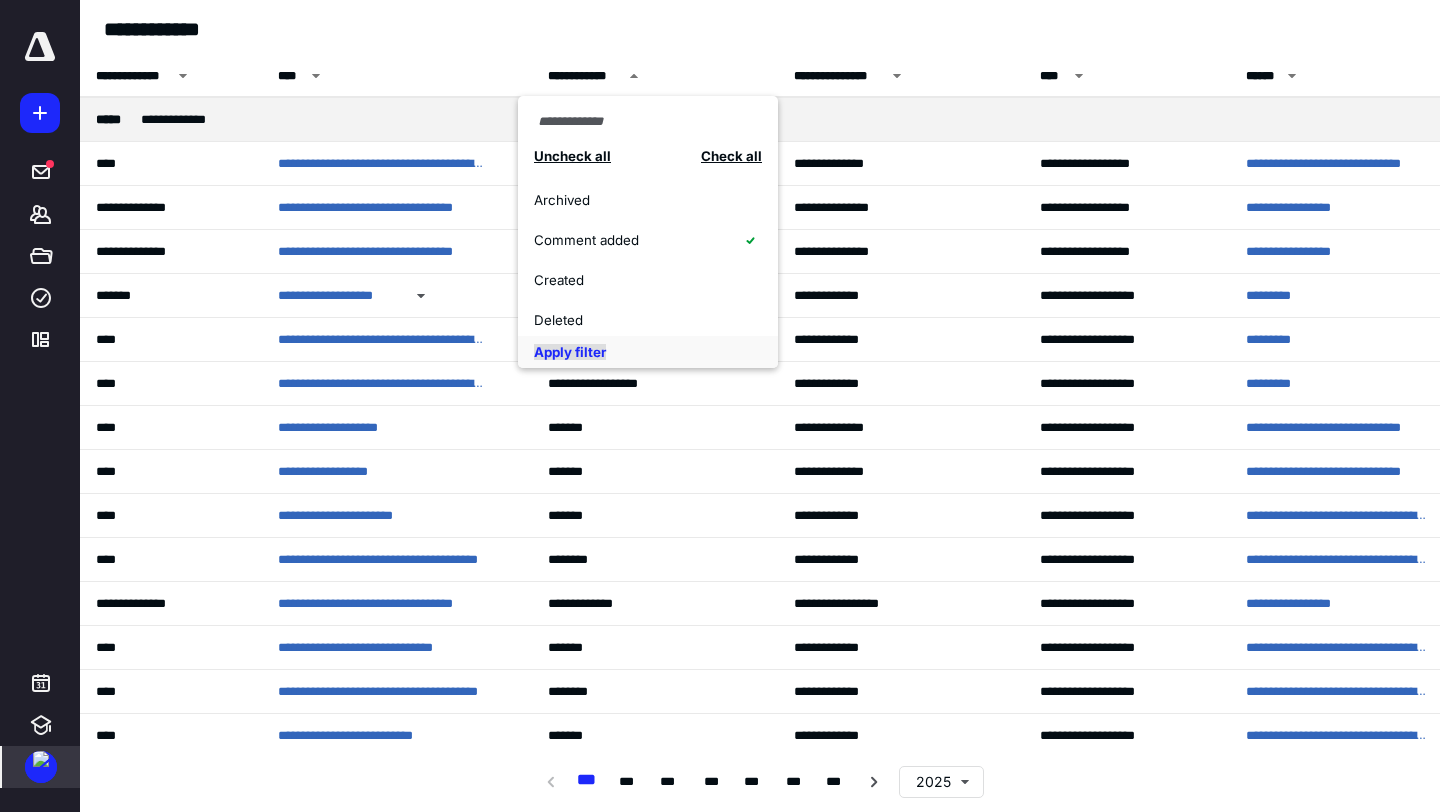 click on "Apply filter" at bounding box center (570, 352) 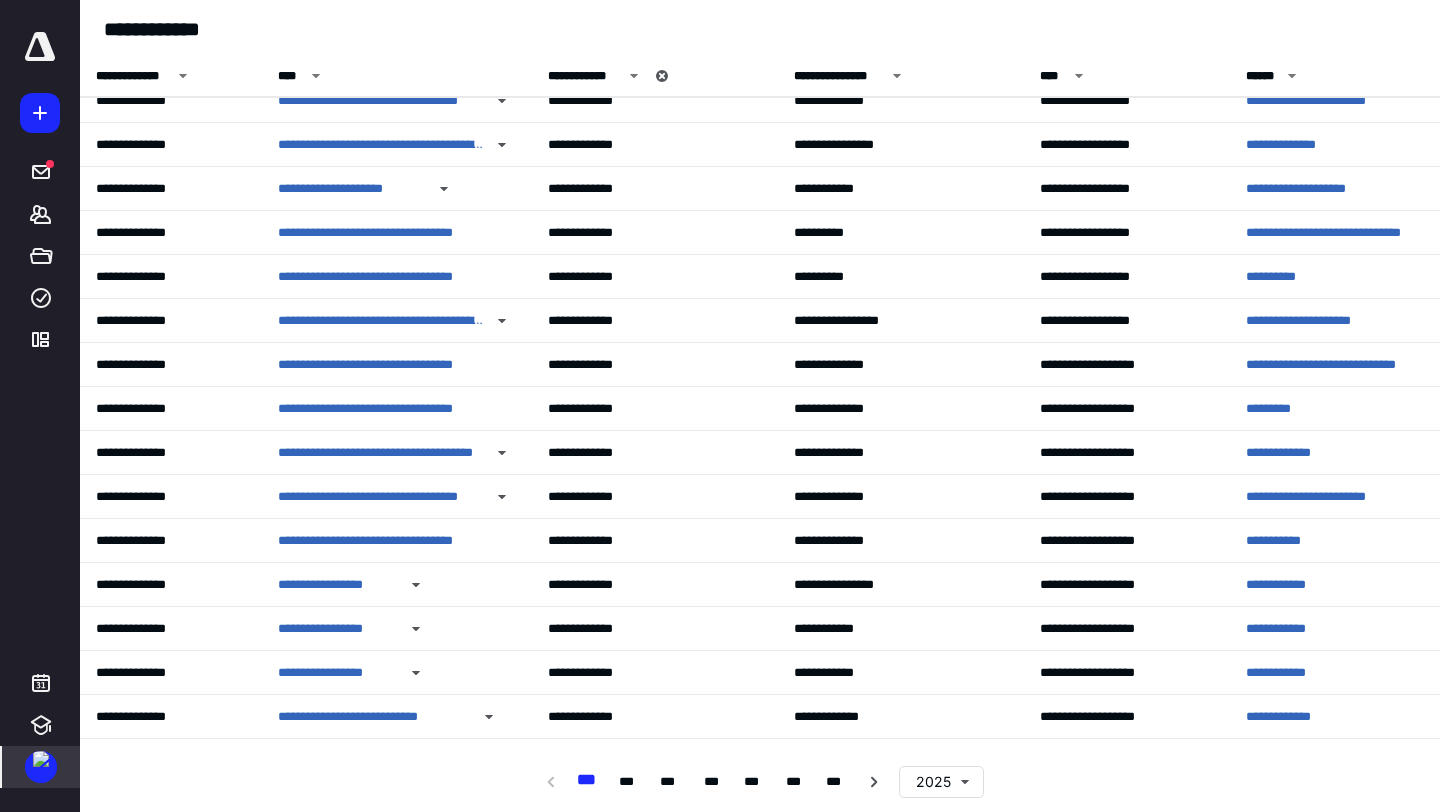 scroll, scrollTop: 1523, scrollLeft: 0, axis: vertical 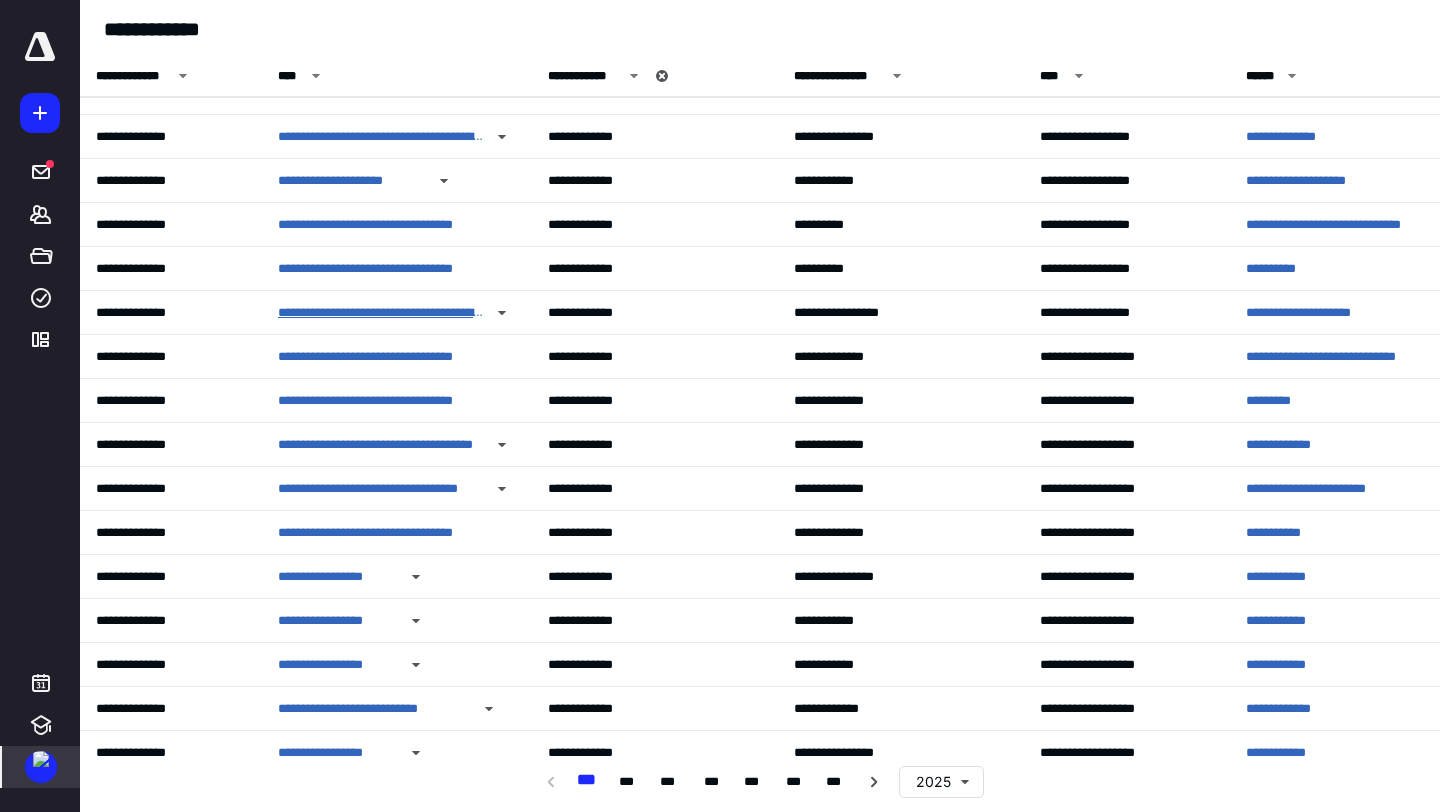 click on "**********" at bounding box center (381, 313) 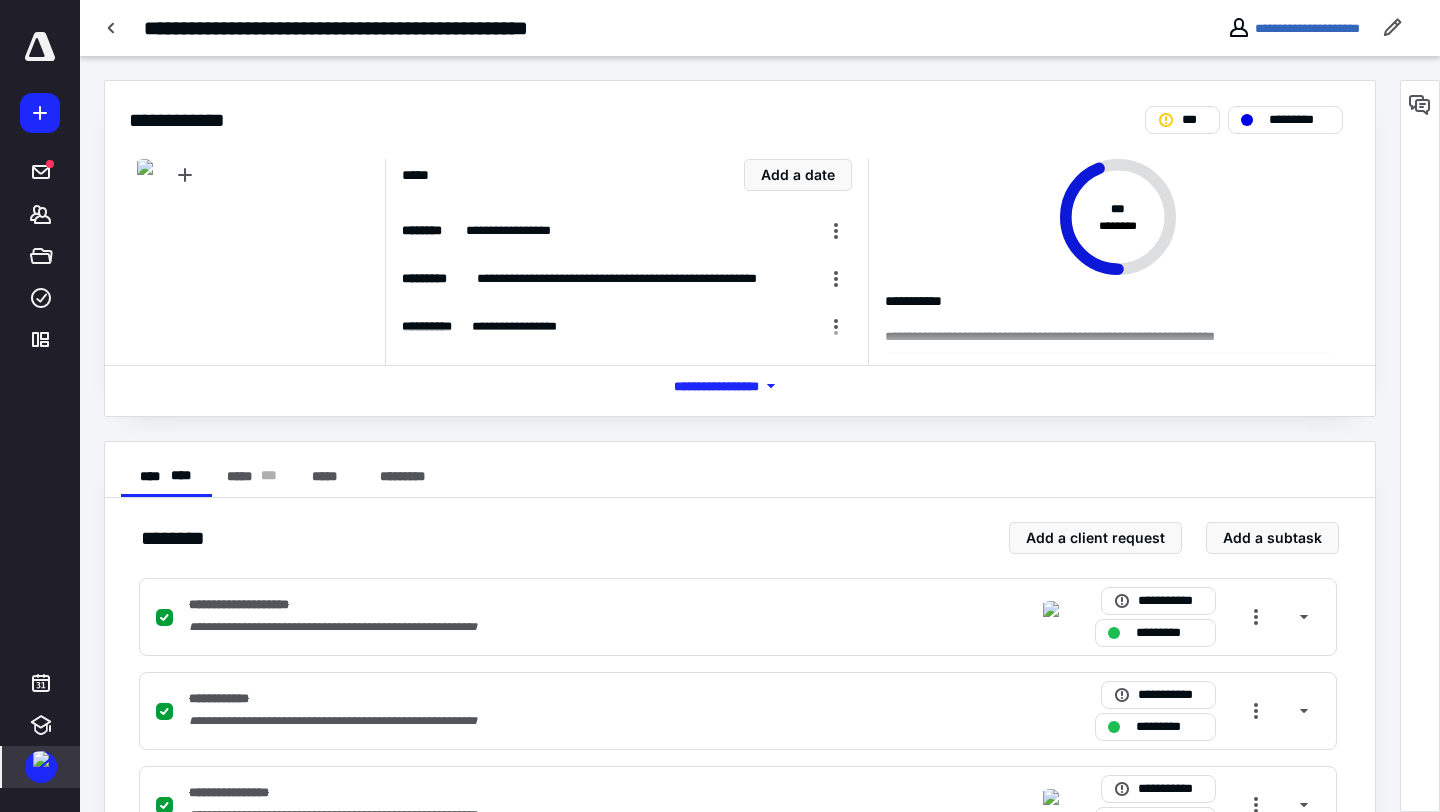 scroll, scrollTop: 740, scrollLeft: 0, axis: vertical 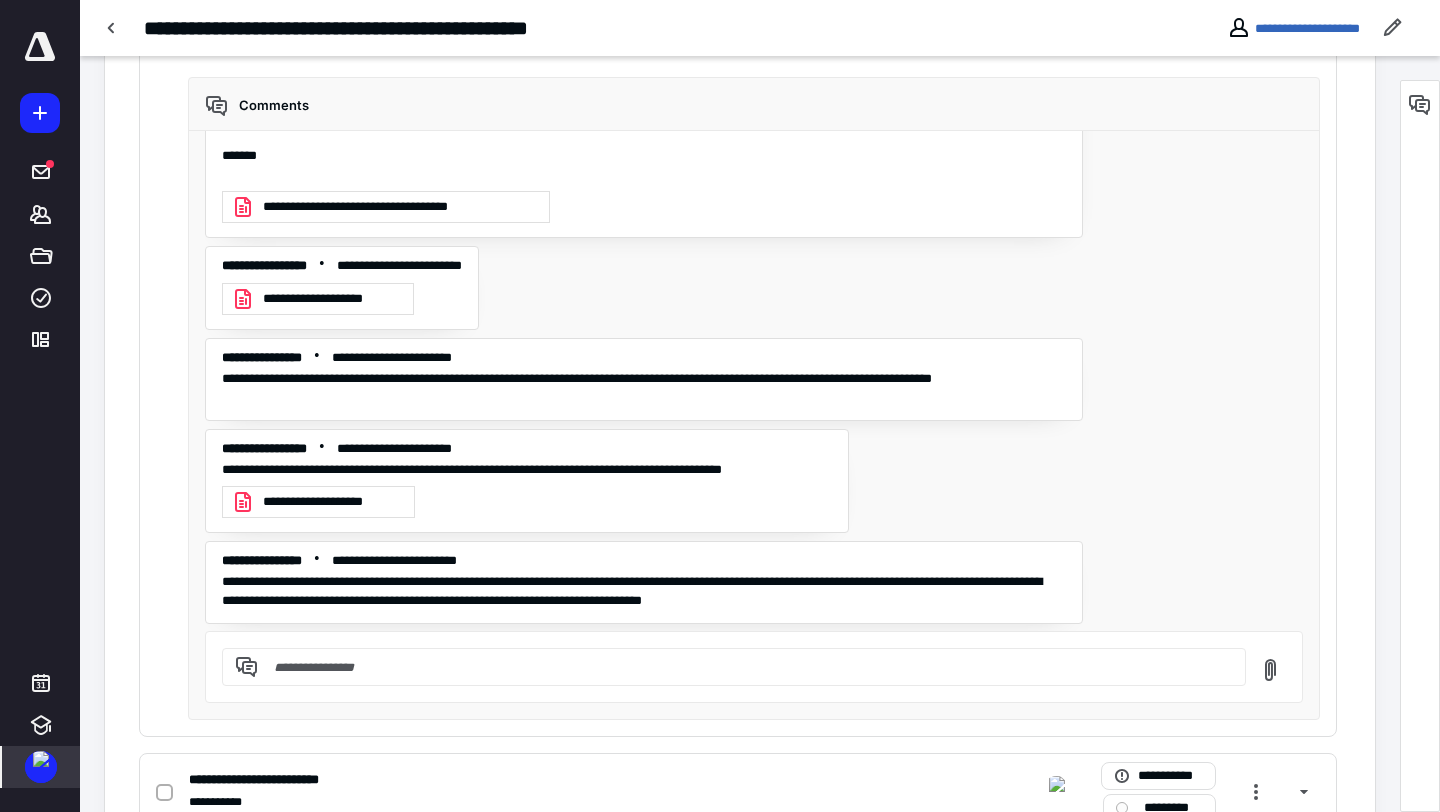 click at bounding box center [41, 759] 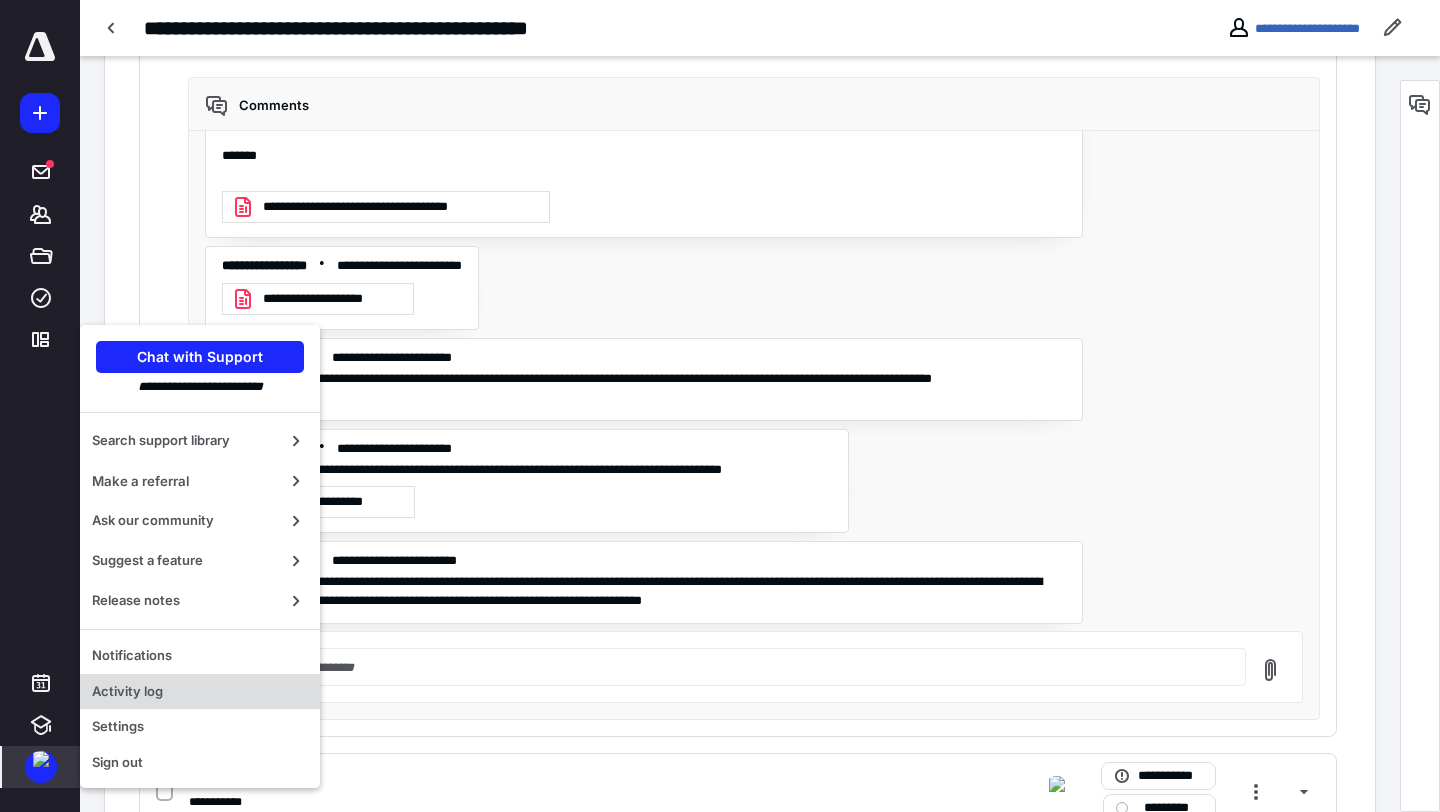 click on "Activity log" at bounding box center (200, 692) 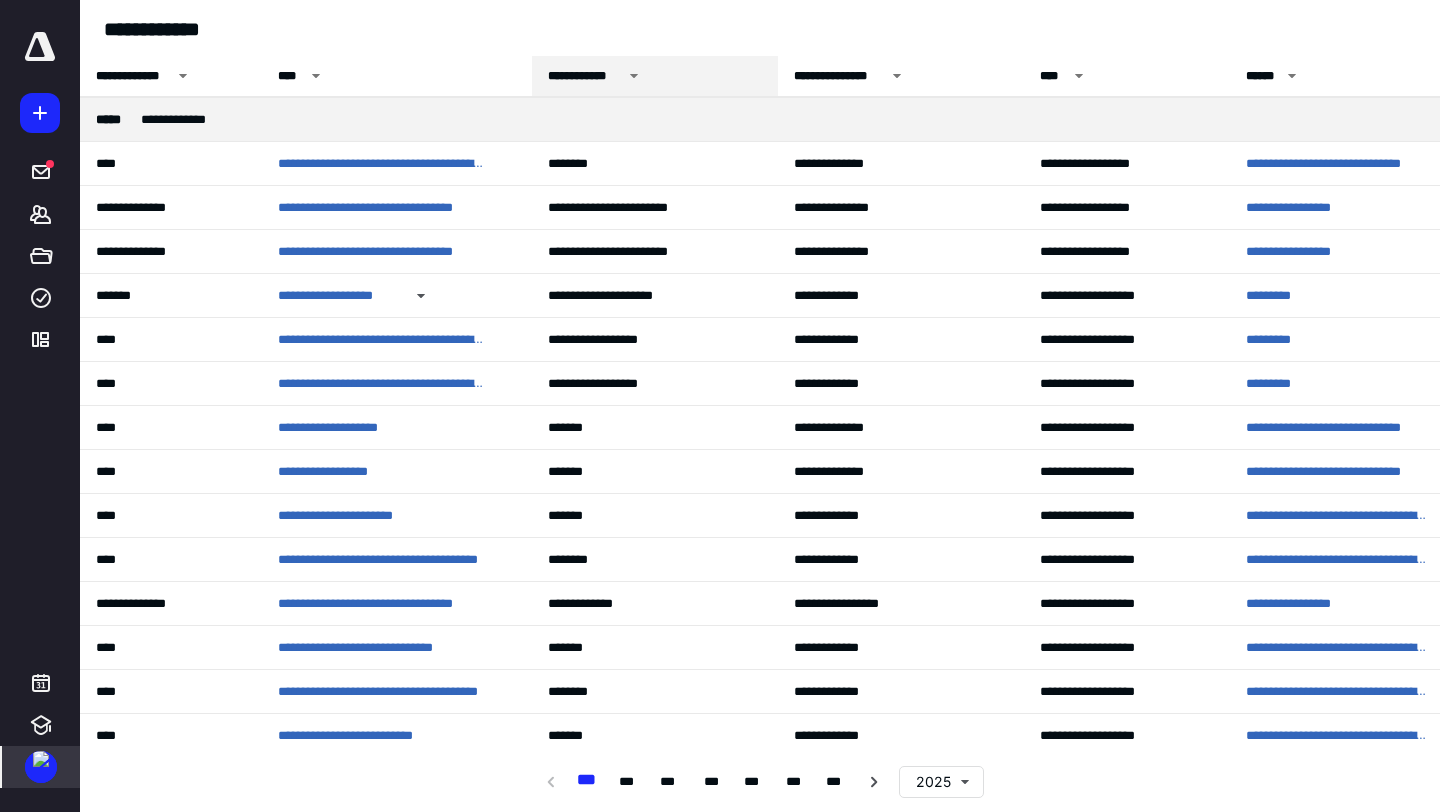 click on "**********" at bounding box center [585, 76] 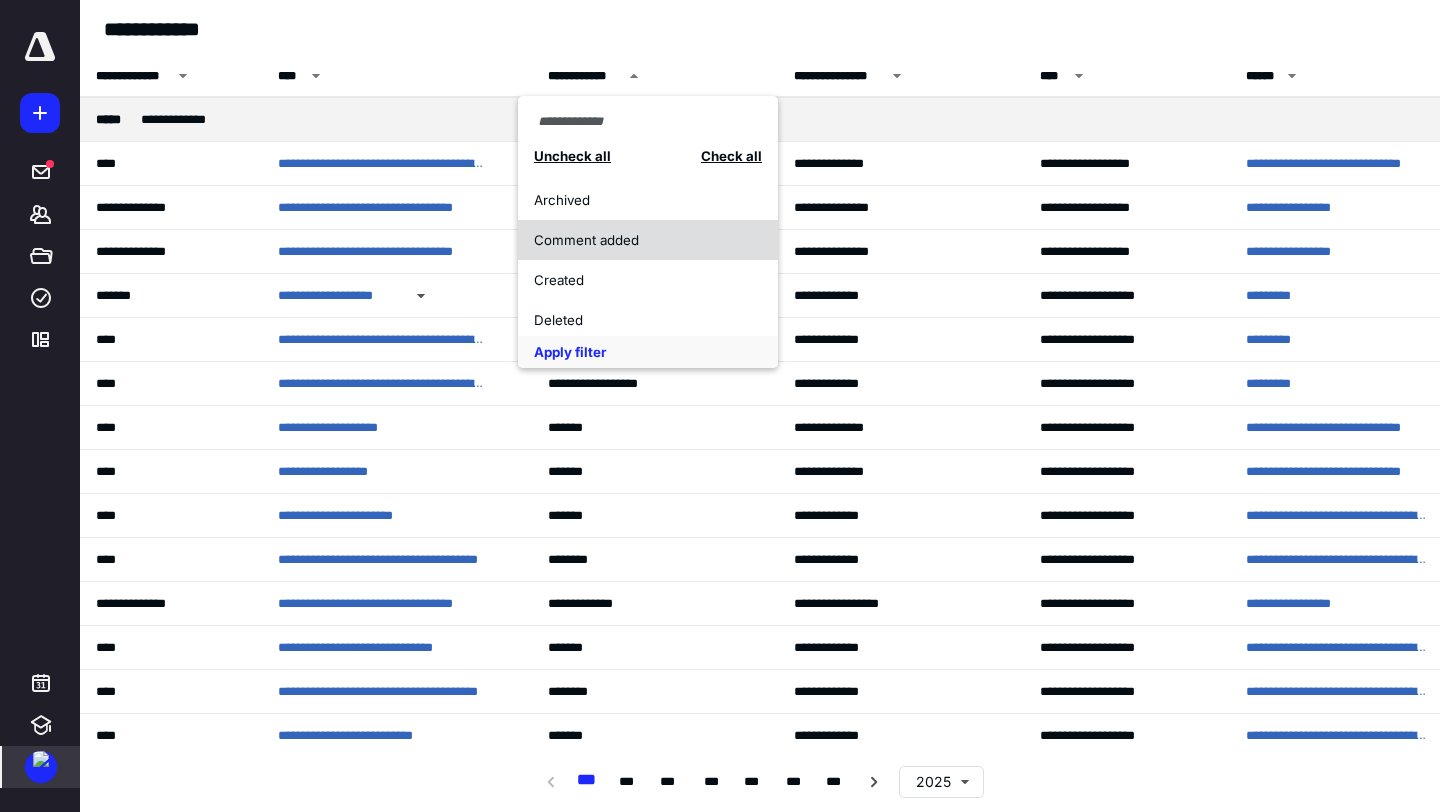 click on "Comment added" at bounding box center (648, 240) 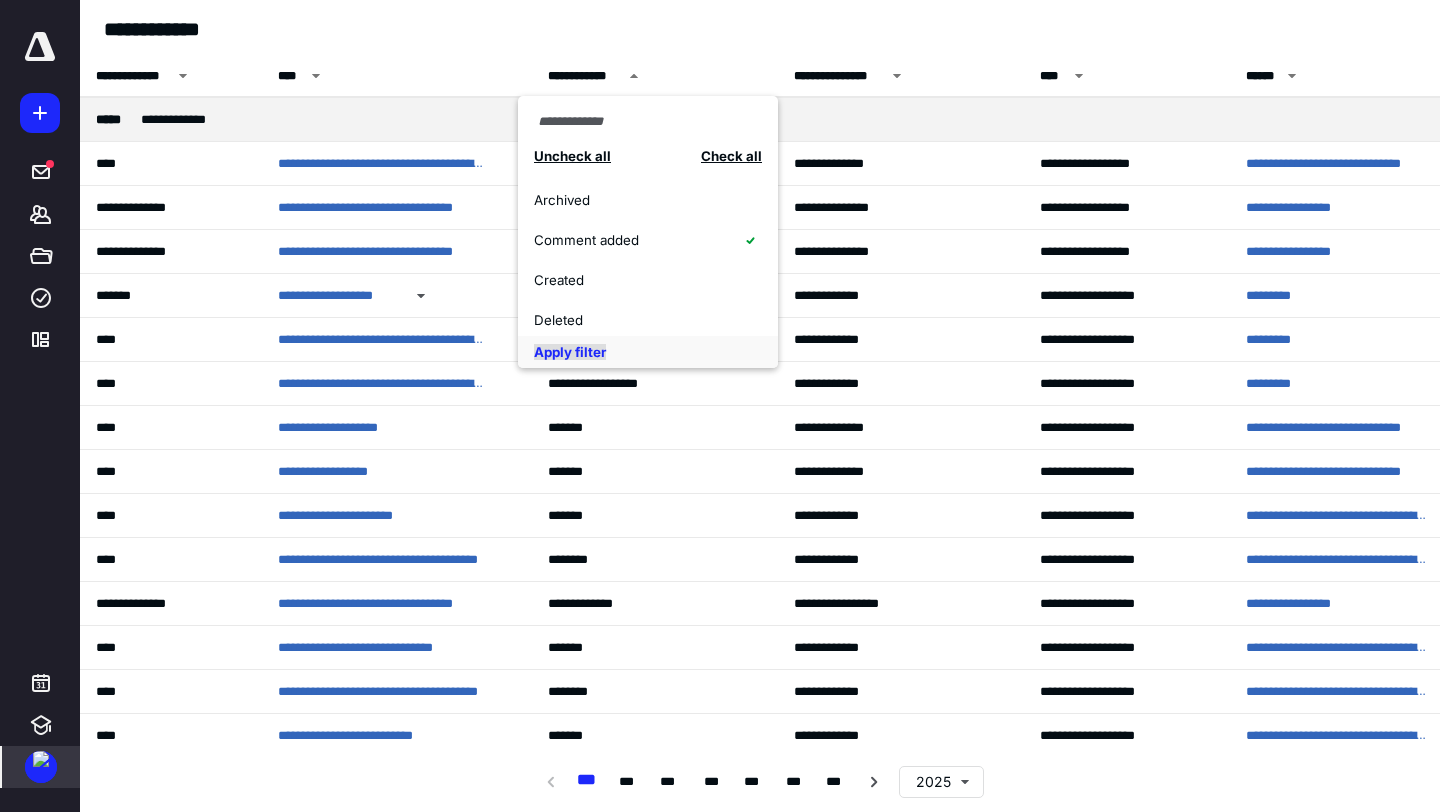 click on "Apply filter" at bounding box center [570, 352] 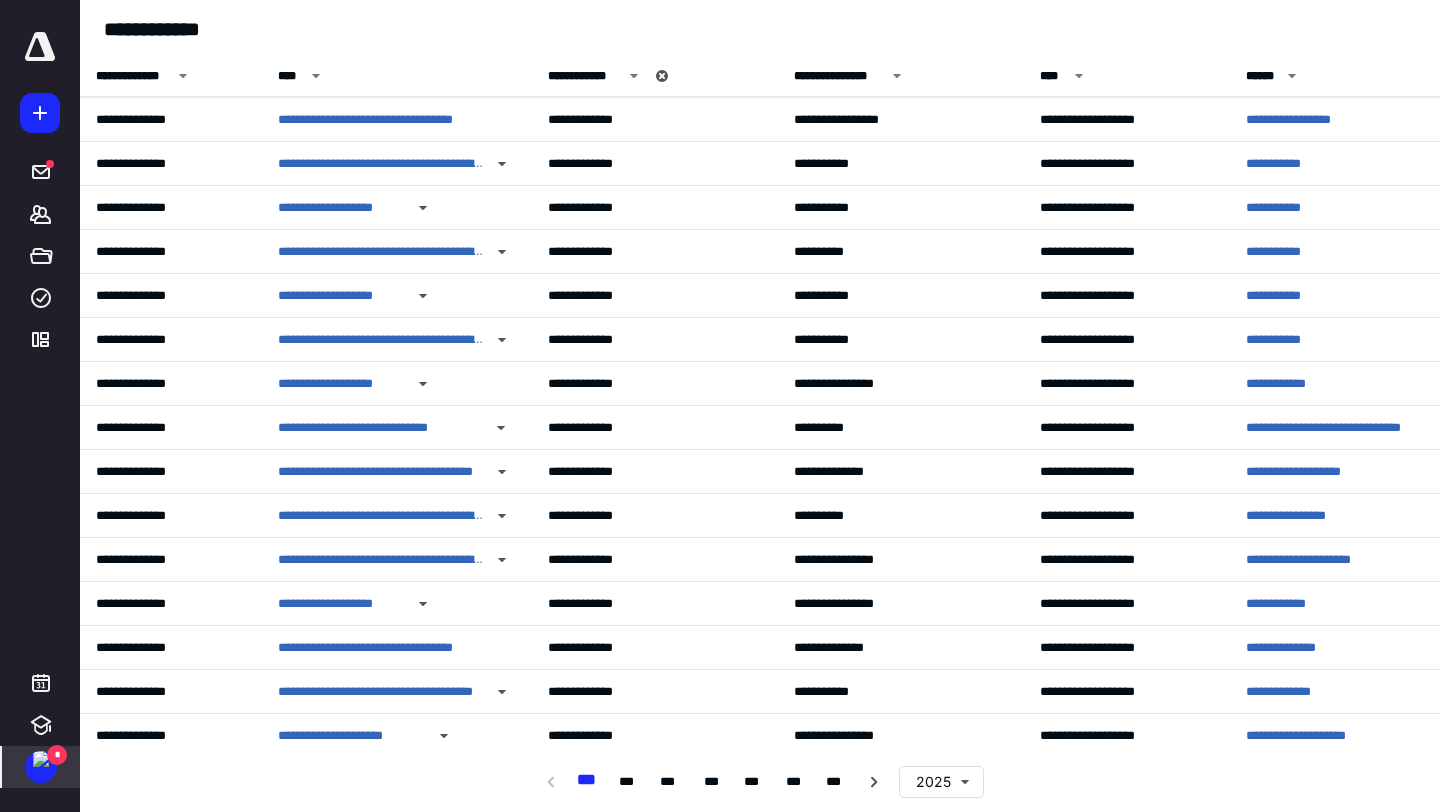click on "**********" at bounding box center [397, 208] 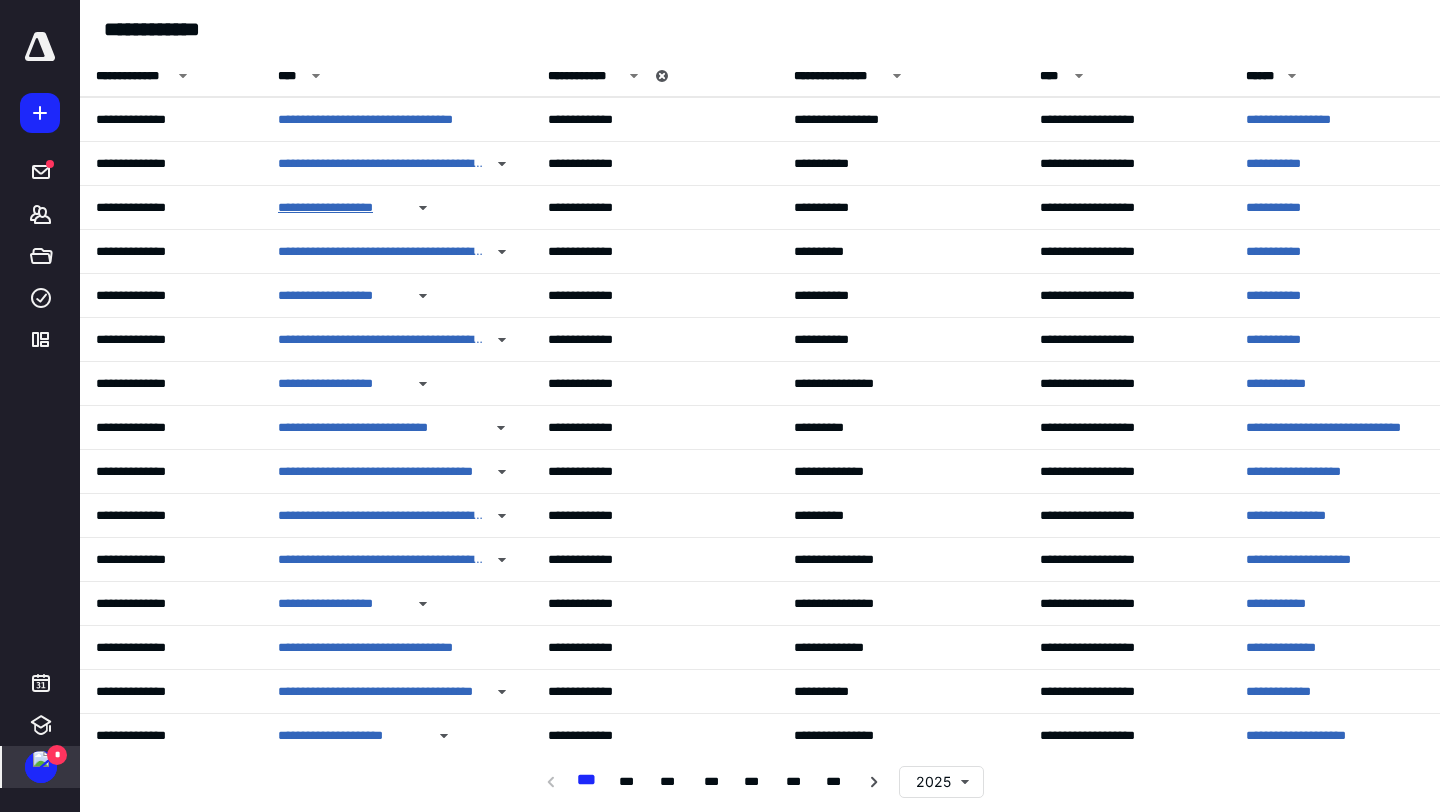 click on "**********" at bounding box center (340, 208) 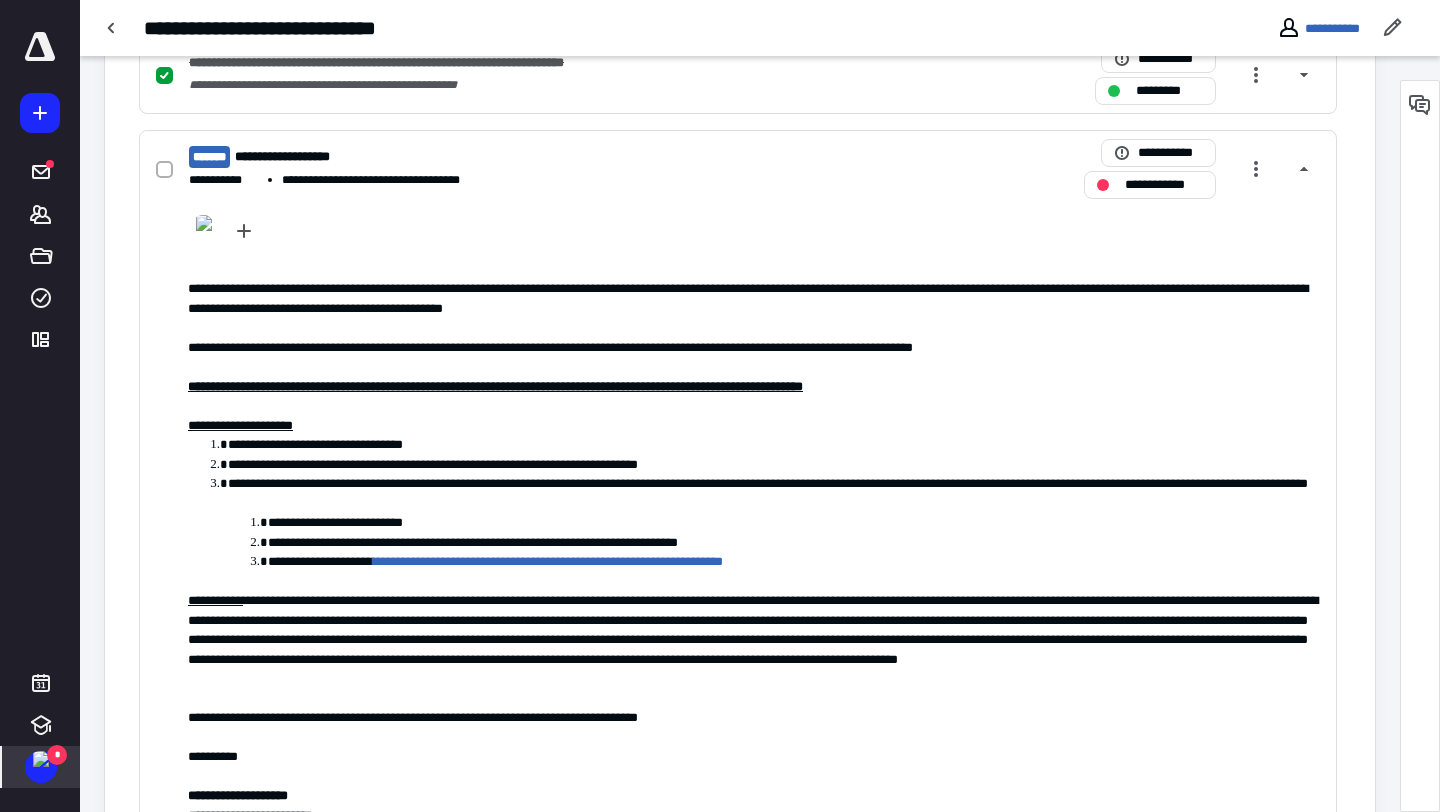 scroll, scrollTop: 1580, scrollLeft: 0, axis: vertical 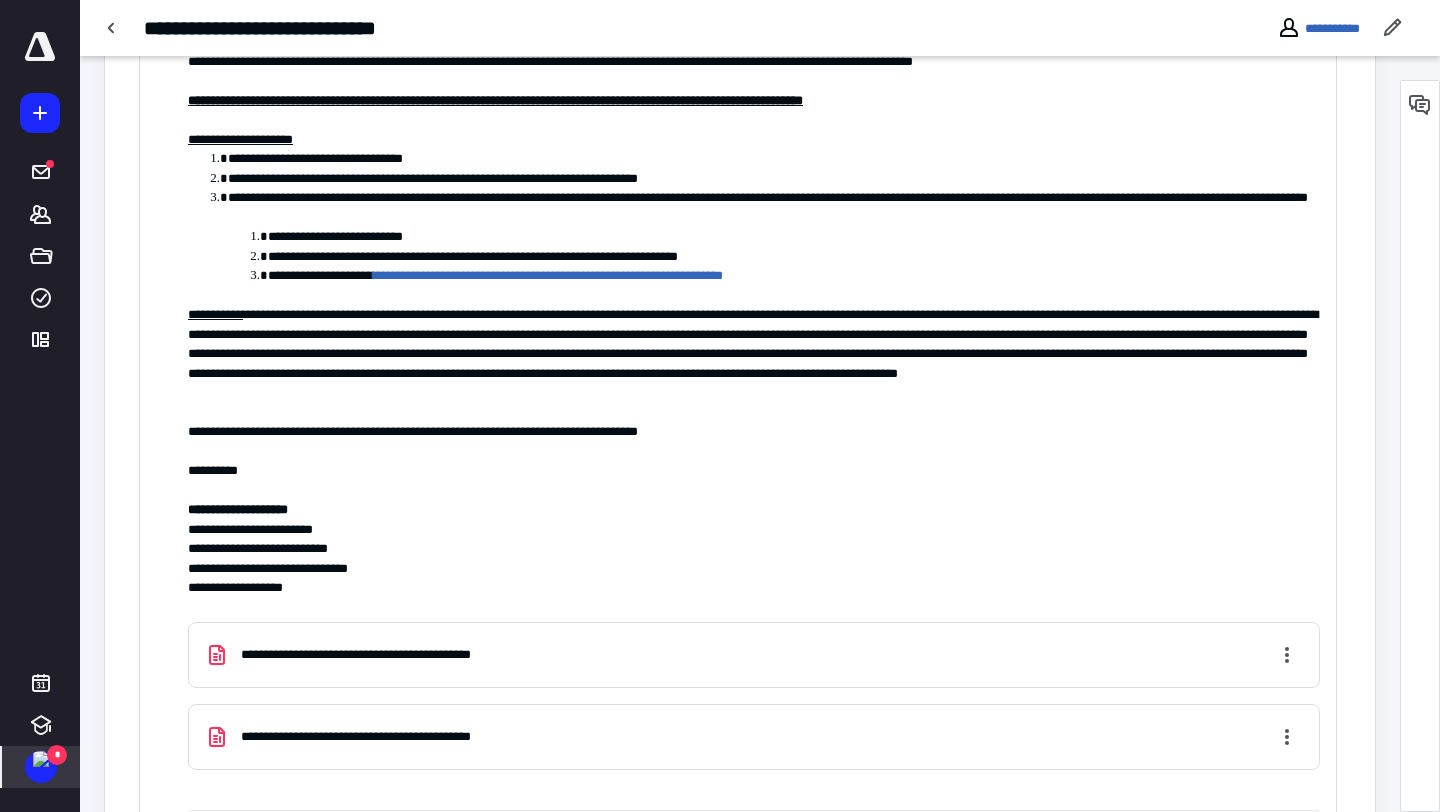 click at bounding box center (41, 759) 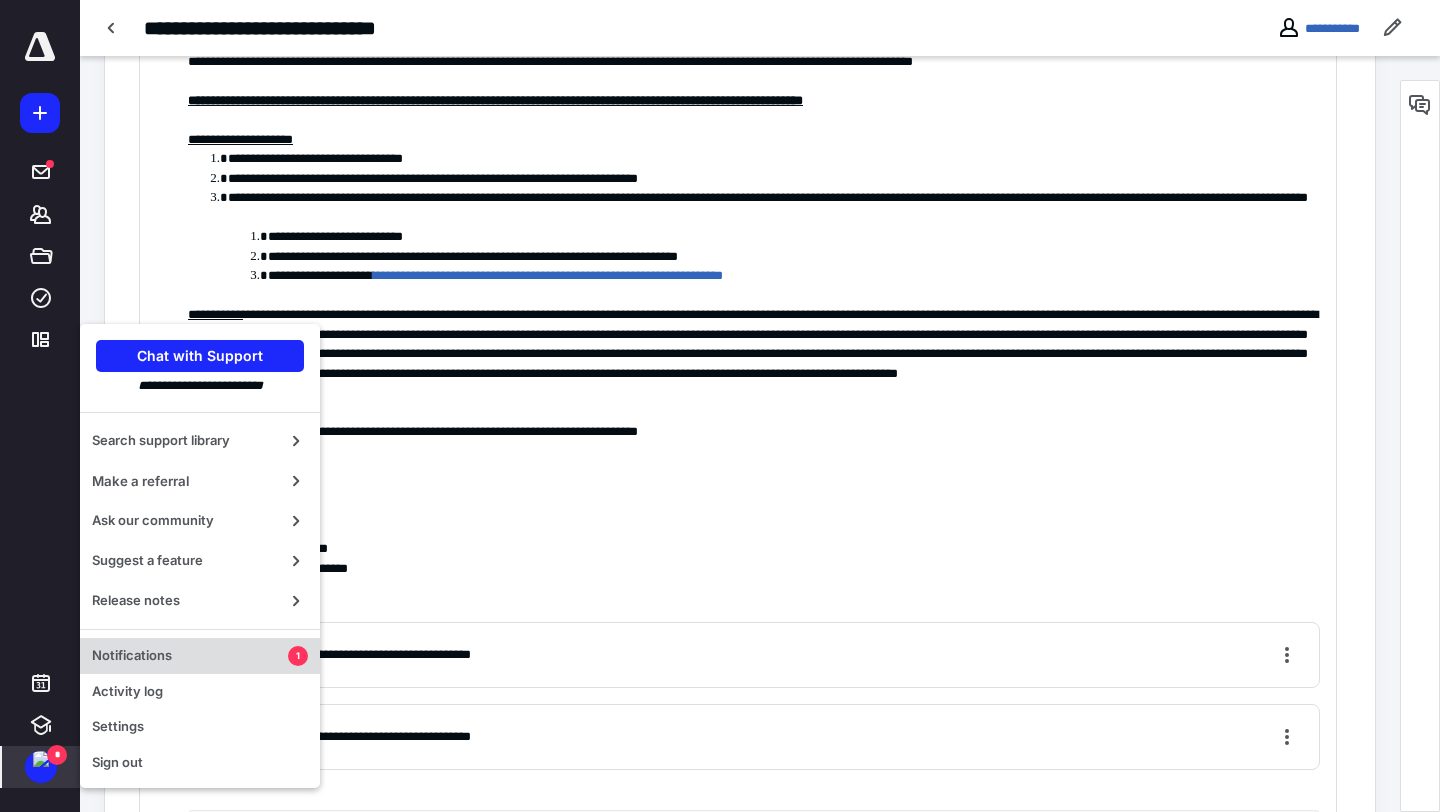 click on "Notifications" at bounding box center [190, 656] 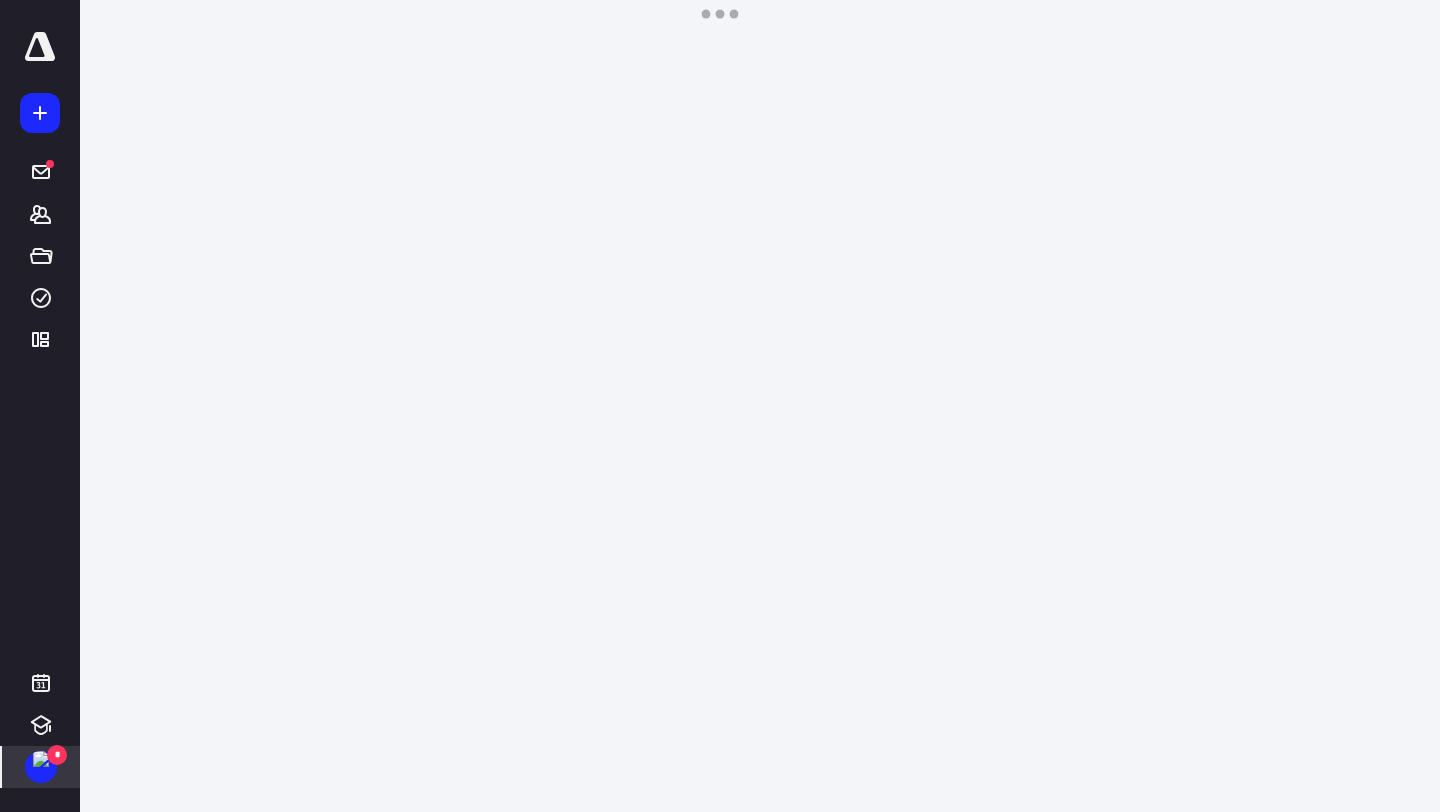 scroll, scrollTop: 0, scrollLeft: 0, axis: both 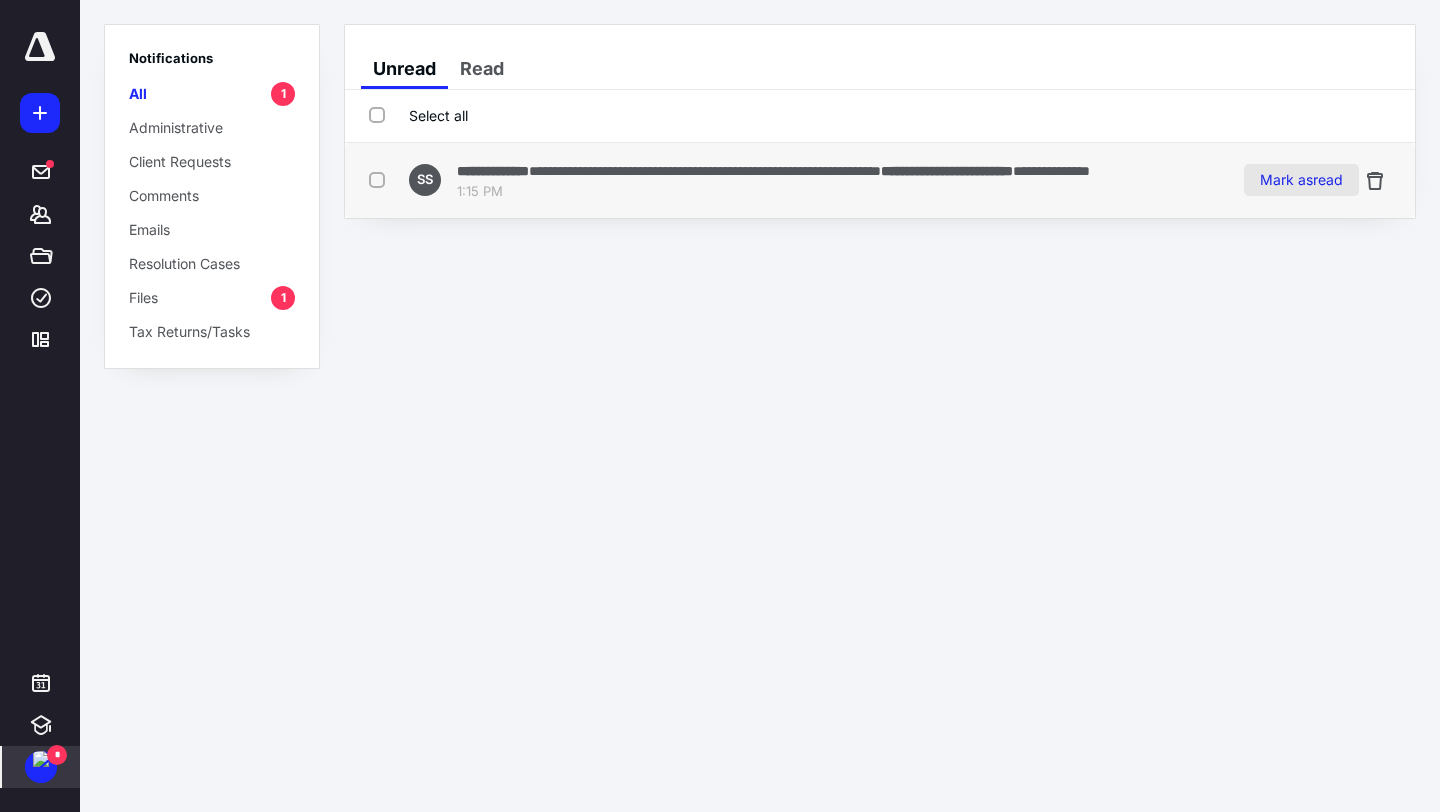 click on "Mark as  read" at bounding box center (1301, 180) 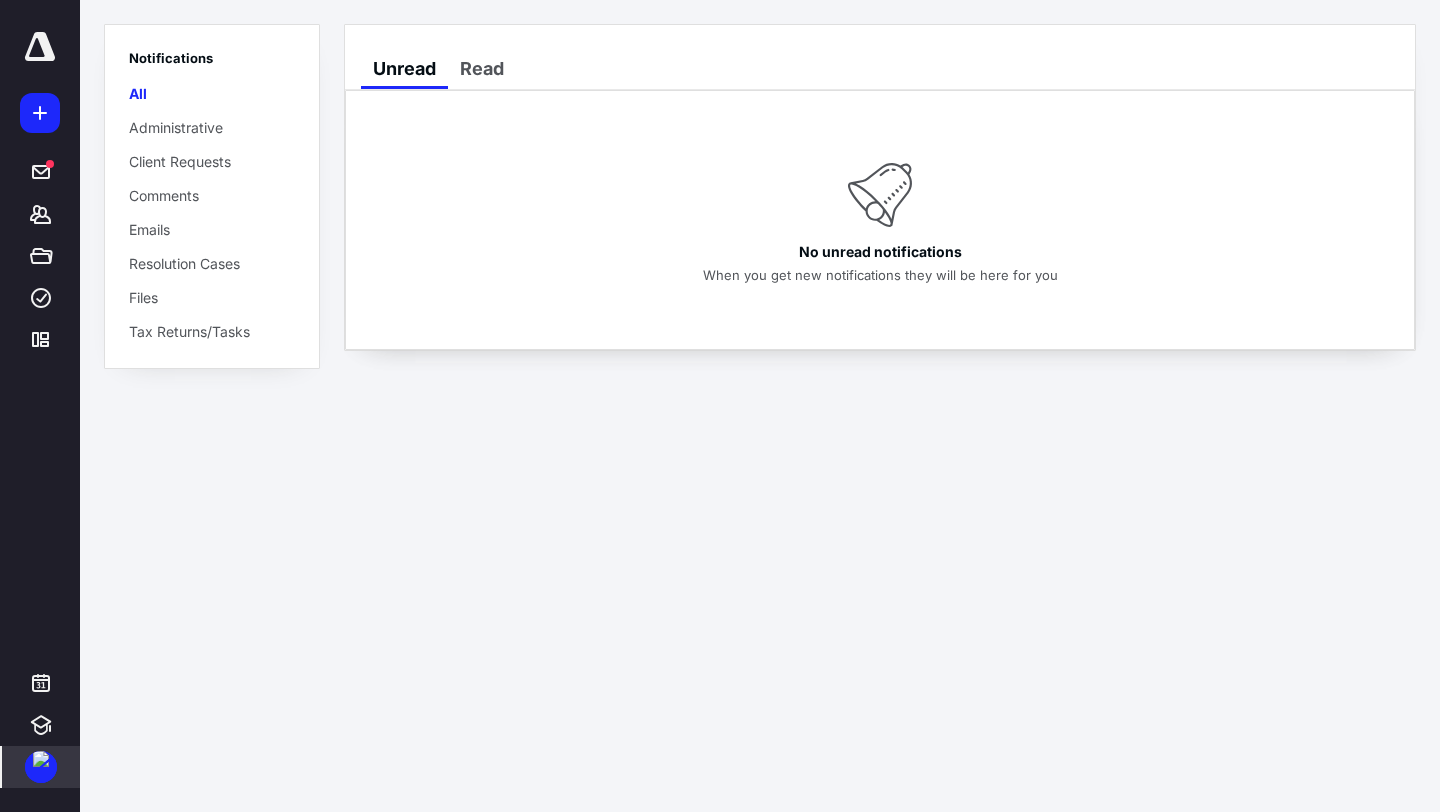 click at bounding box center (41, 759) 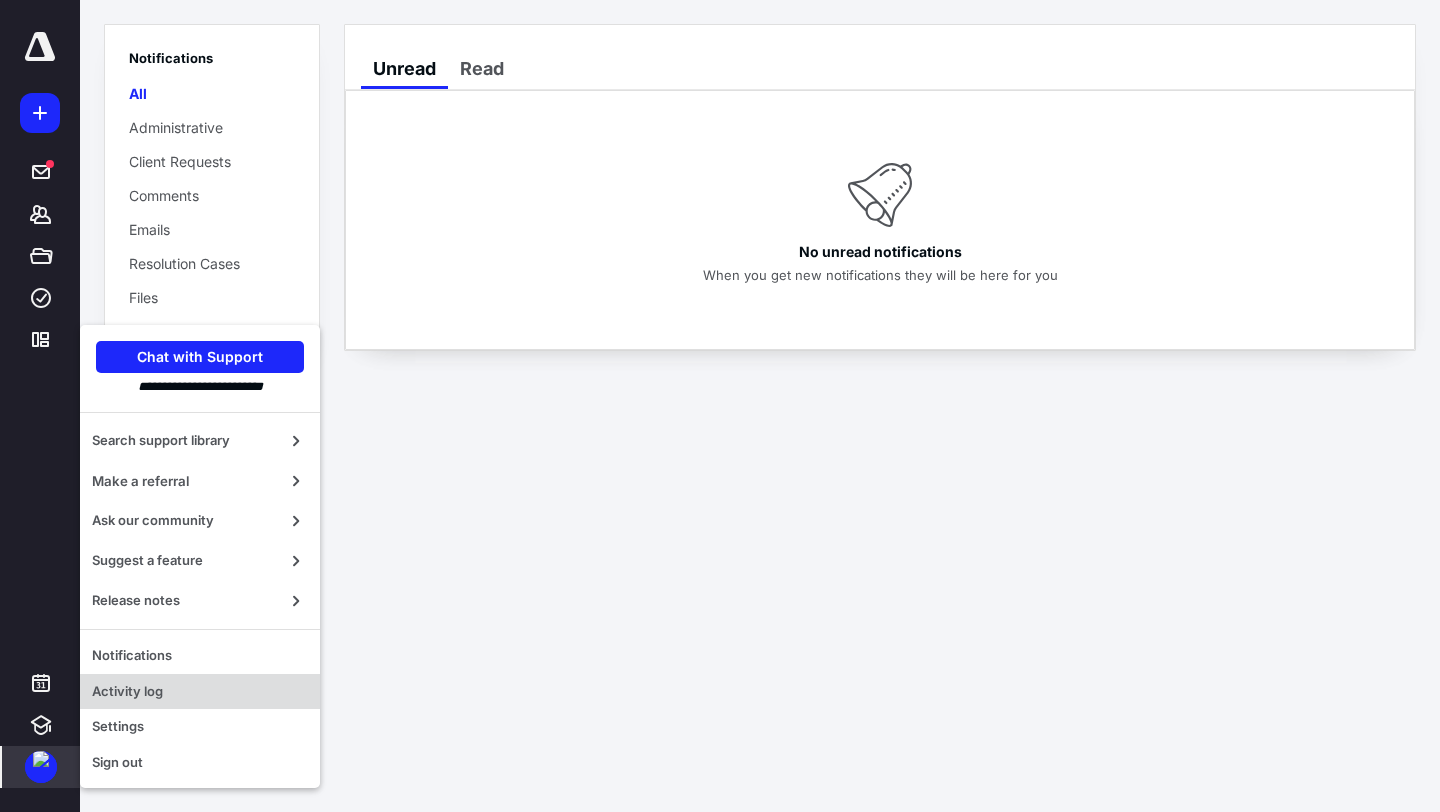click on "Activity log" at bounding box center (200, 692) 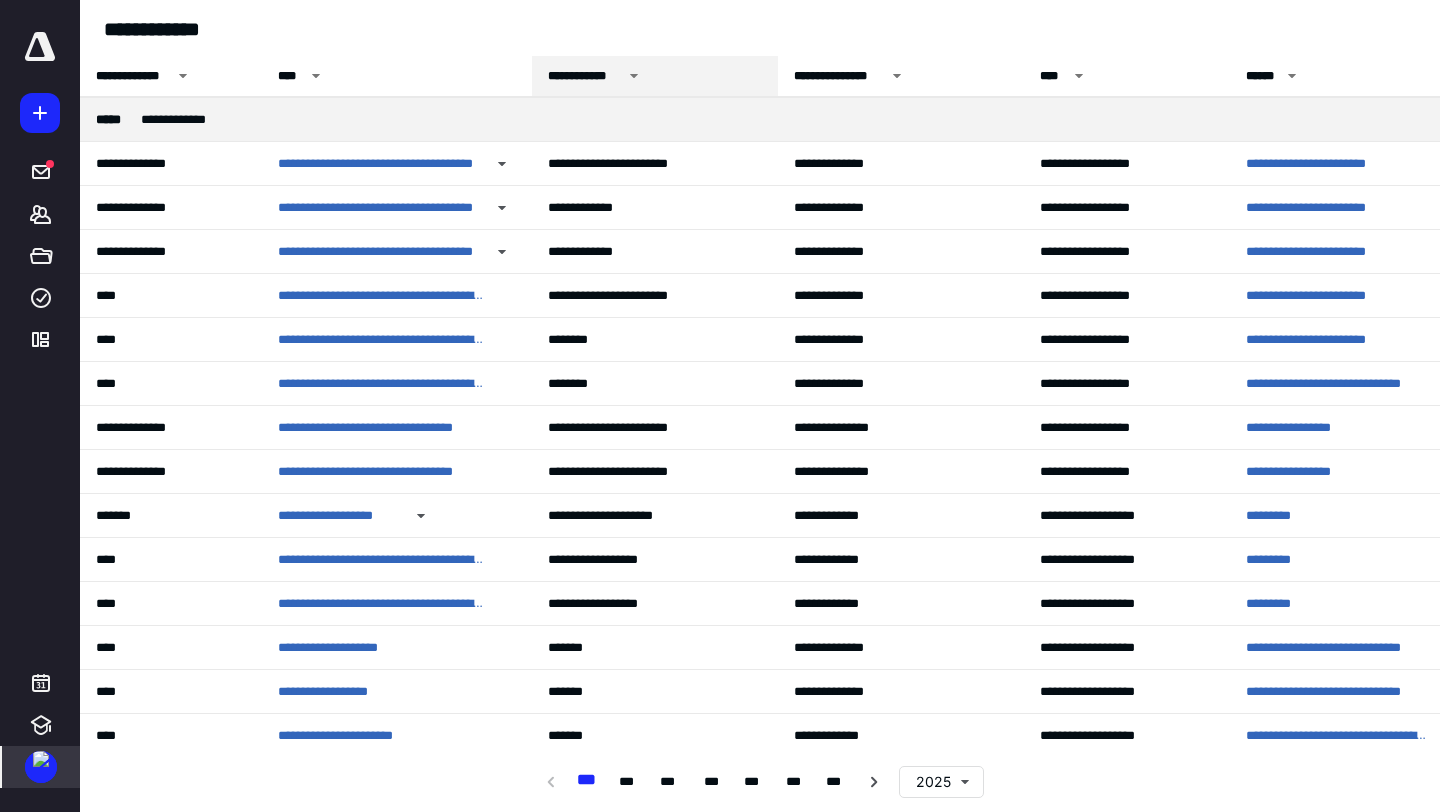 click on "**********" at bounding box center (585, 76) 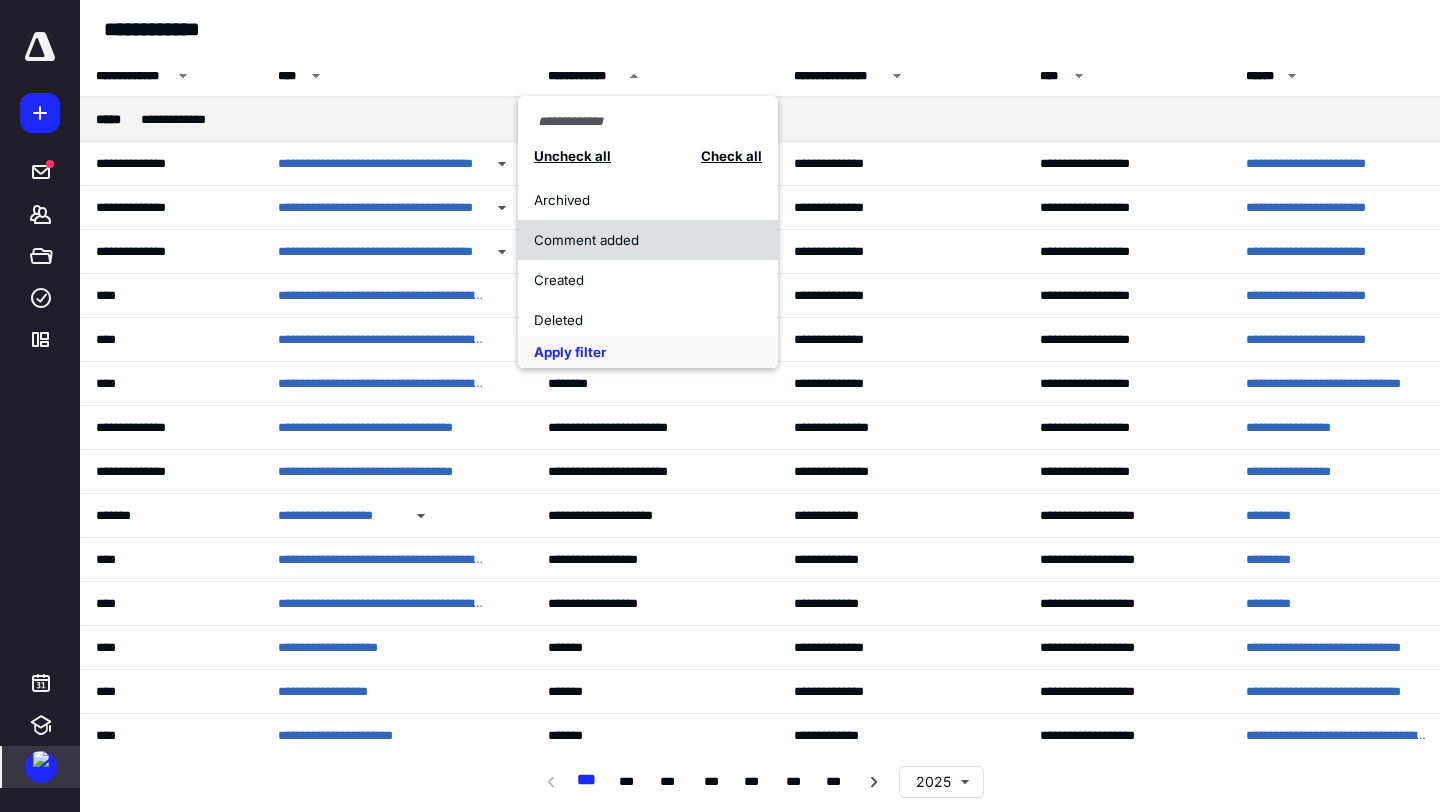 click on "Comment added" at bounding box center (637, 240) 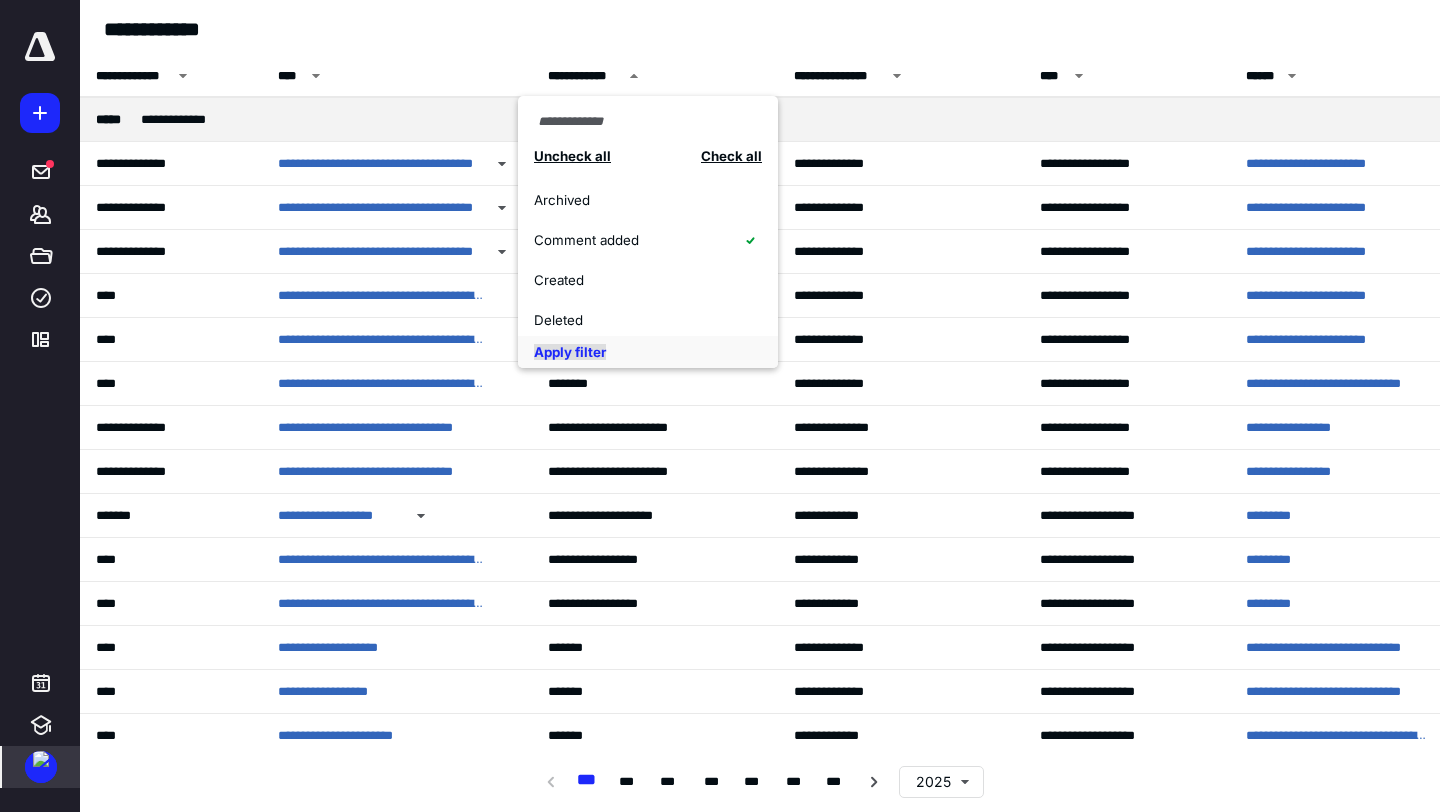 click on "Apply filter" at bounding box center (570, 352) 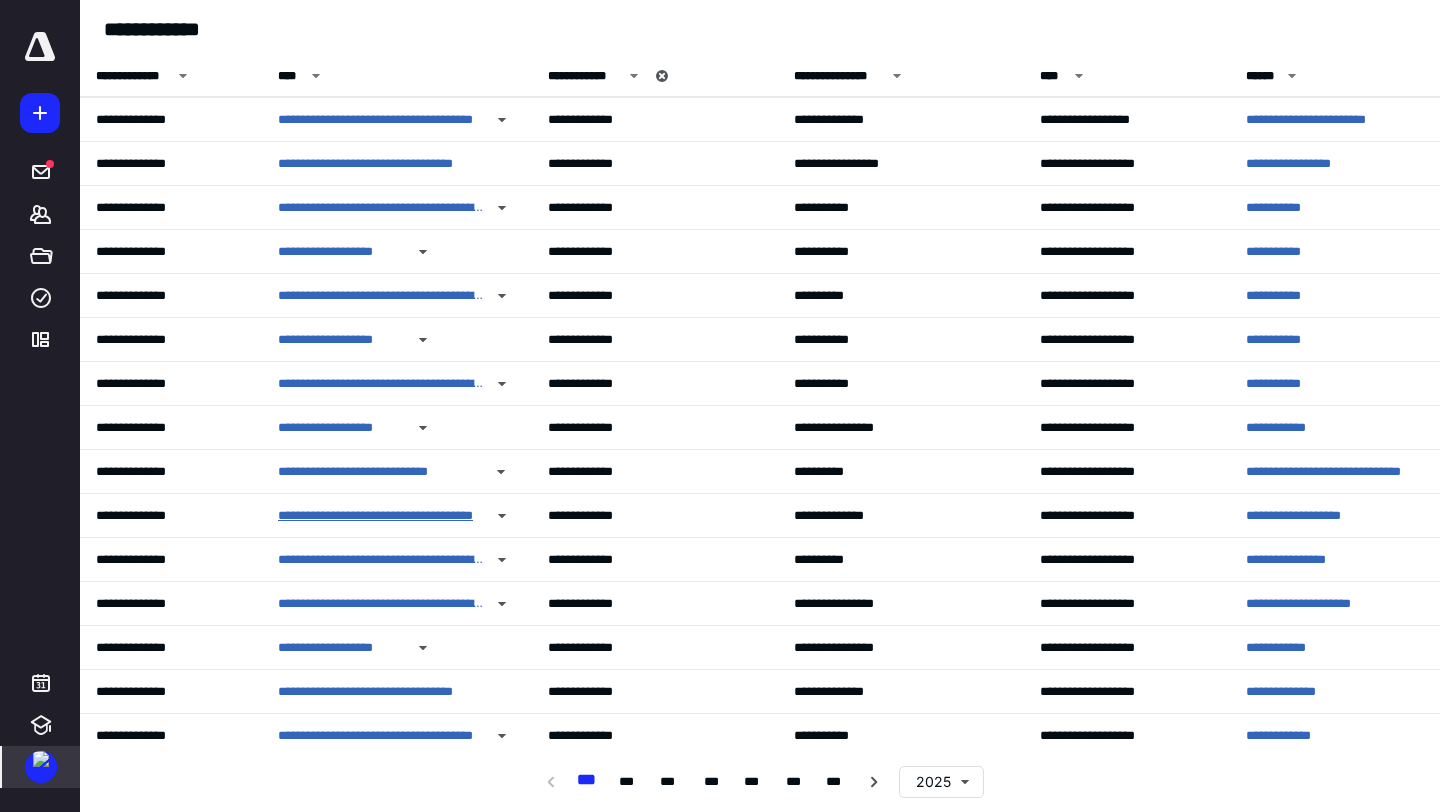 click on "**********" at bounding box center (381, 516) 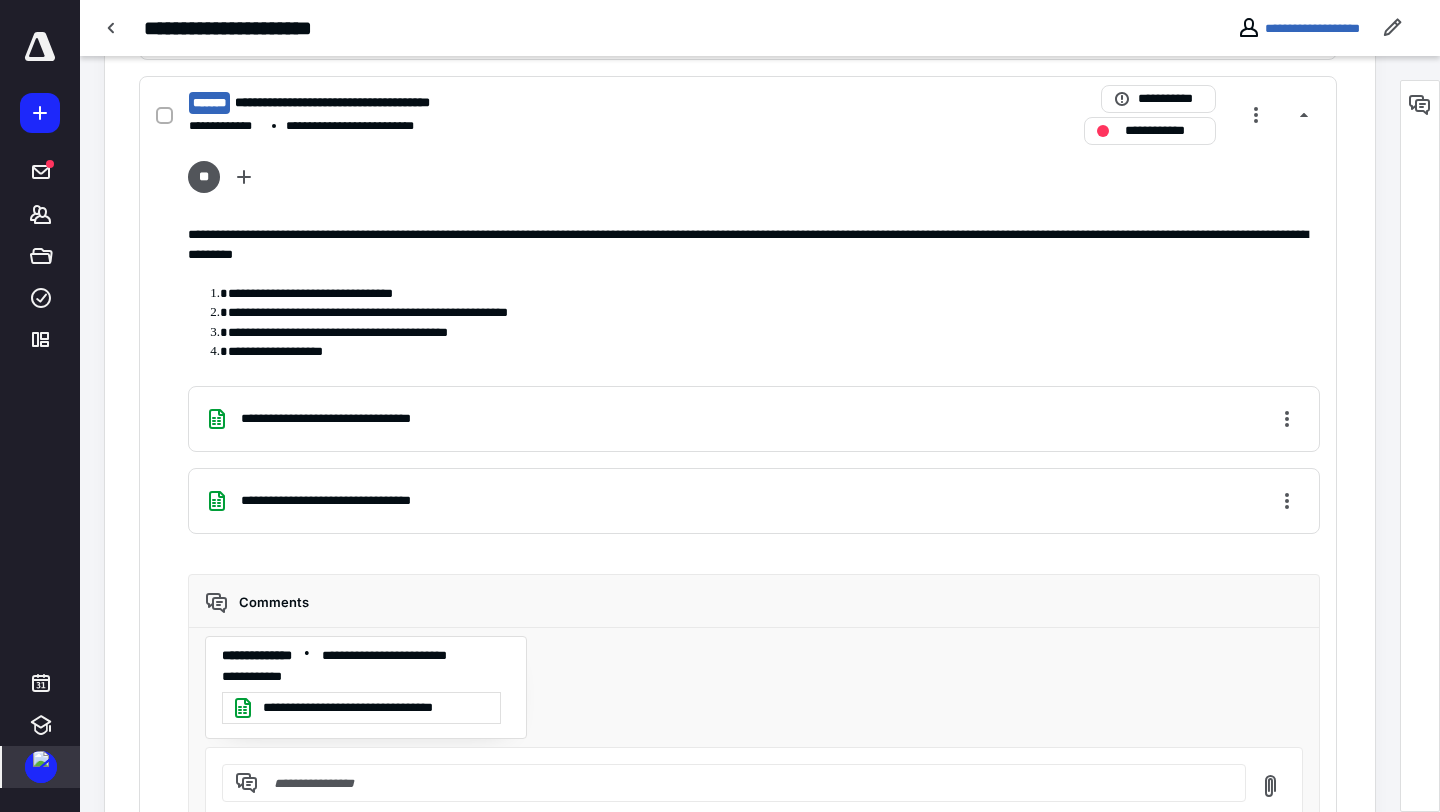 scroll, scrollTop: 639, scrollLeft: 0, axis: vertical 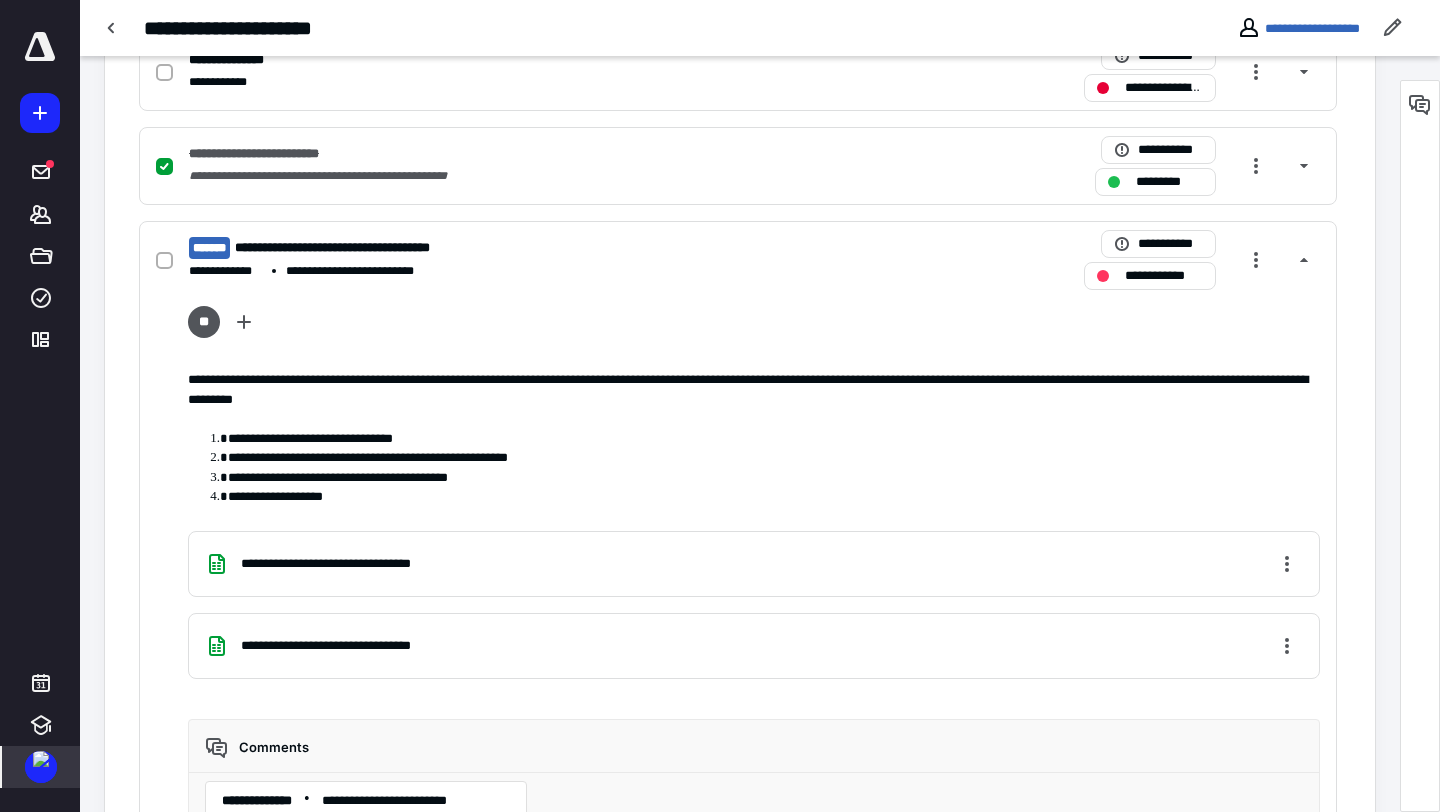 click at bounding box center [41, 759] 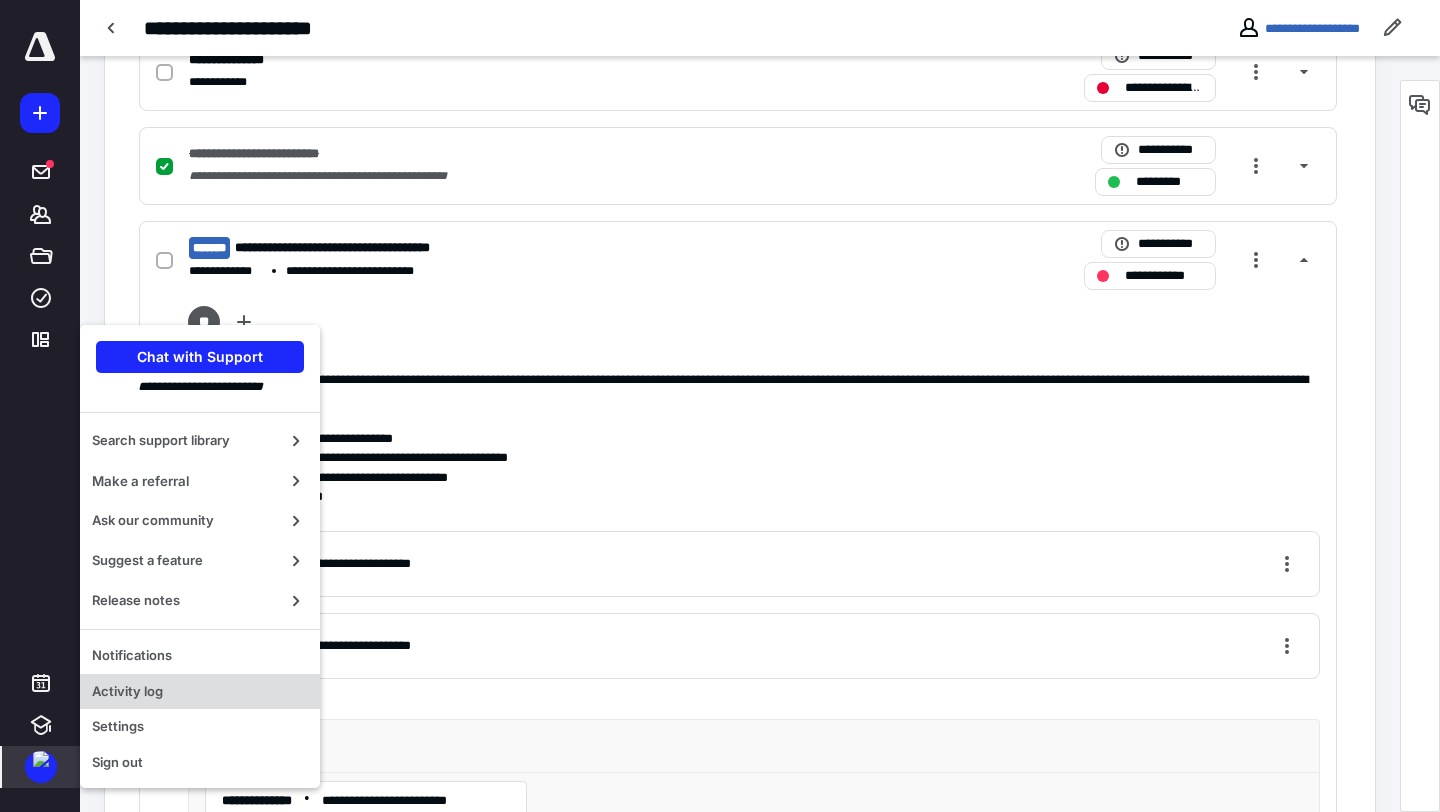 click on "Activity log" at bounding box center (200, 692) 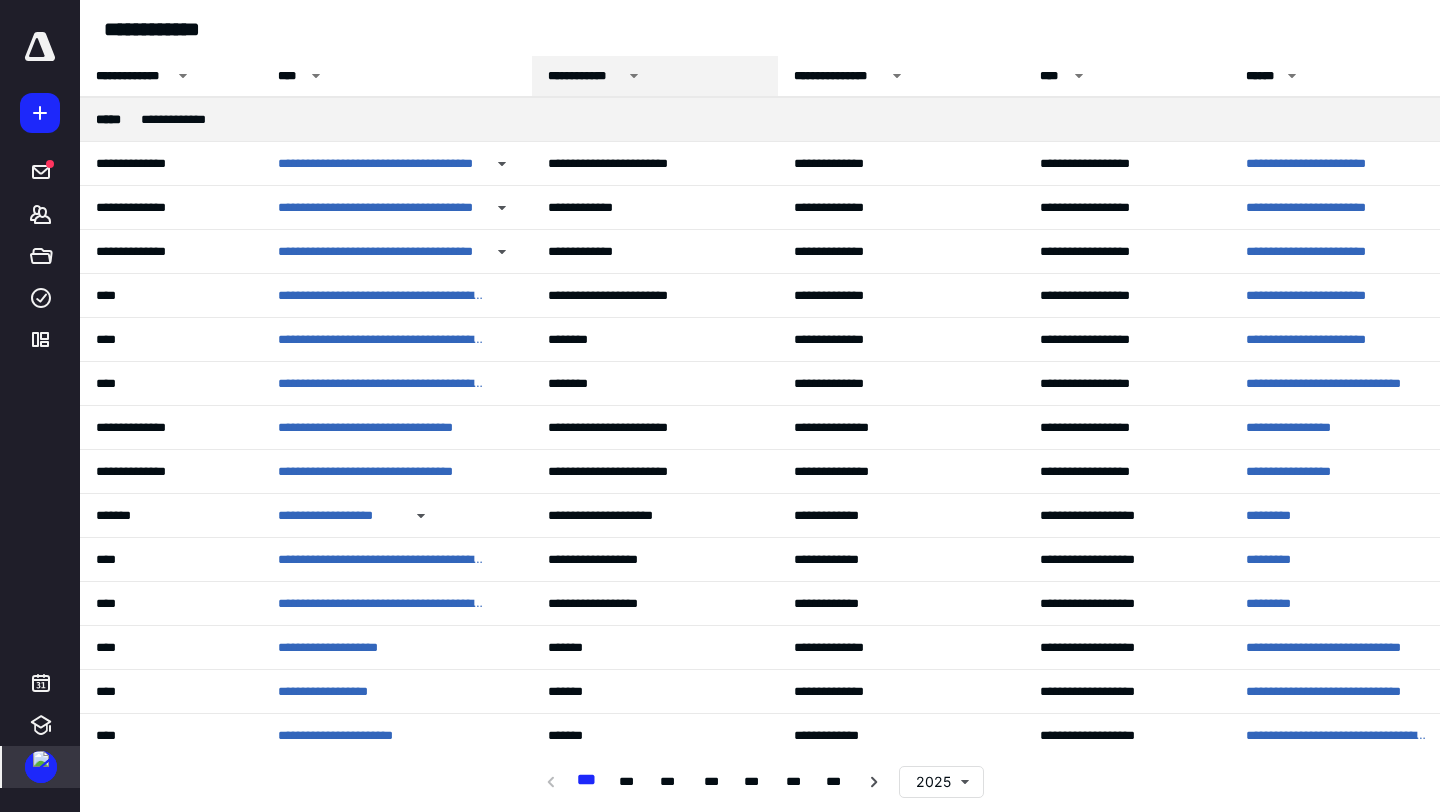 click on "**********" at bounding box center (585, 76) 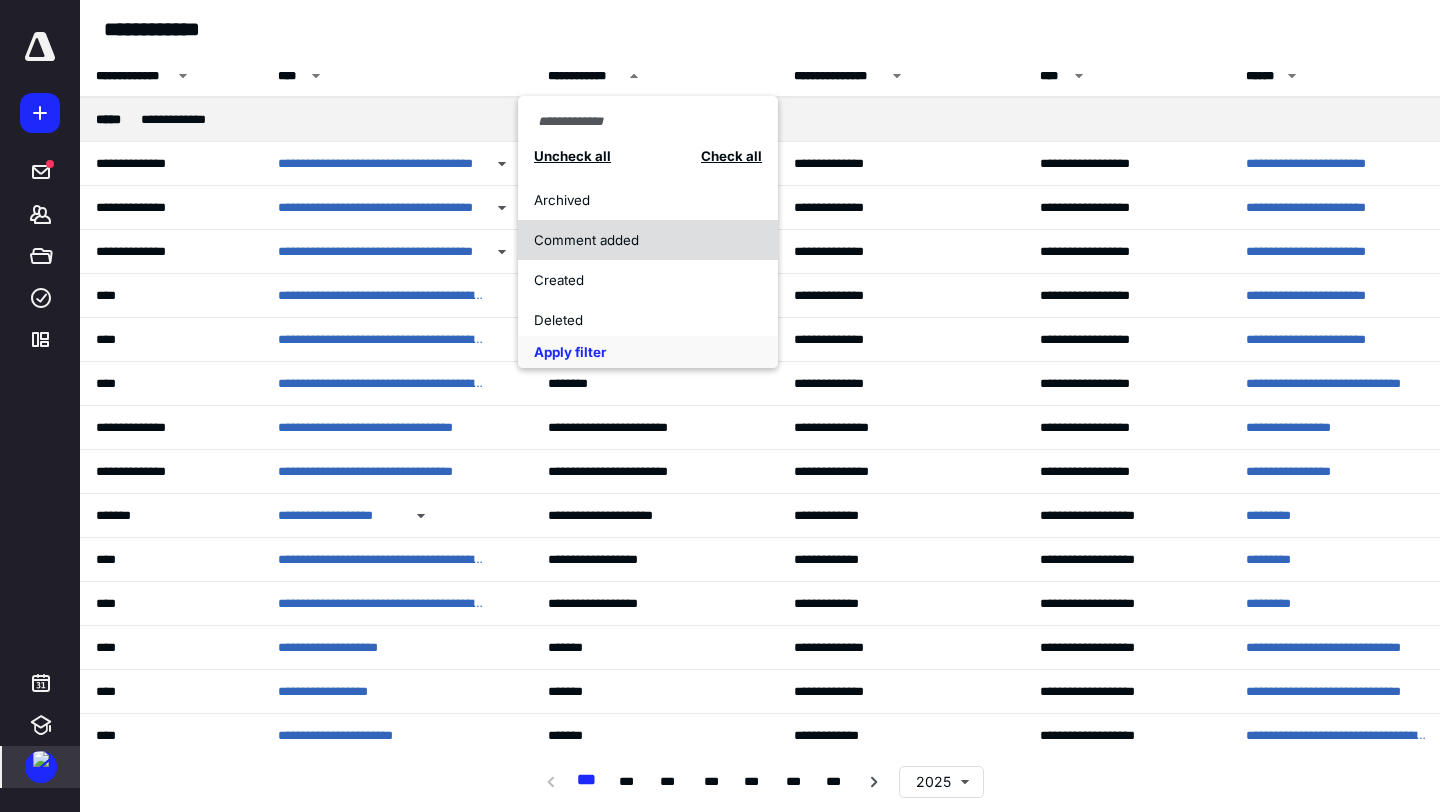 click on "Comment added" at bounding box center [637, 240] 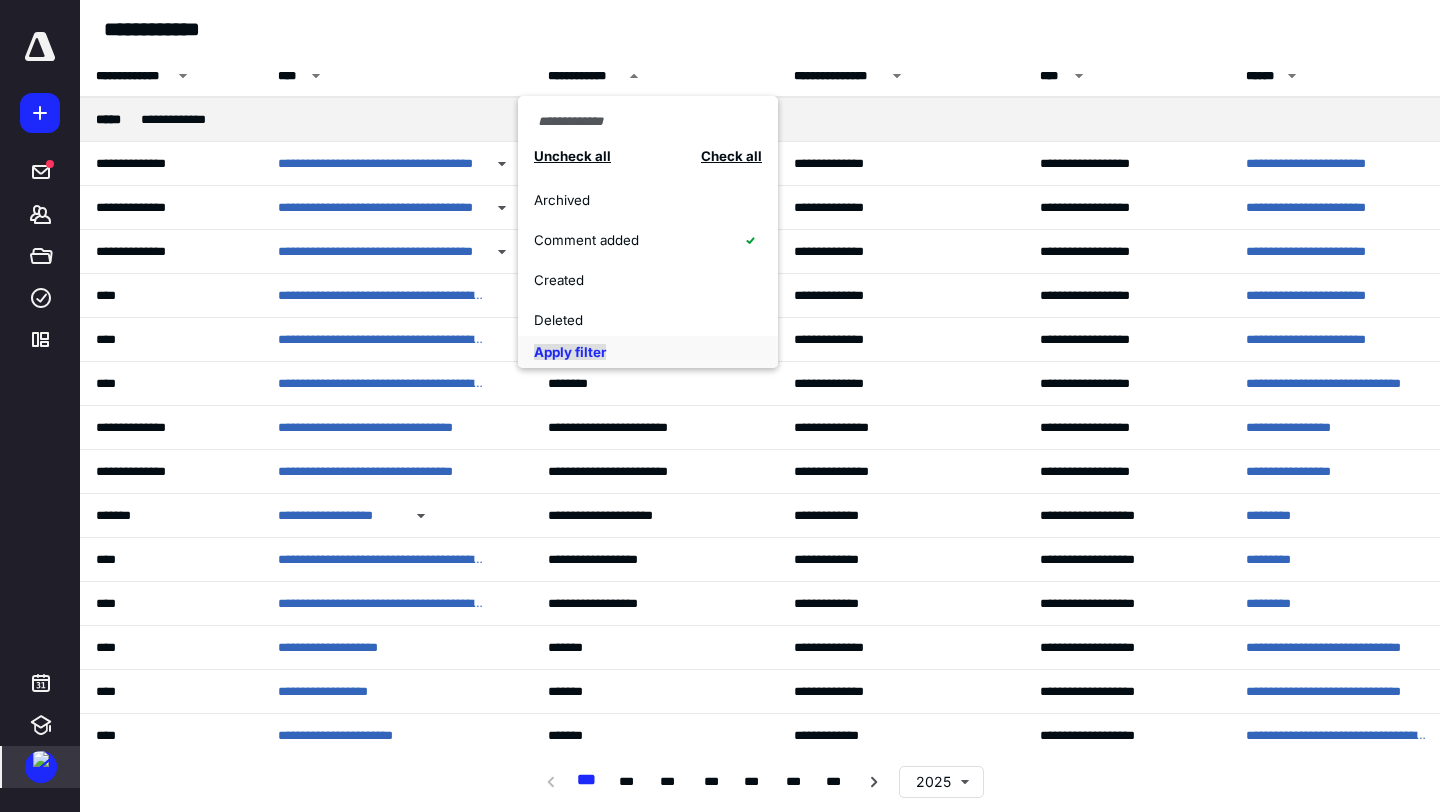 click on "Apply filter" at bounding box center (570, 352) 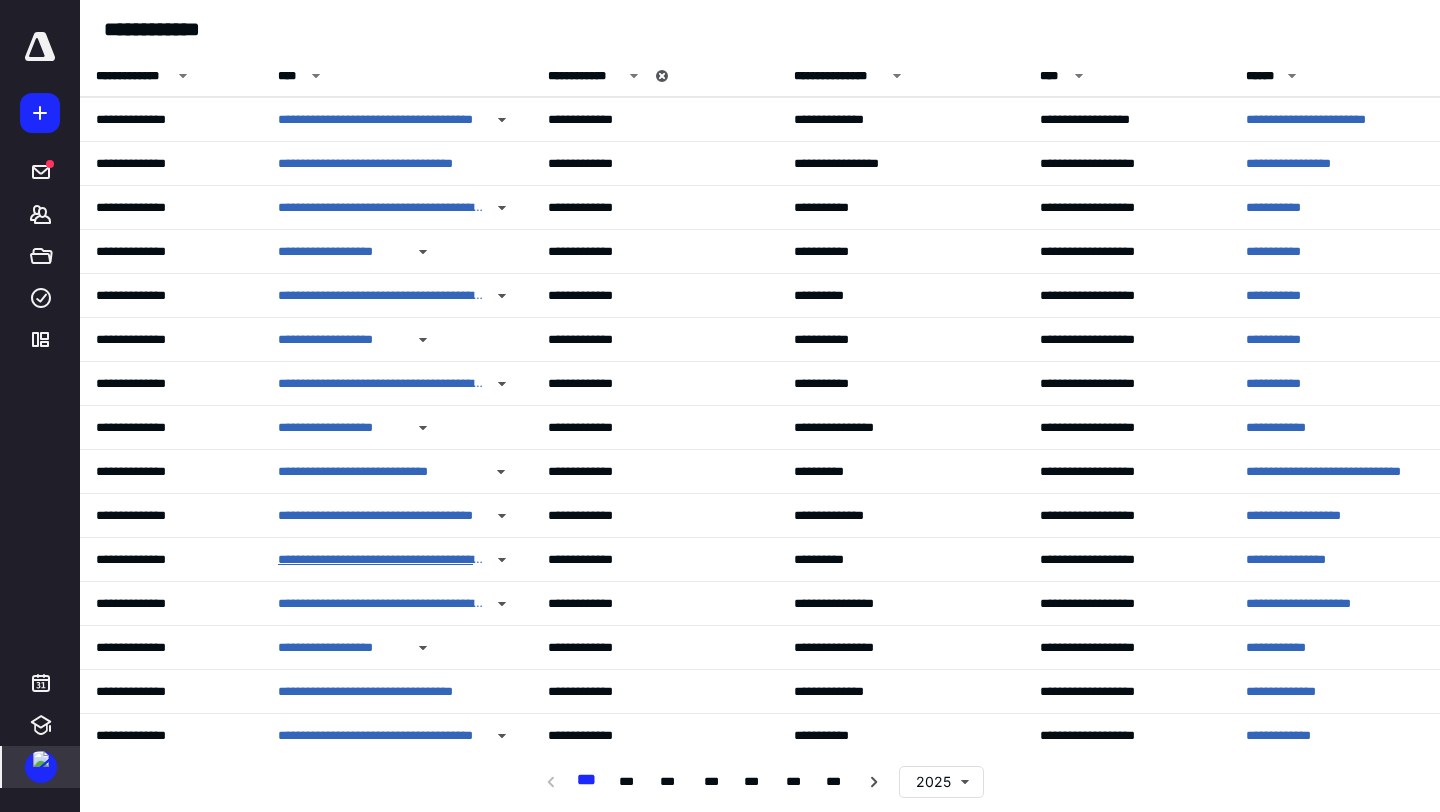 click on "**********" at bounding box center (381, 560) 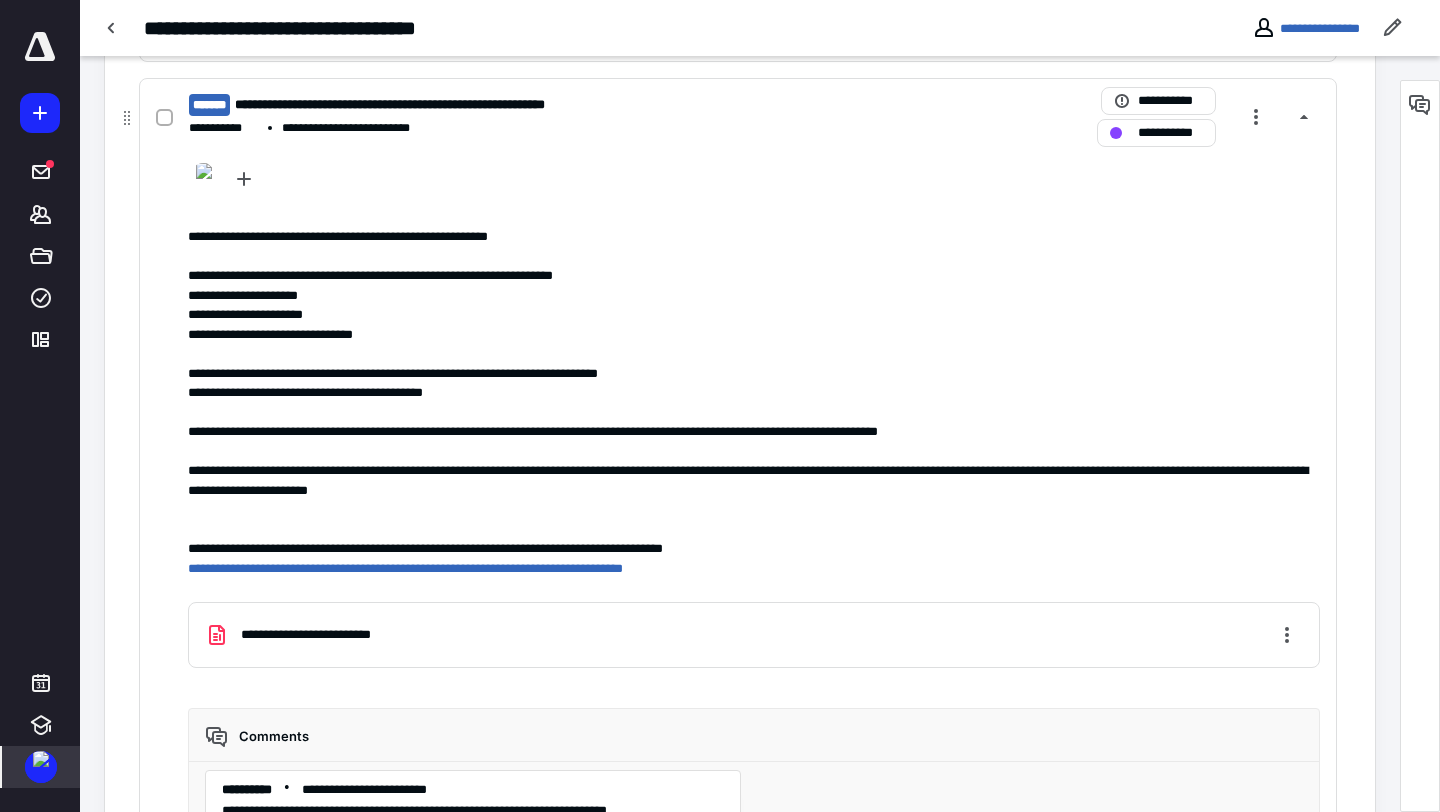 scroll, scrollTop: 1503, scrollLeft: 0, axis: vertical 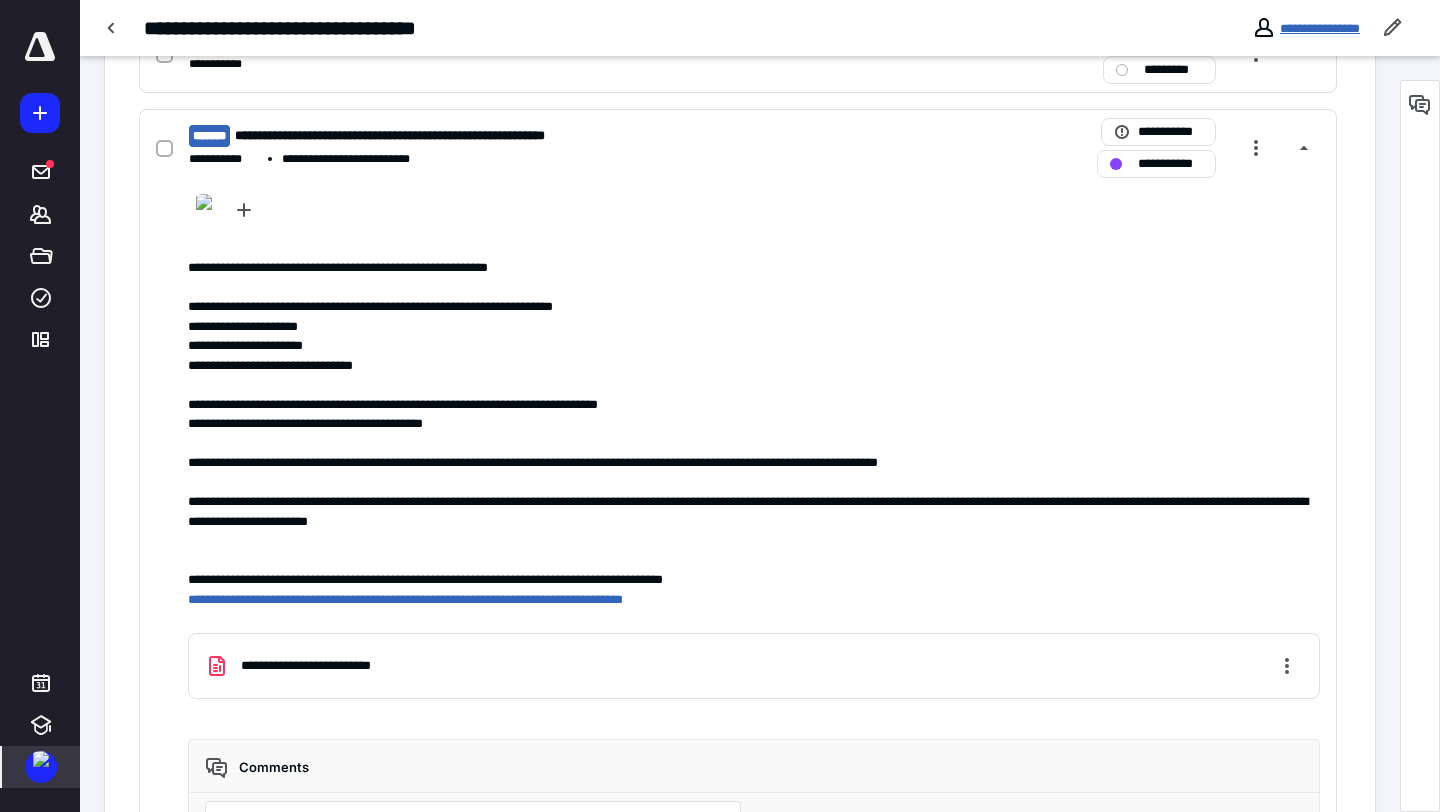 click on "**********" at bounding box center (1320, 28) 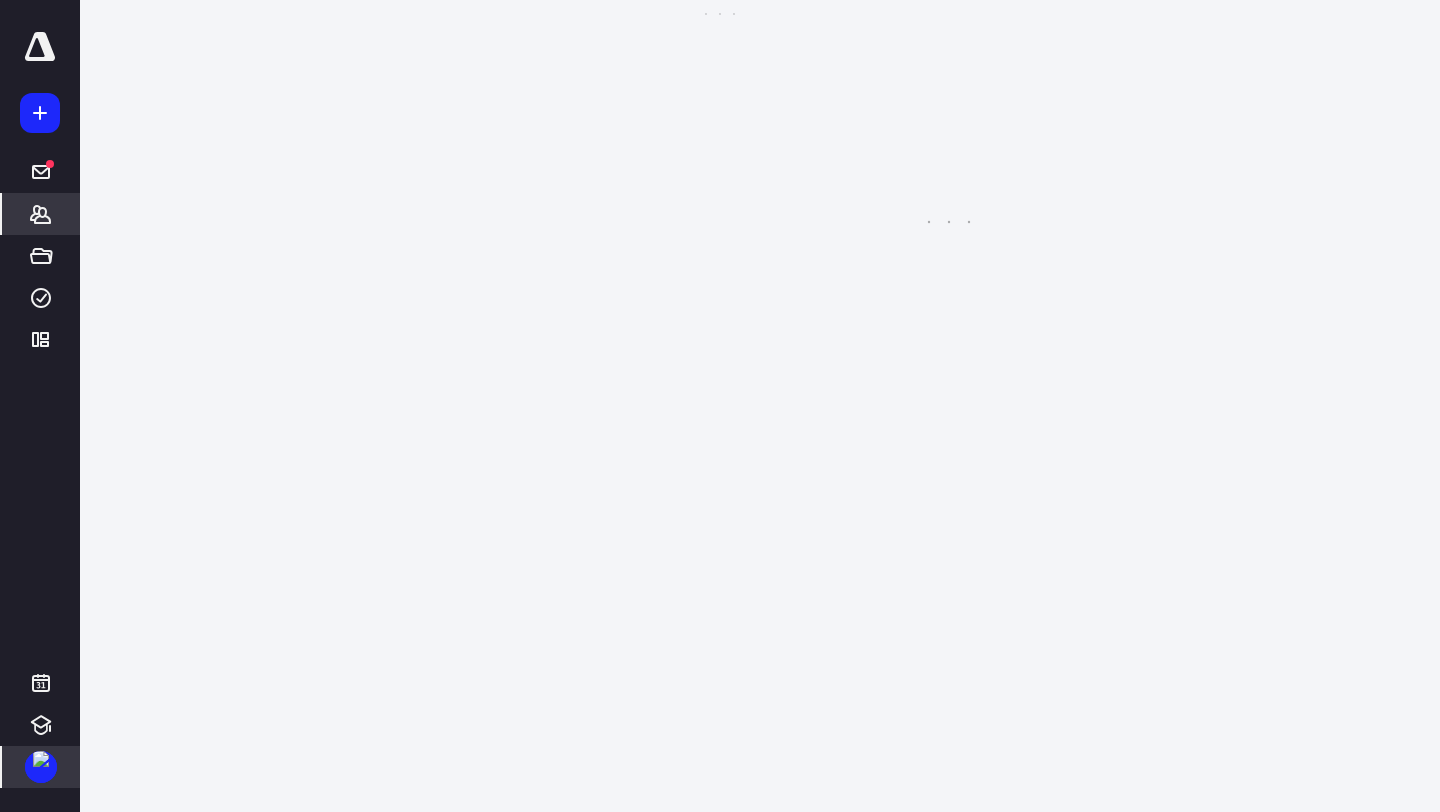 scroll, scrollTop: 0, scrollLeft: 0, axis: both 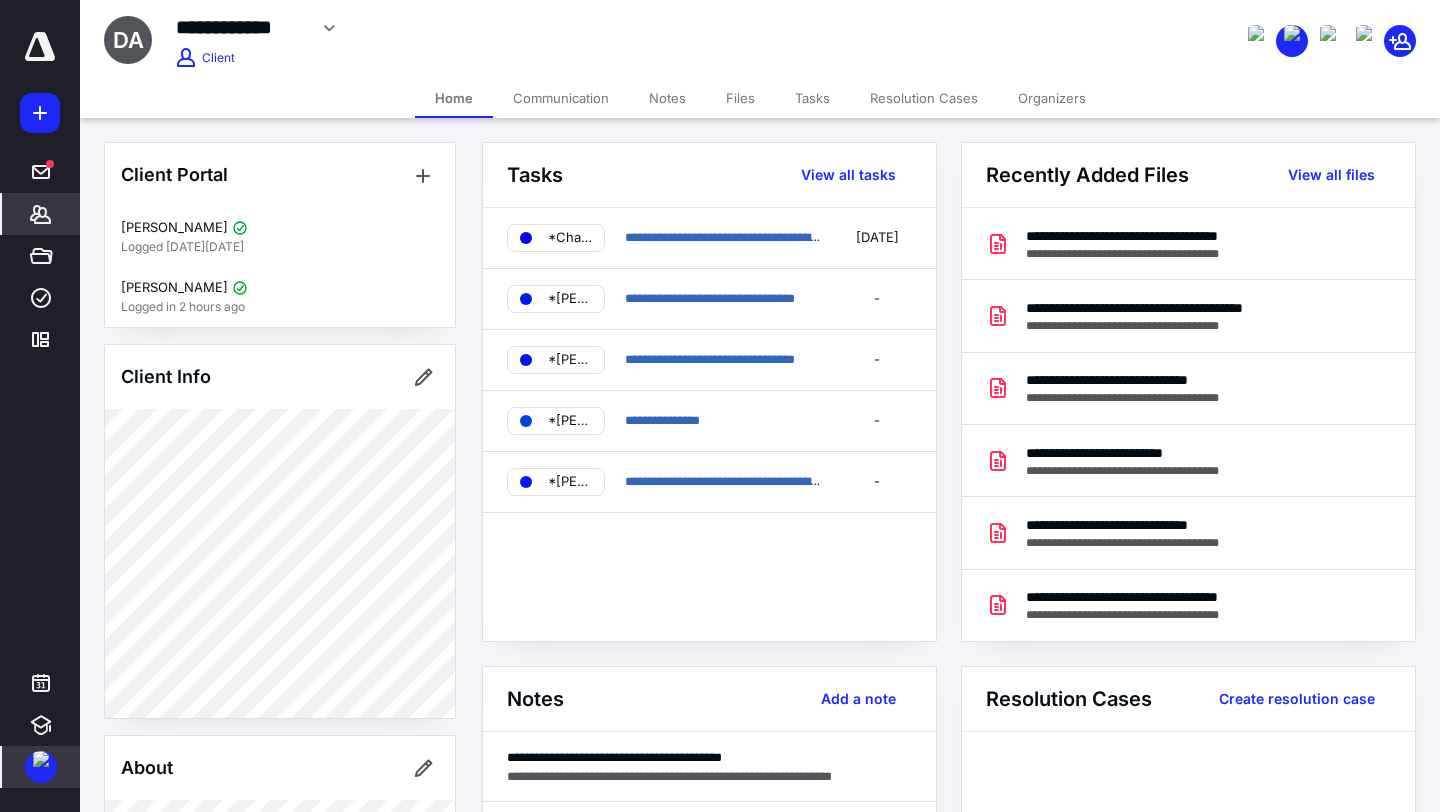 click on "Tasks" at bounding box center [812, 98] 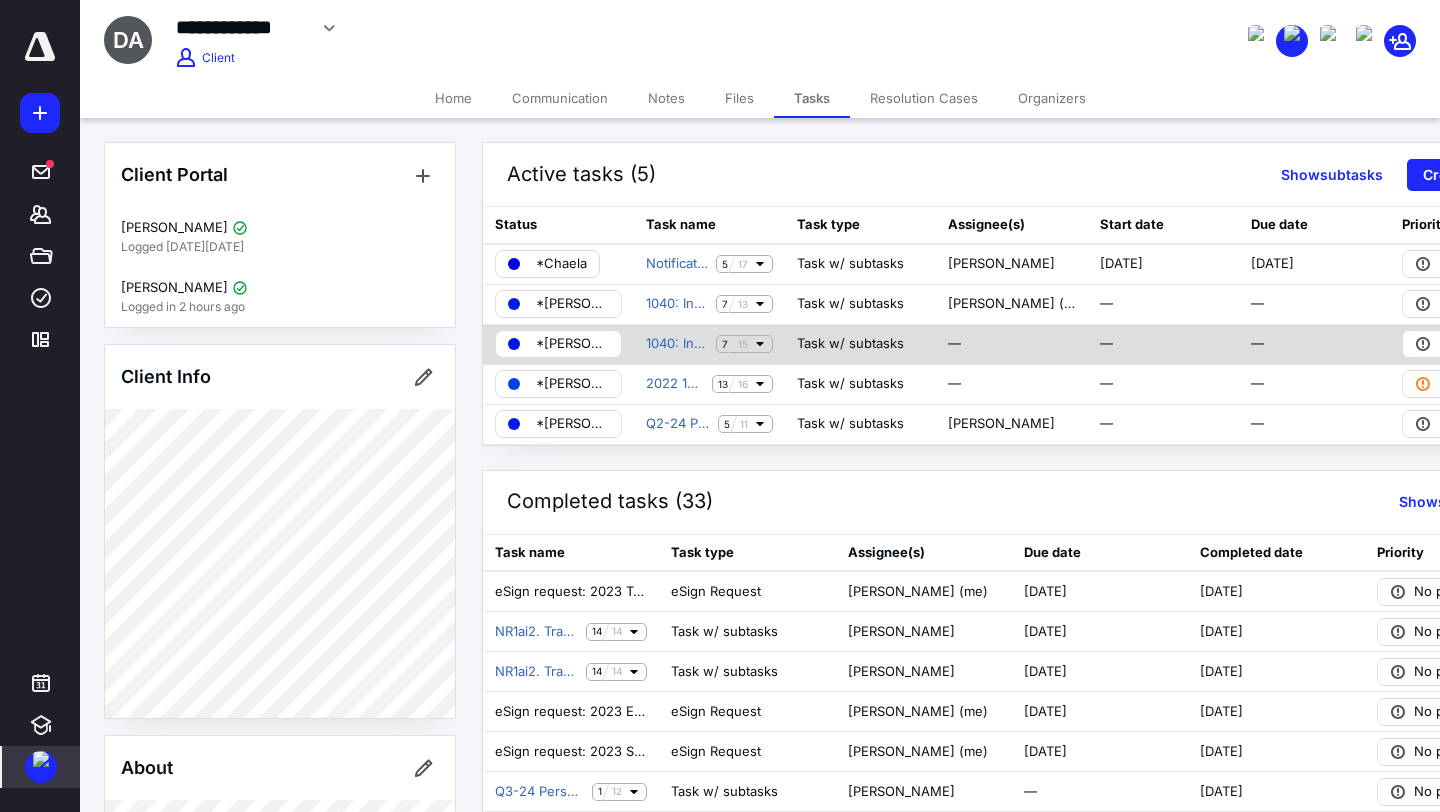 click 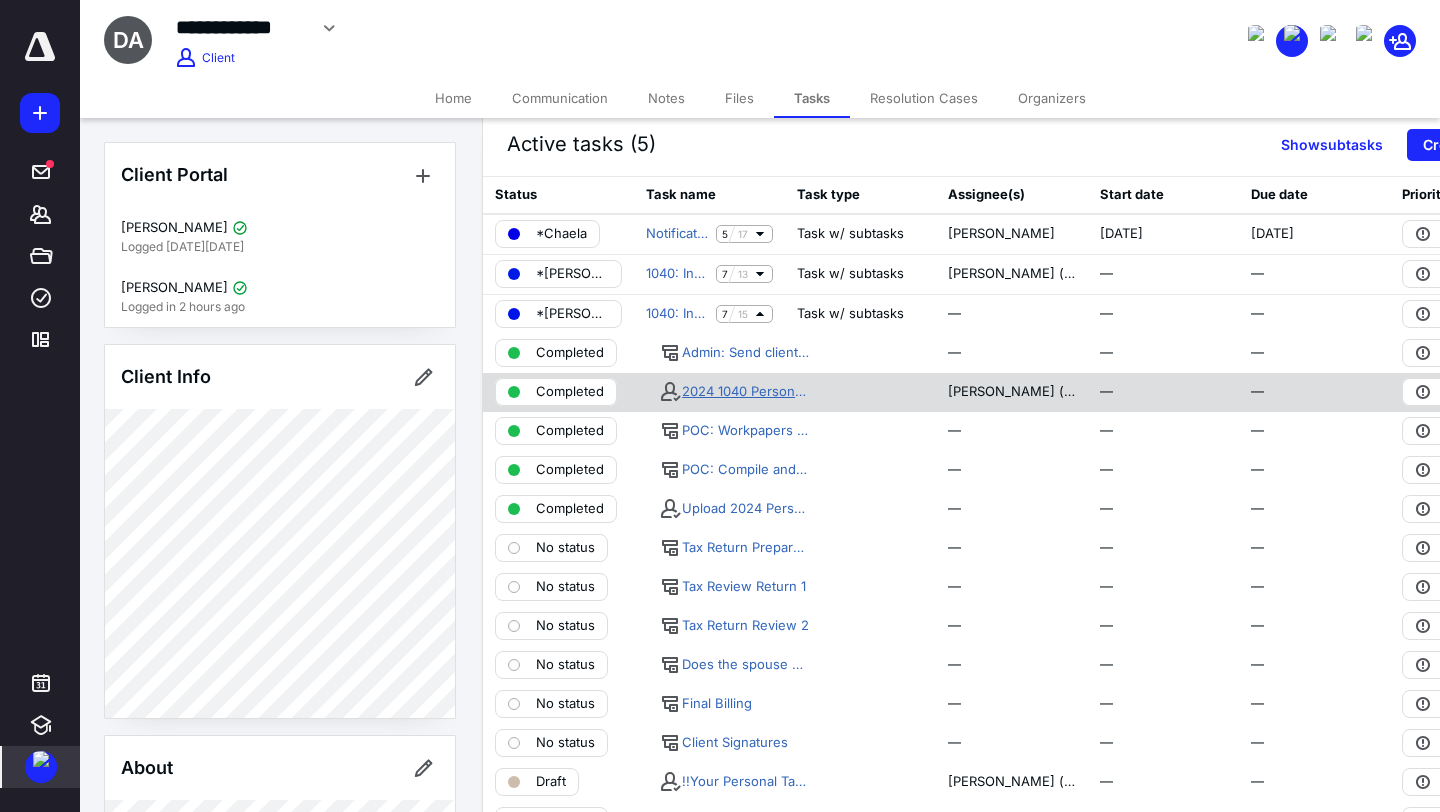 scroll, scrollTop: 7, scrollLeft: 0, axis: vertical 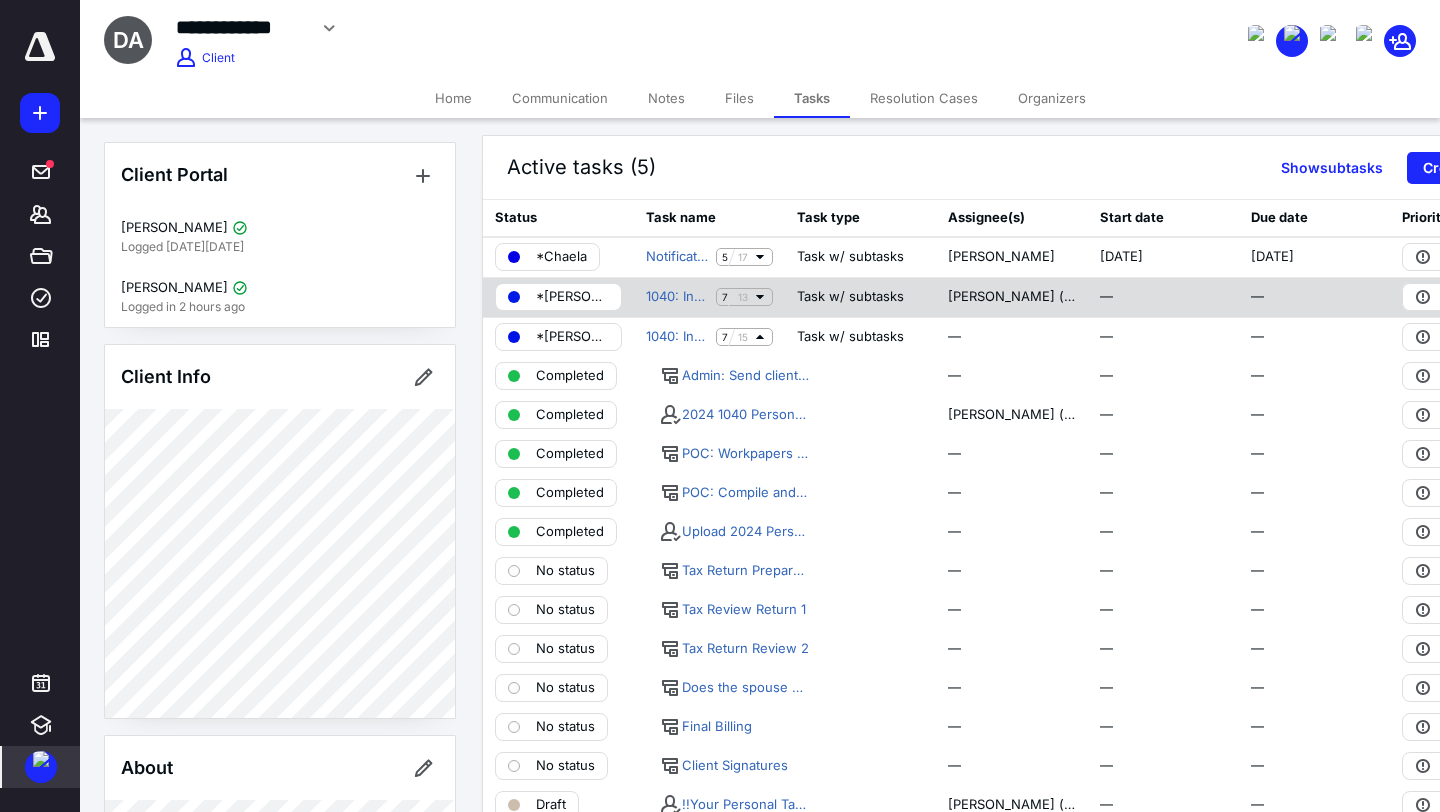 click 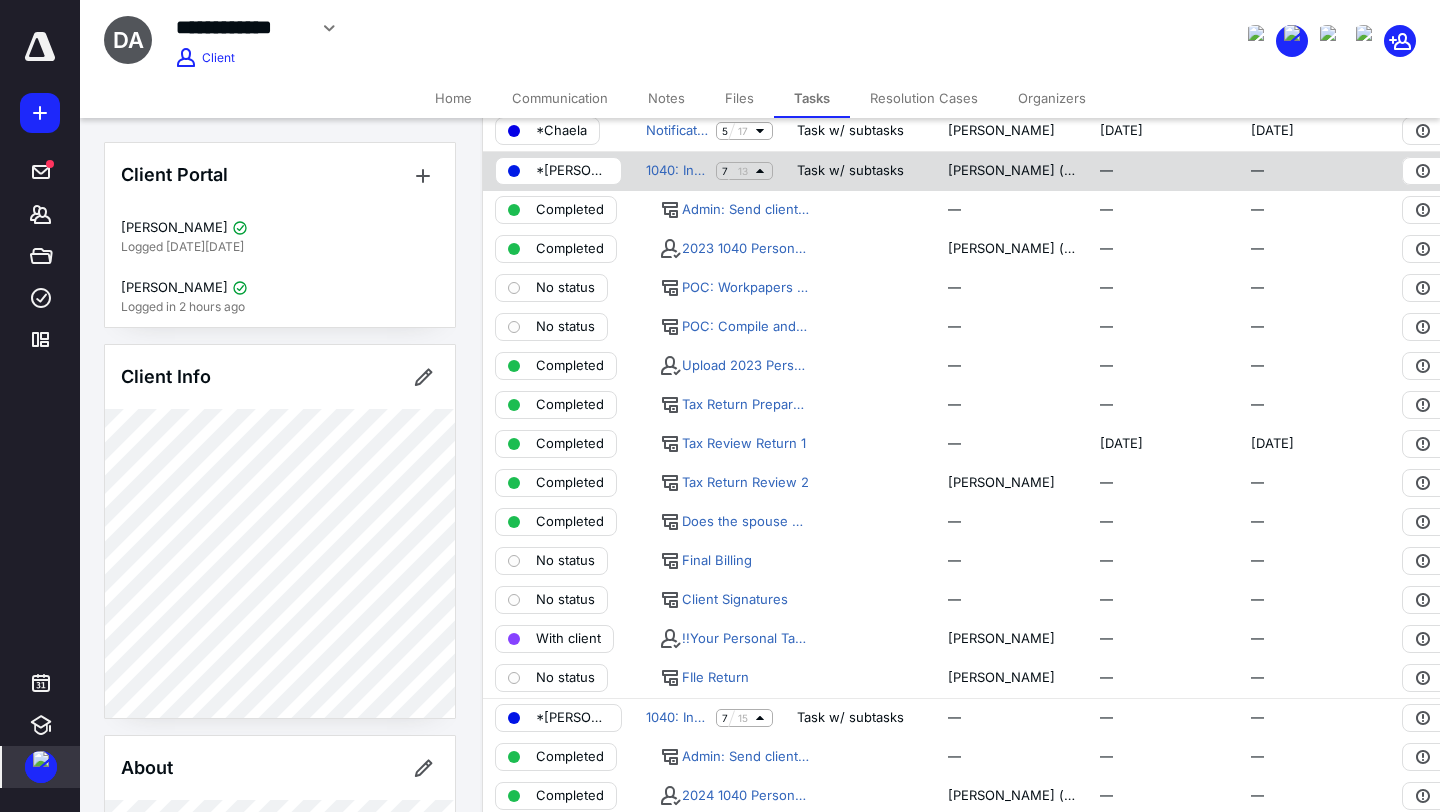 scroll, scrollTop: 207, scrollLeft: 0, axis: vertical 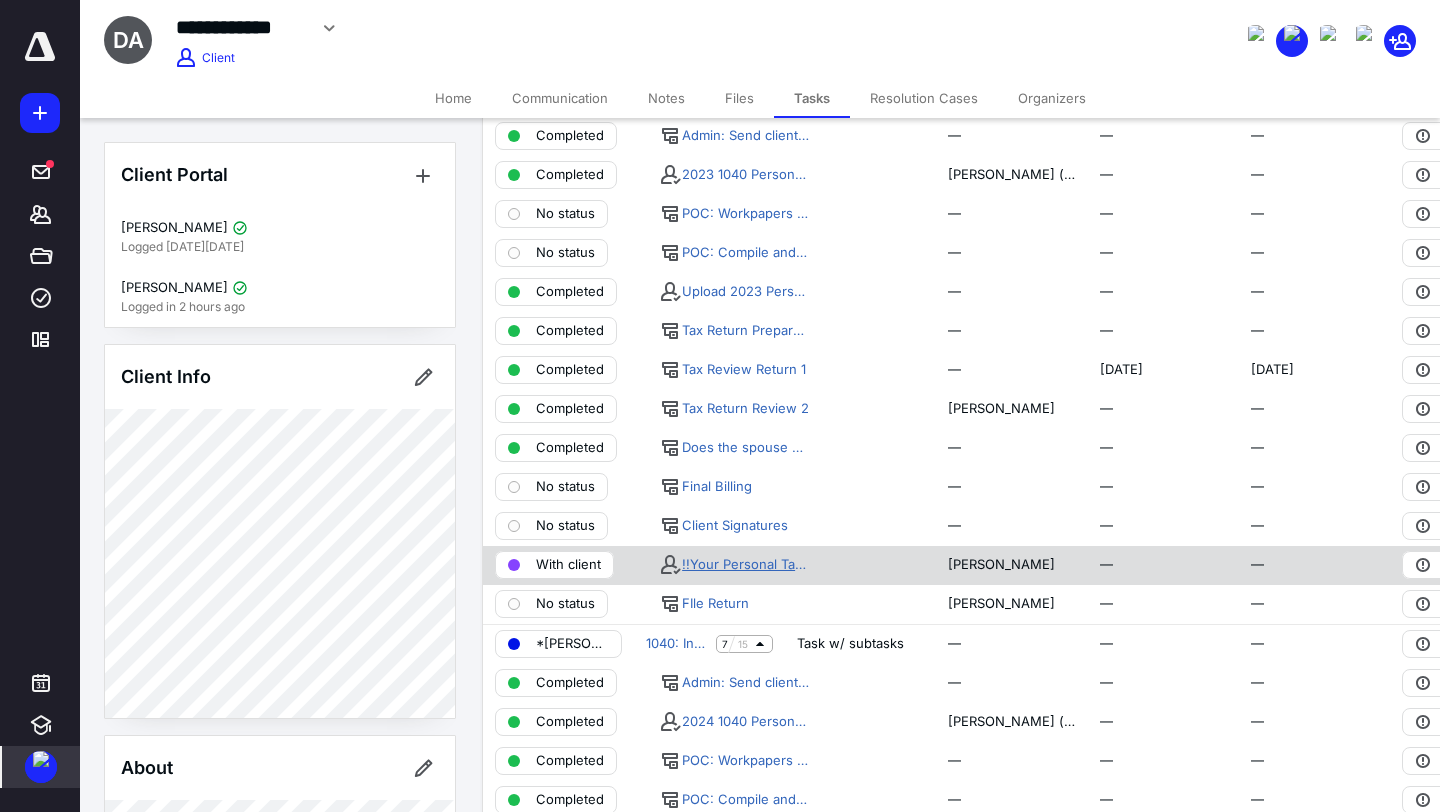 click on "!!Your Personal Tax Return is ready for review and signature!!" at bounding box center (745, 565) 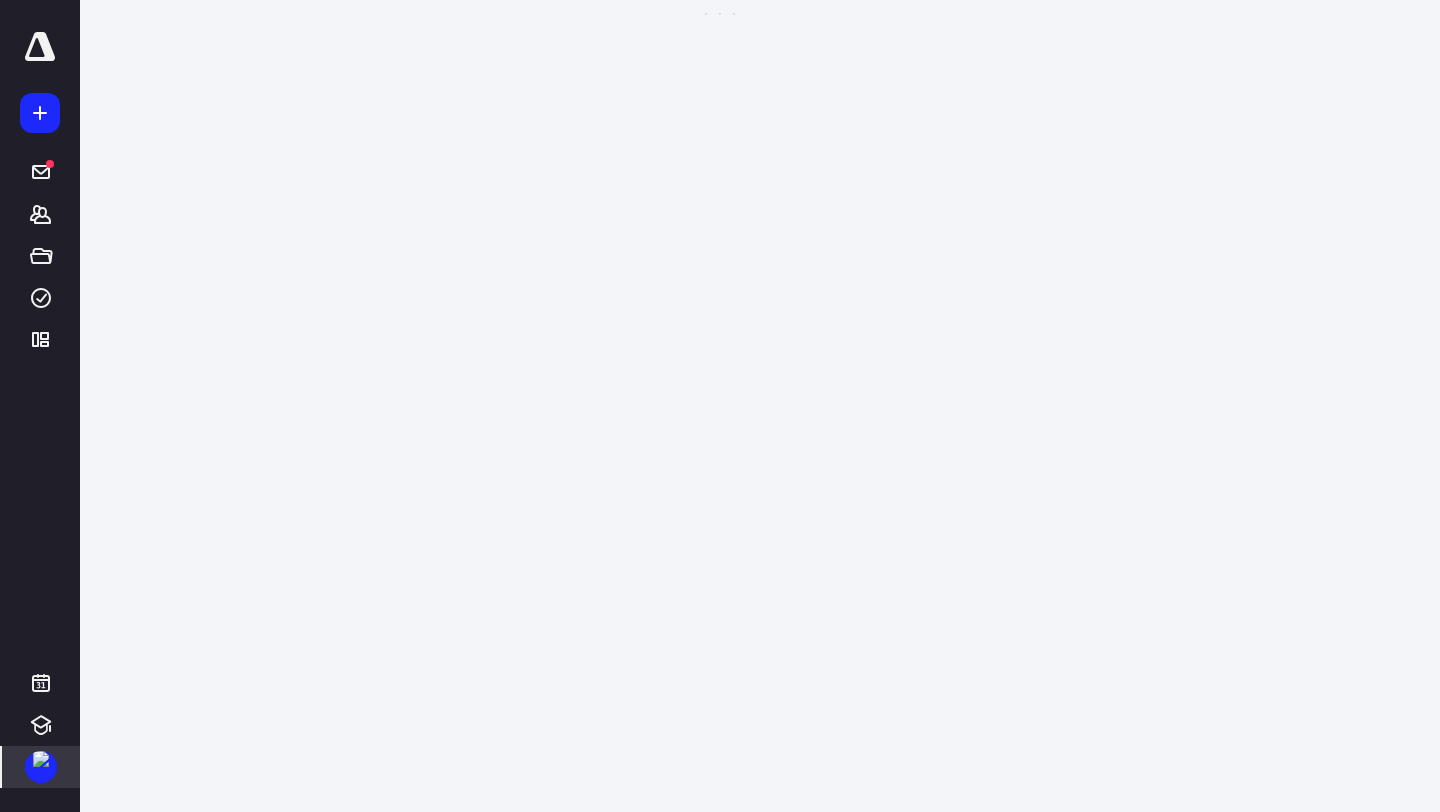 scroll, scrollTop: 0, scrollLeft: 0, axis: both 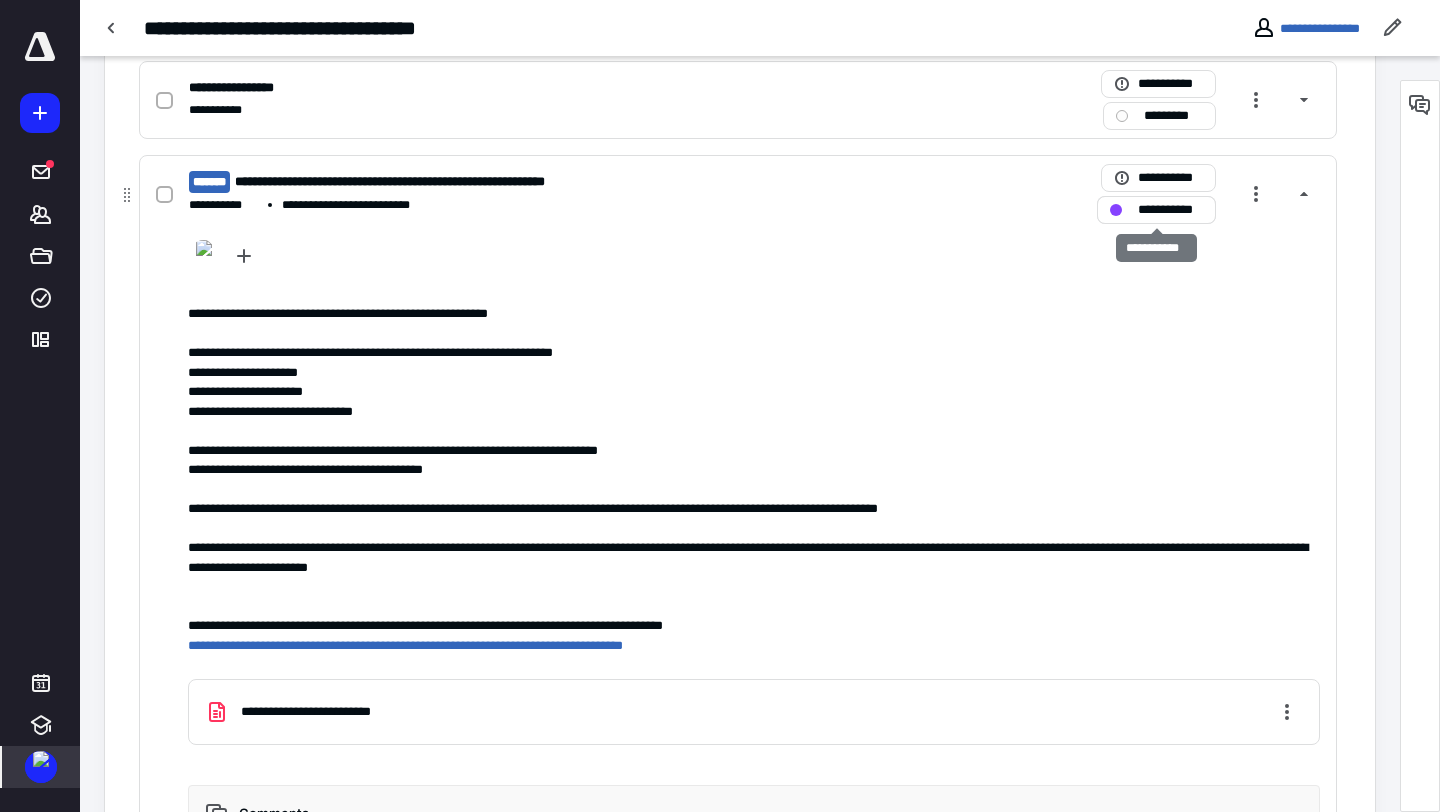 click on "**********" at bounding box center [1156, 210] 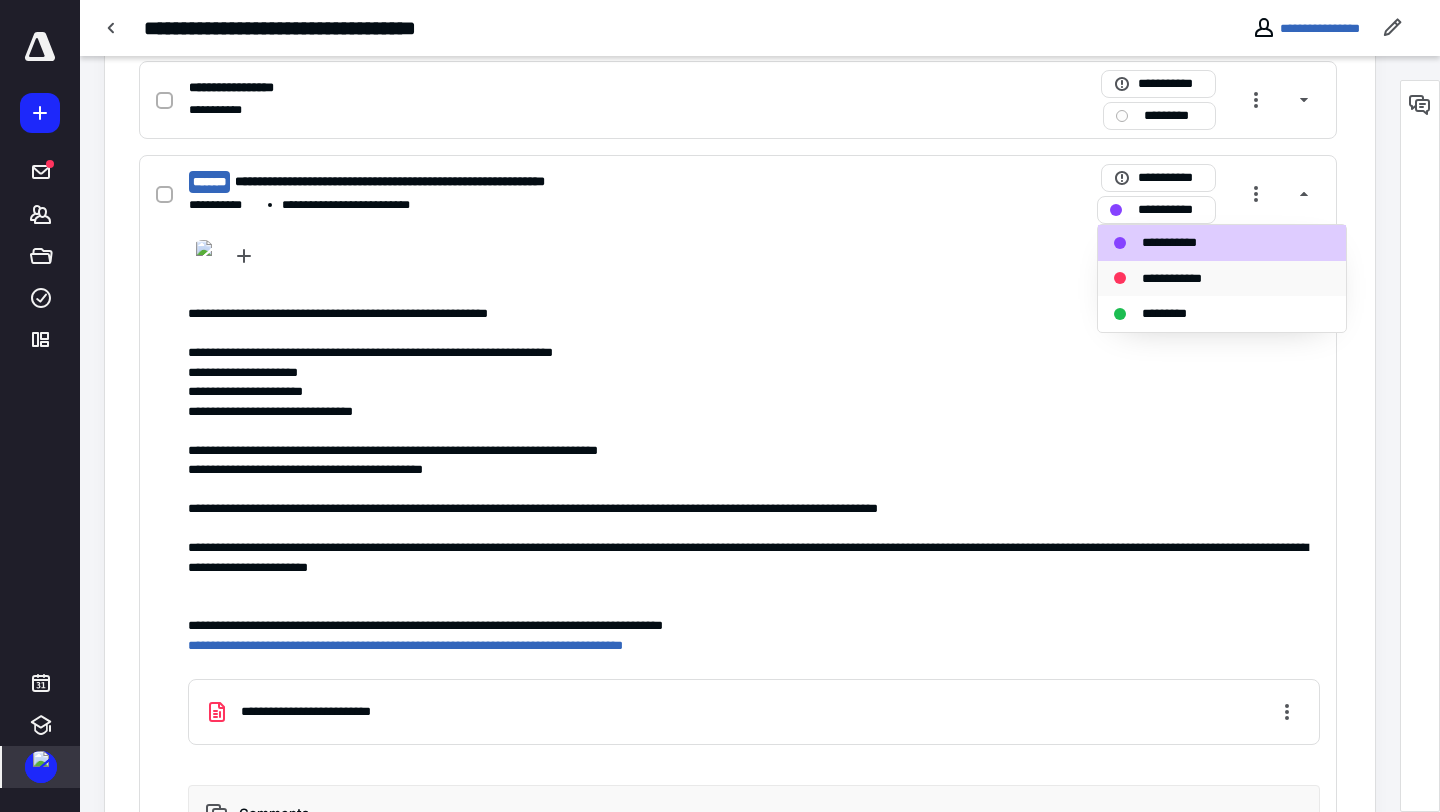 click on "**********" at bounding box center [1184, 279] 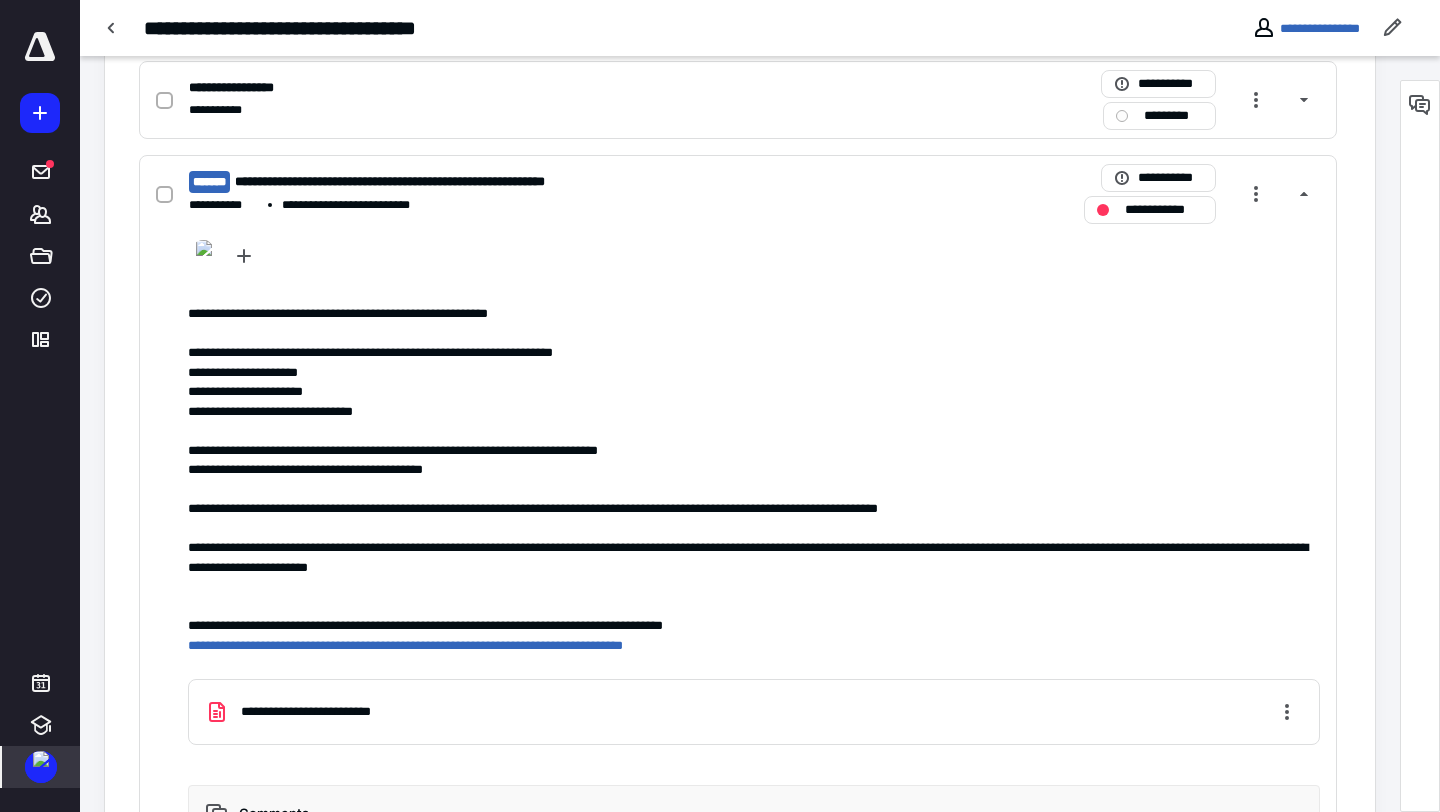 click at bounding box center (41, 759) 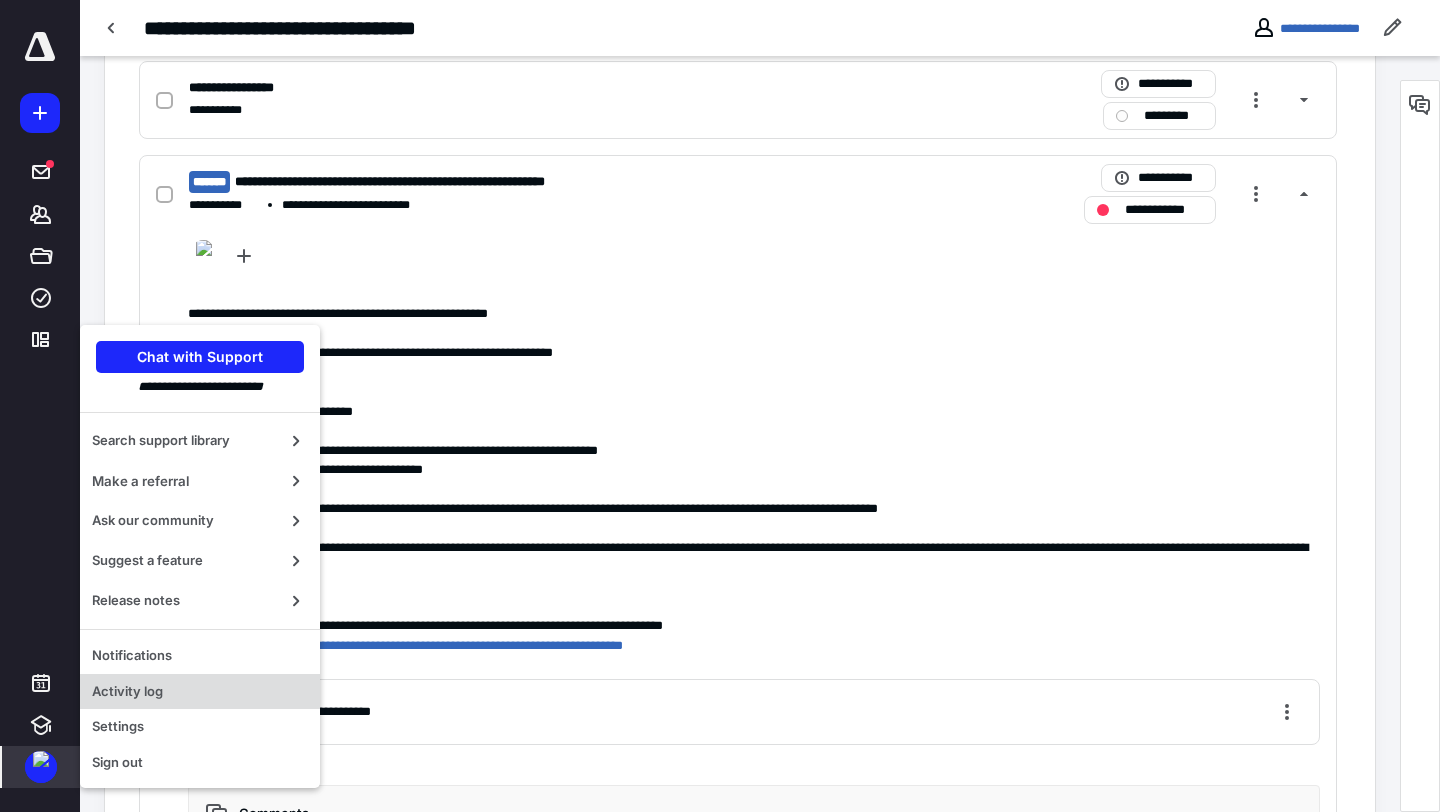 click on "Activity log" at bounding box center (200, 692) 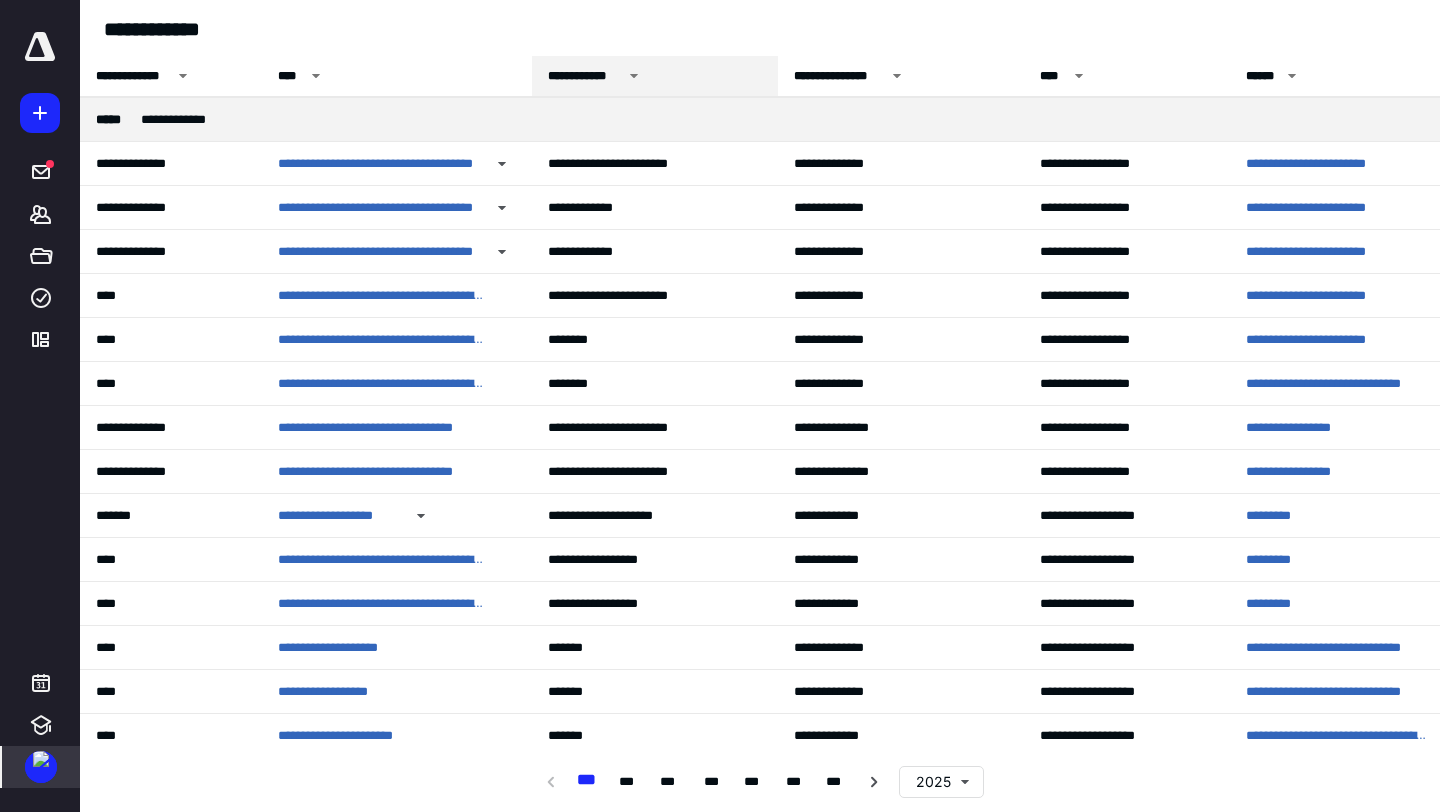 click on "**********" at bounding box center [585, 76] 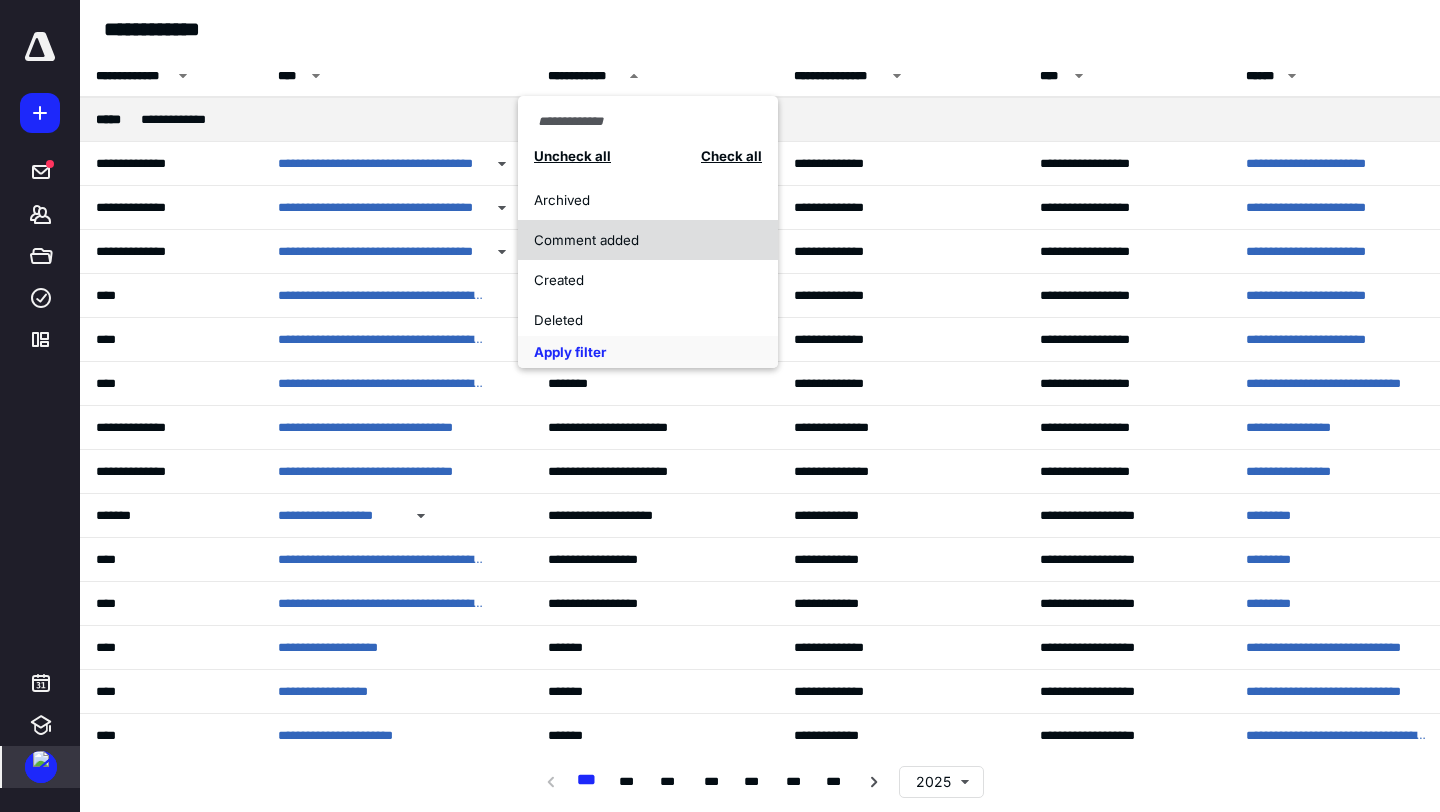 click on "Comment added" at bounding box center (648, 240) 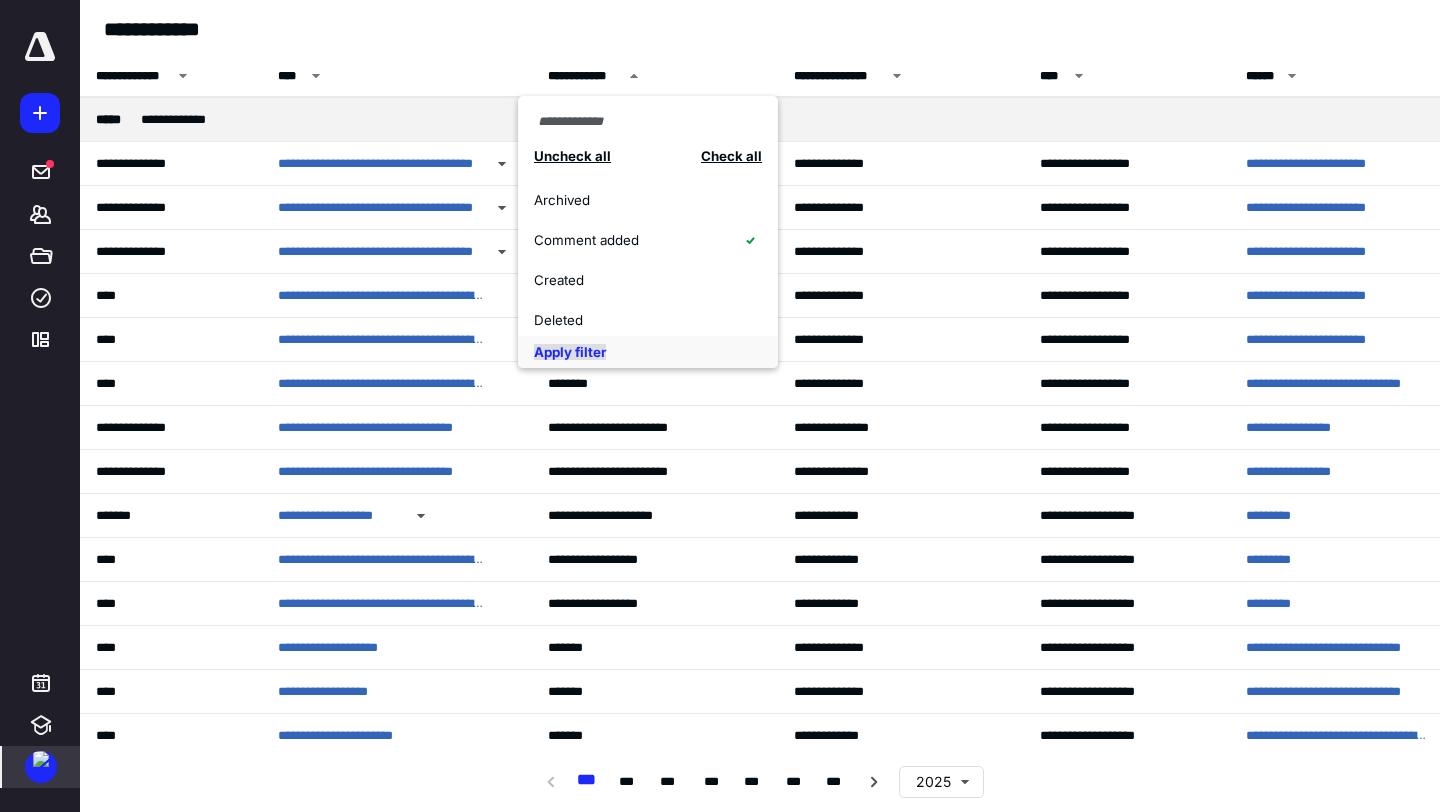 click on "Apply filter" at bounding box center (570, 352) 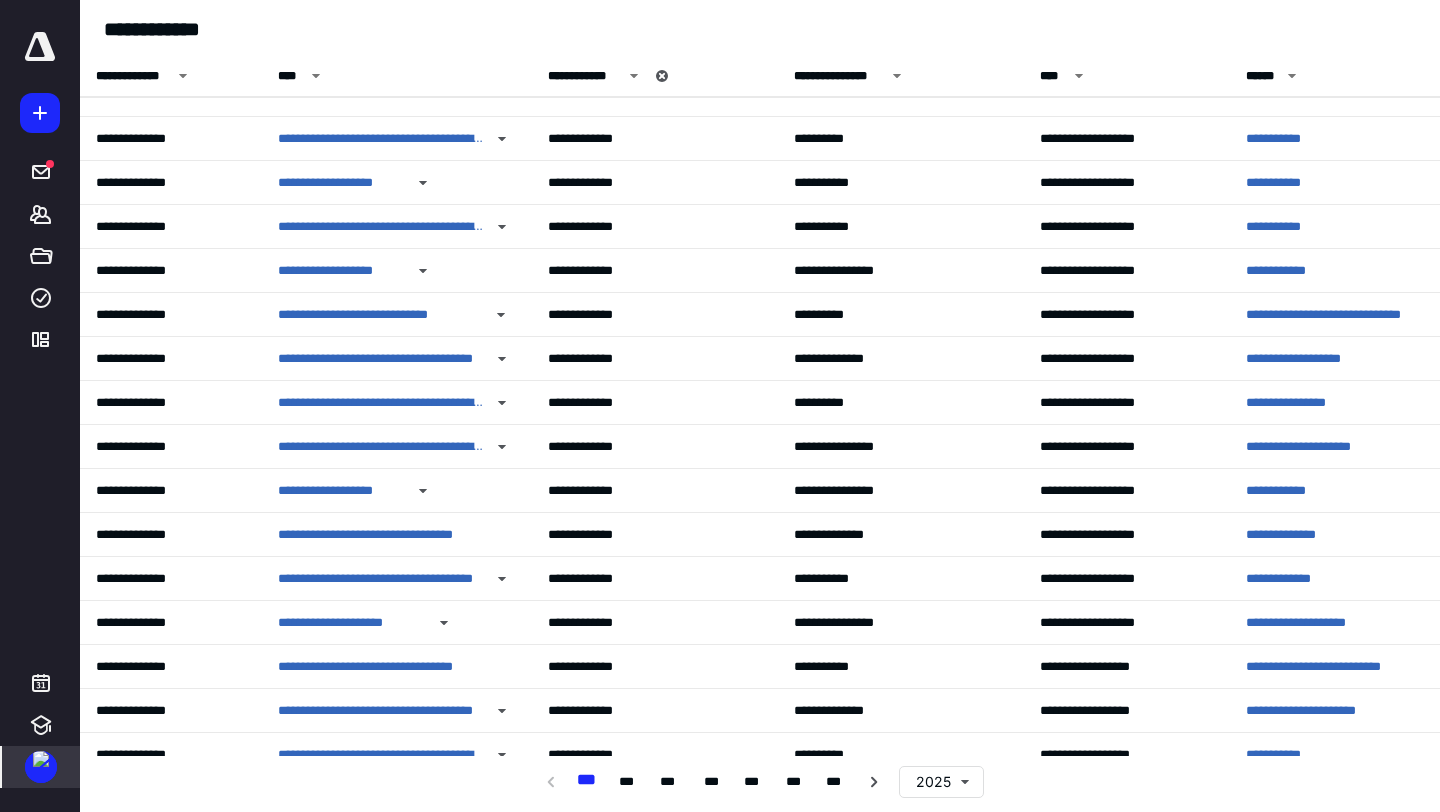 scroll, scrollTop: 164, scrollLeft: 0, axis: vertical 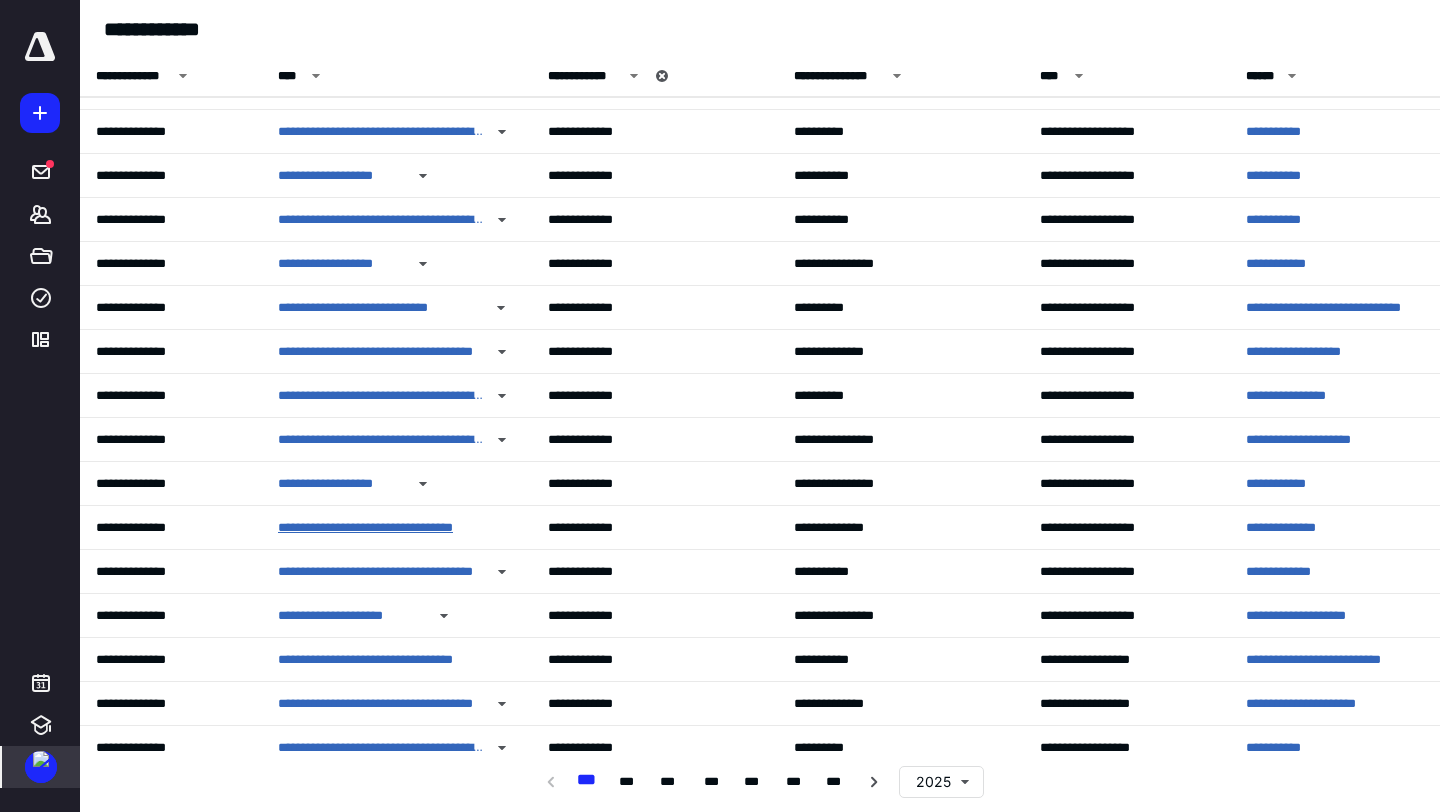 click on "**********" at bounding box center [381, 528] 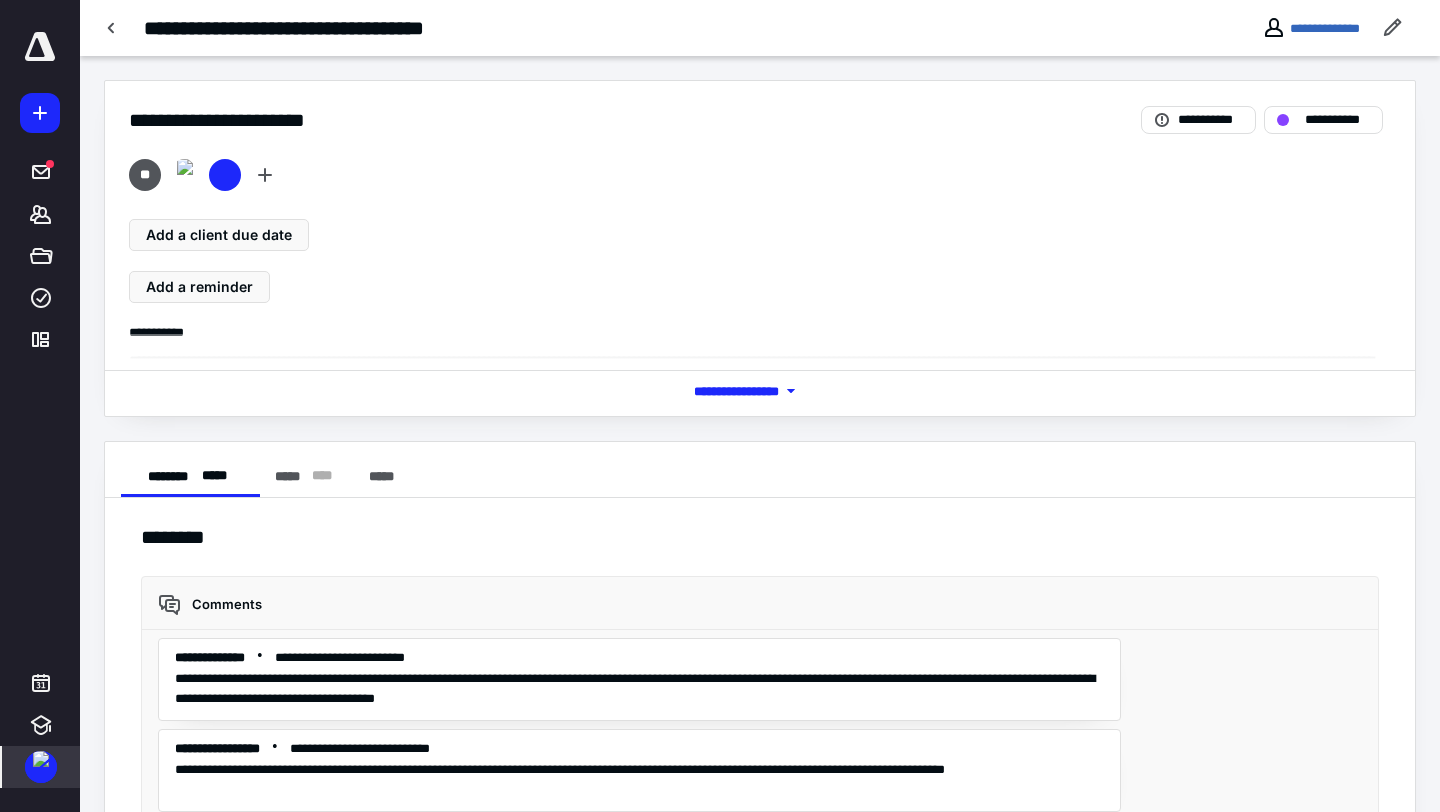 scroll, scrollTop: 224, scrollLeft: 0, axis: vertical 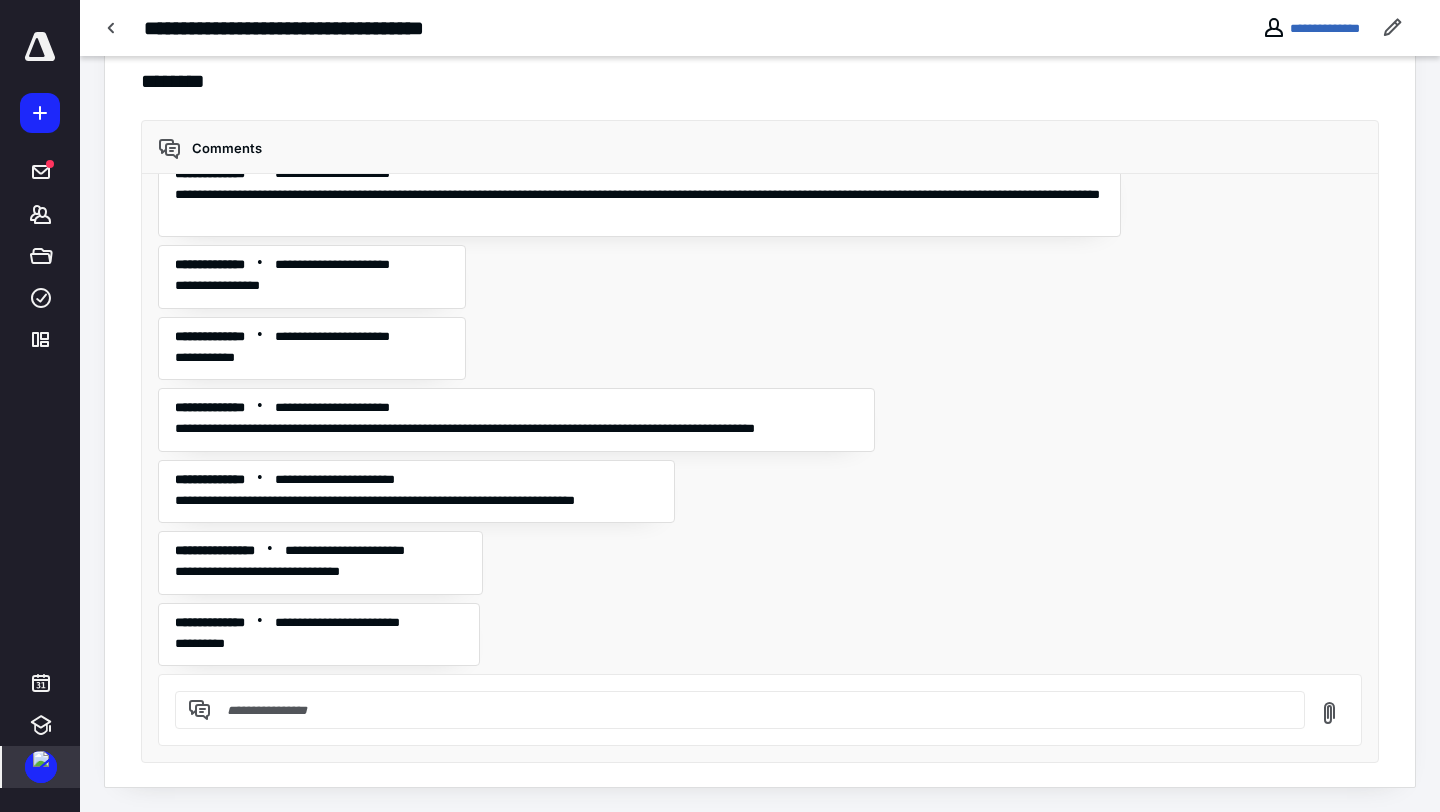 click at bounding box center (41, 759) 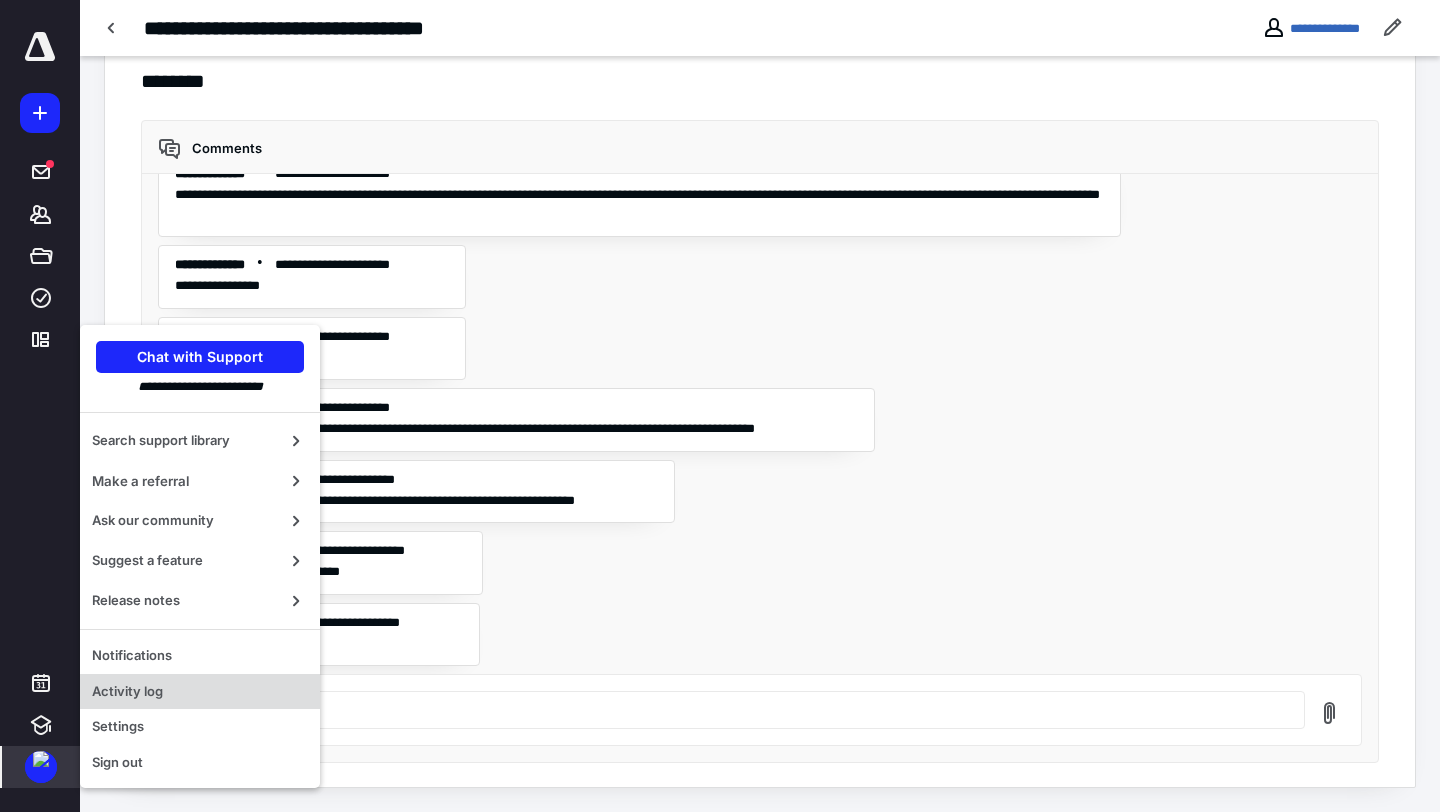 click on "Activity log" at bounding box center (200, 692) 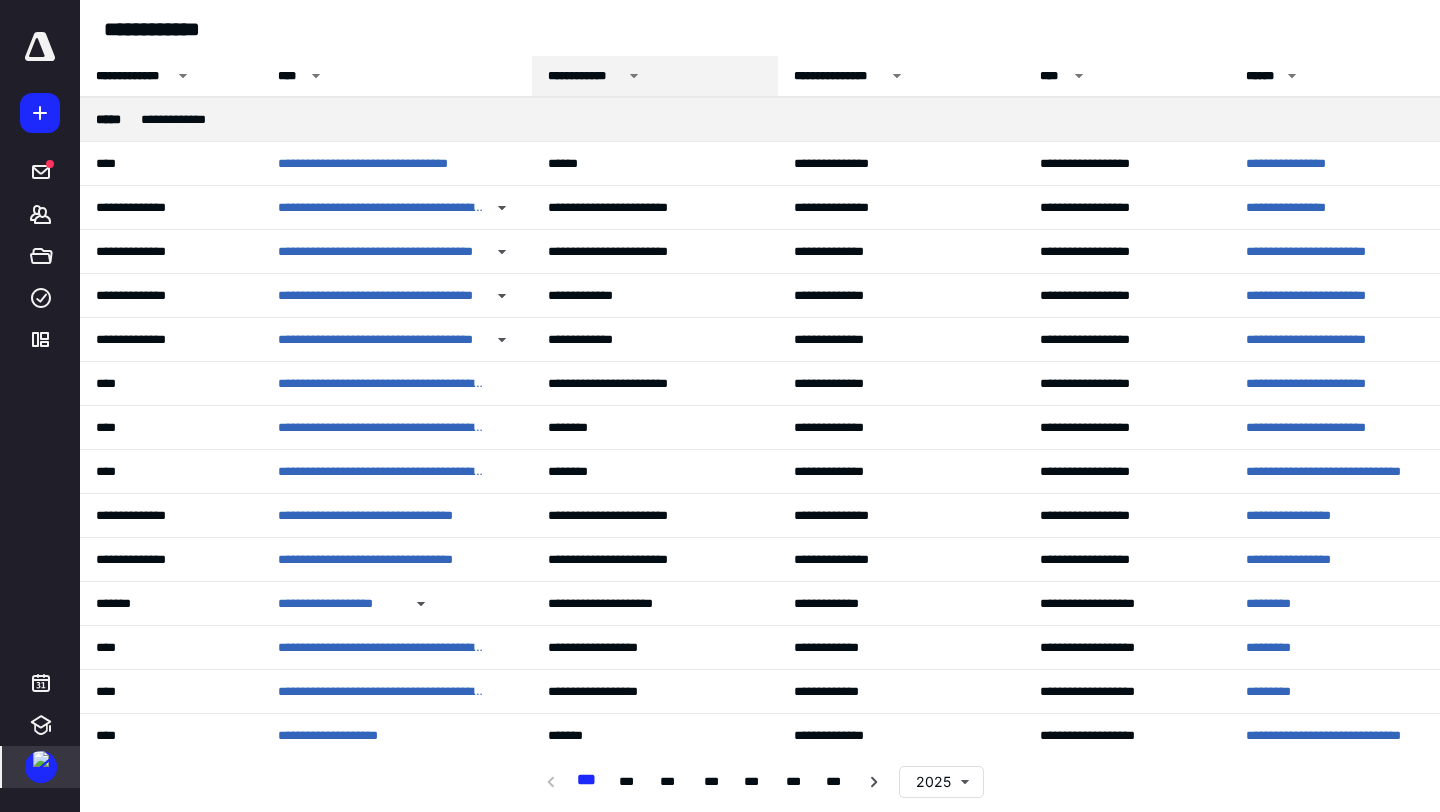 click on "**********" at bounding box center (585, 76) 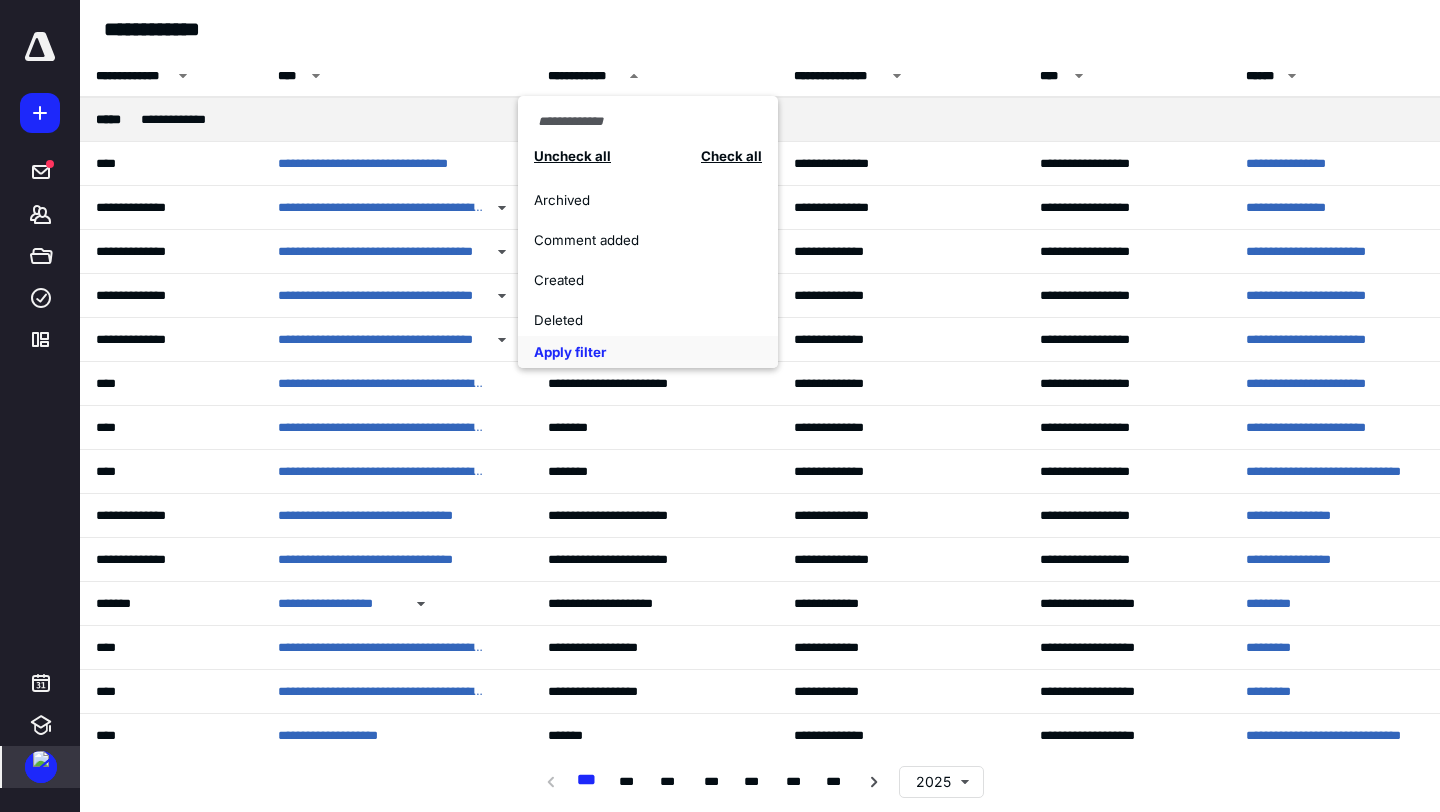 click on "Comment added" at bounding box center [637, 240] 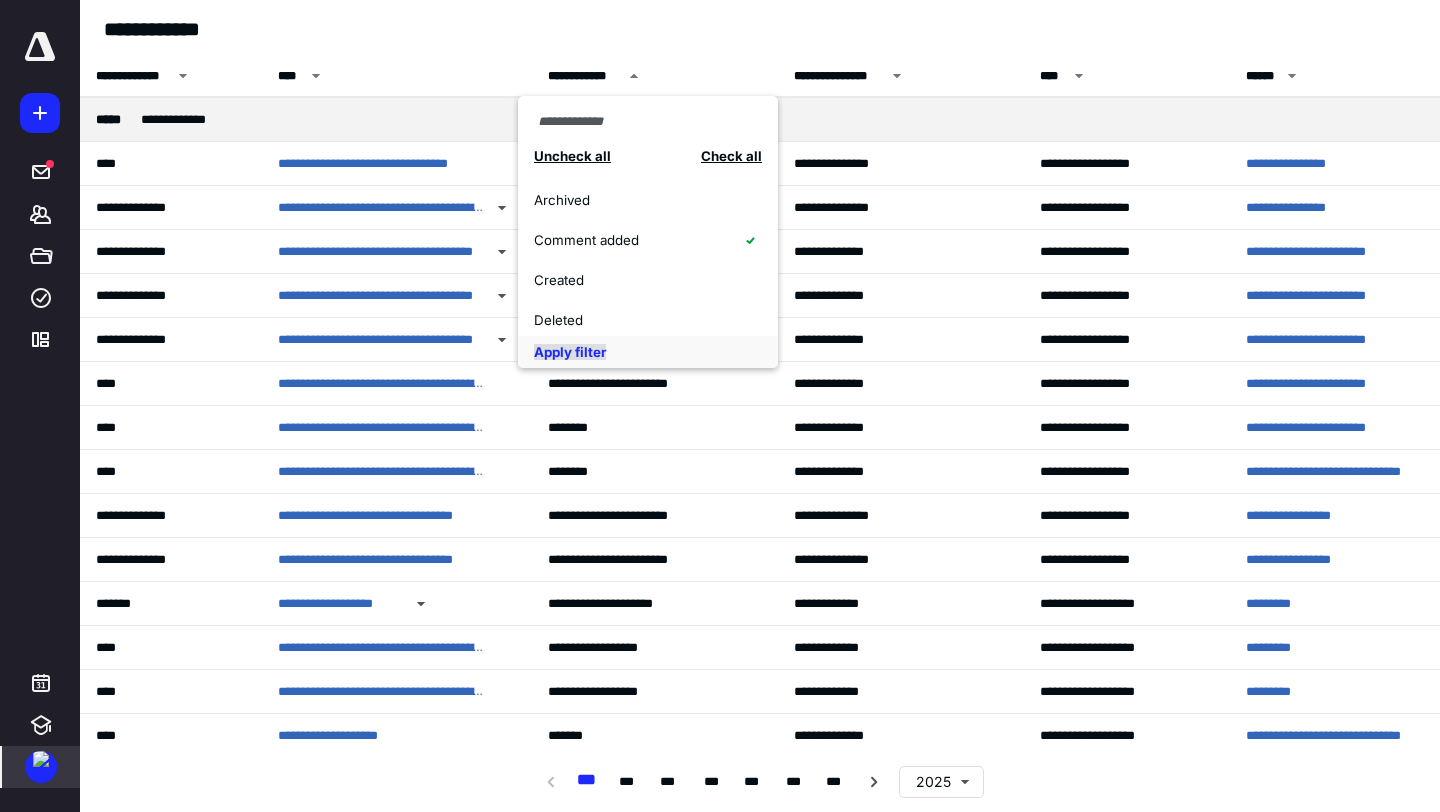 click on "Apply filter" at bounding box center [570, 352] 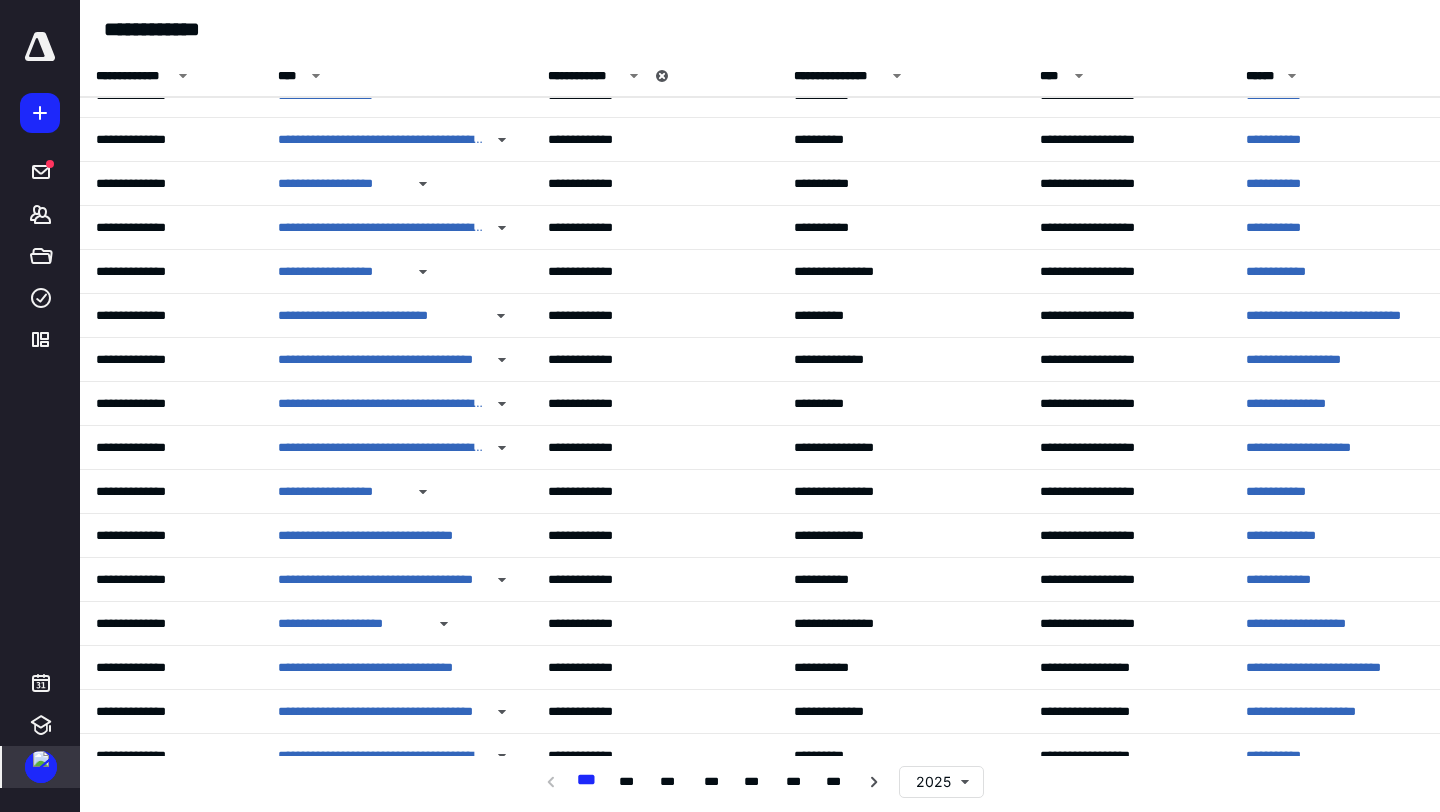 scroll, scrollTop: 250, scrollLeft: 0, axis: vertical 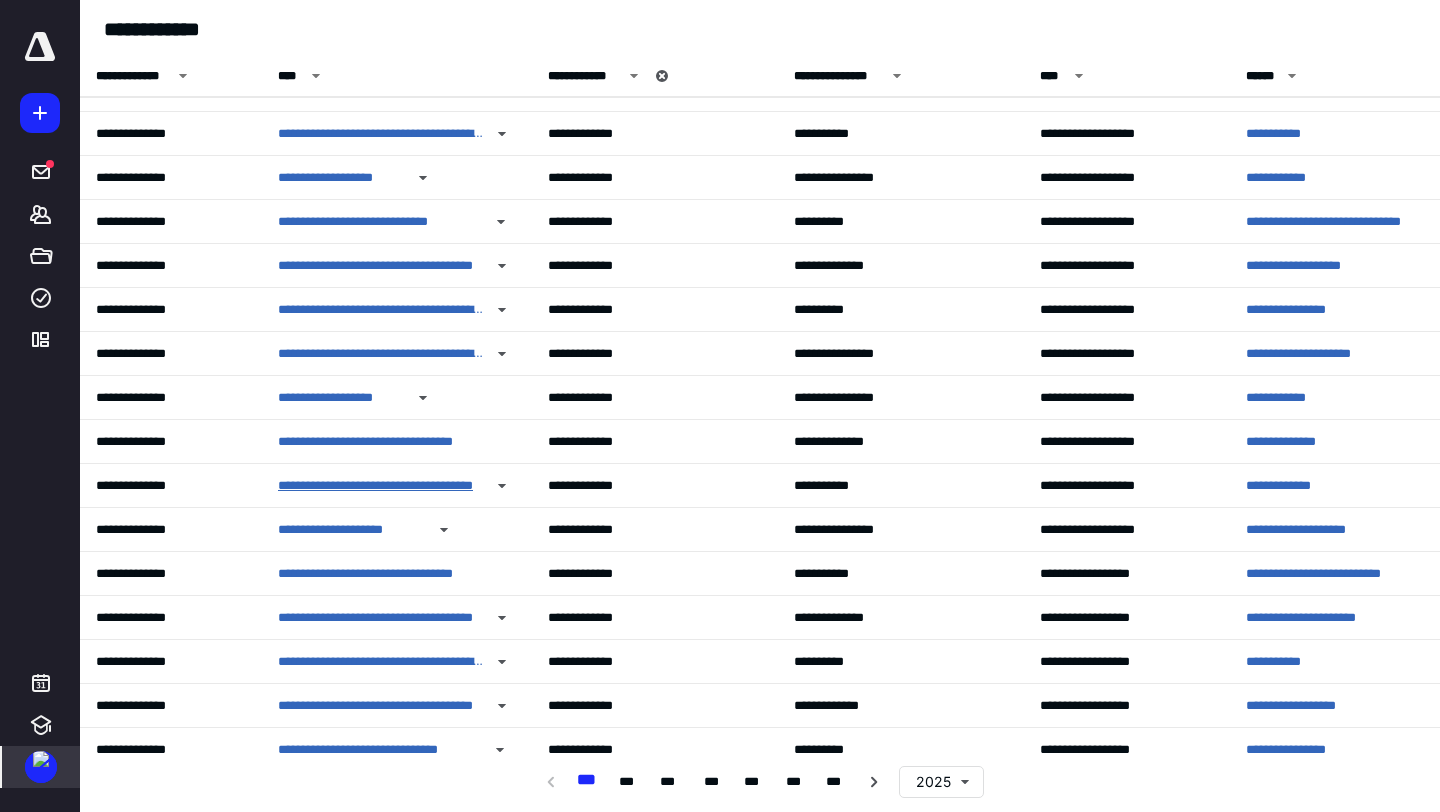 click on "**********" at bounding box center (381, 486) 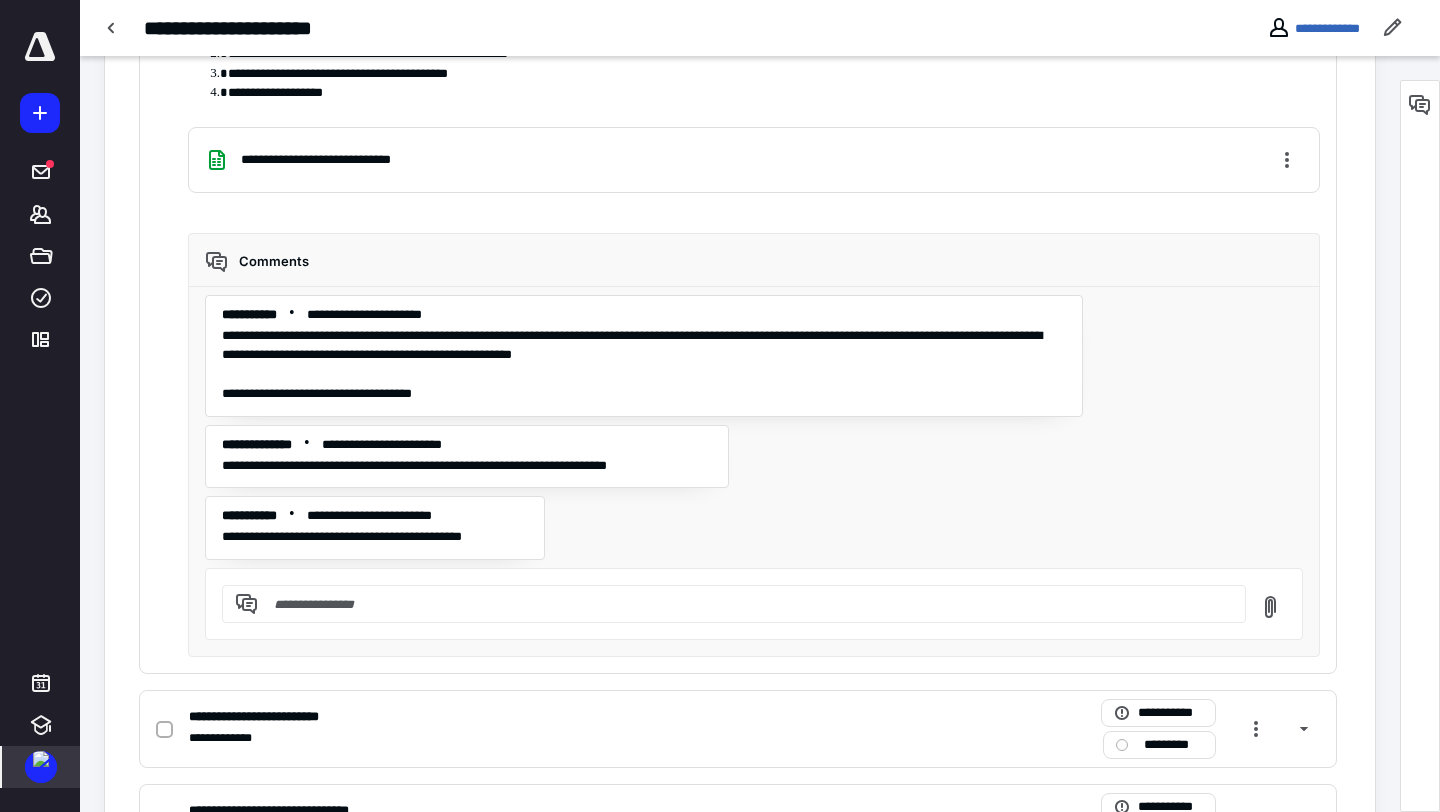 scroll, scrollTop: 1141, scrollLeft: 0, axis: vertical 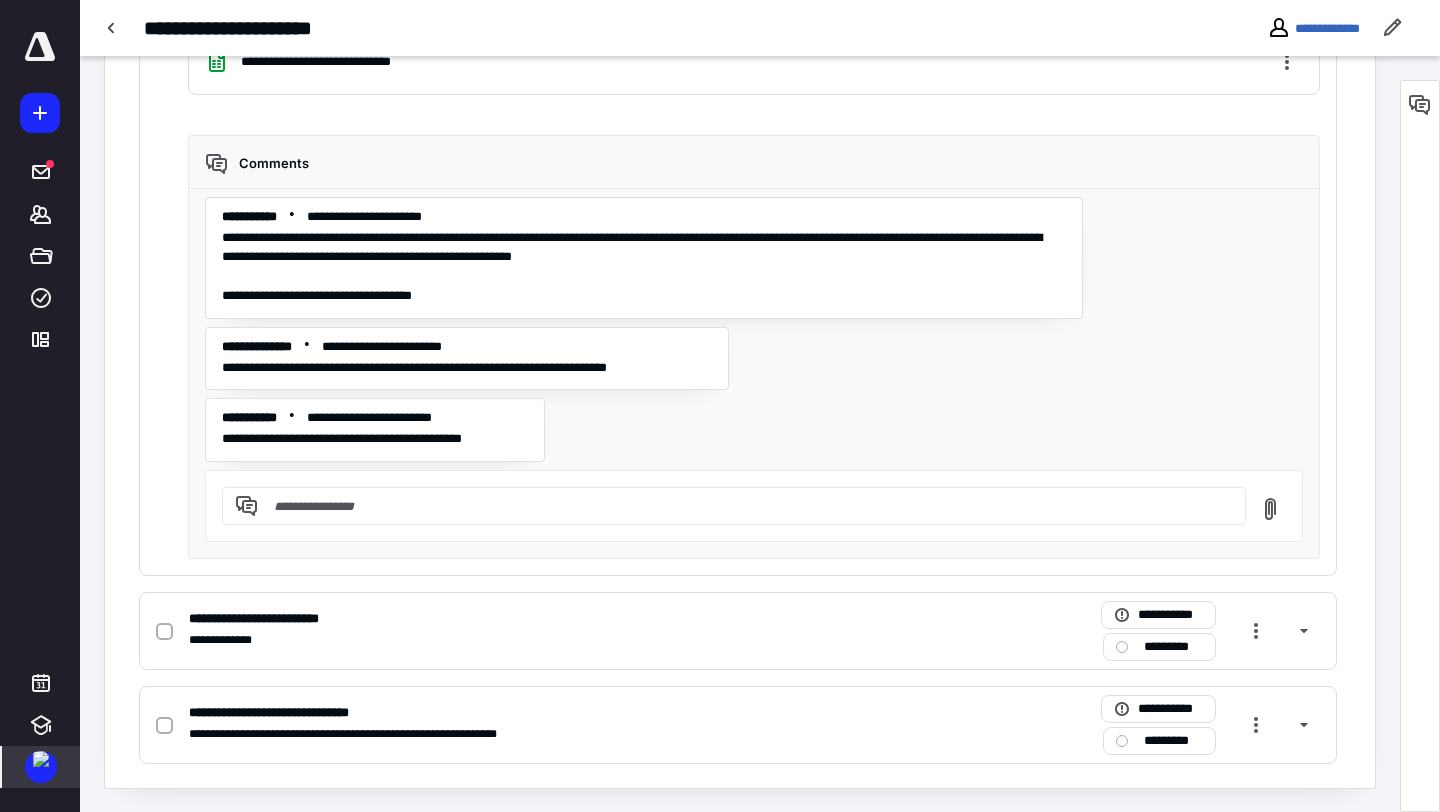 click at bounding box center (41, 759) 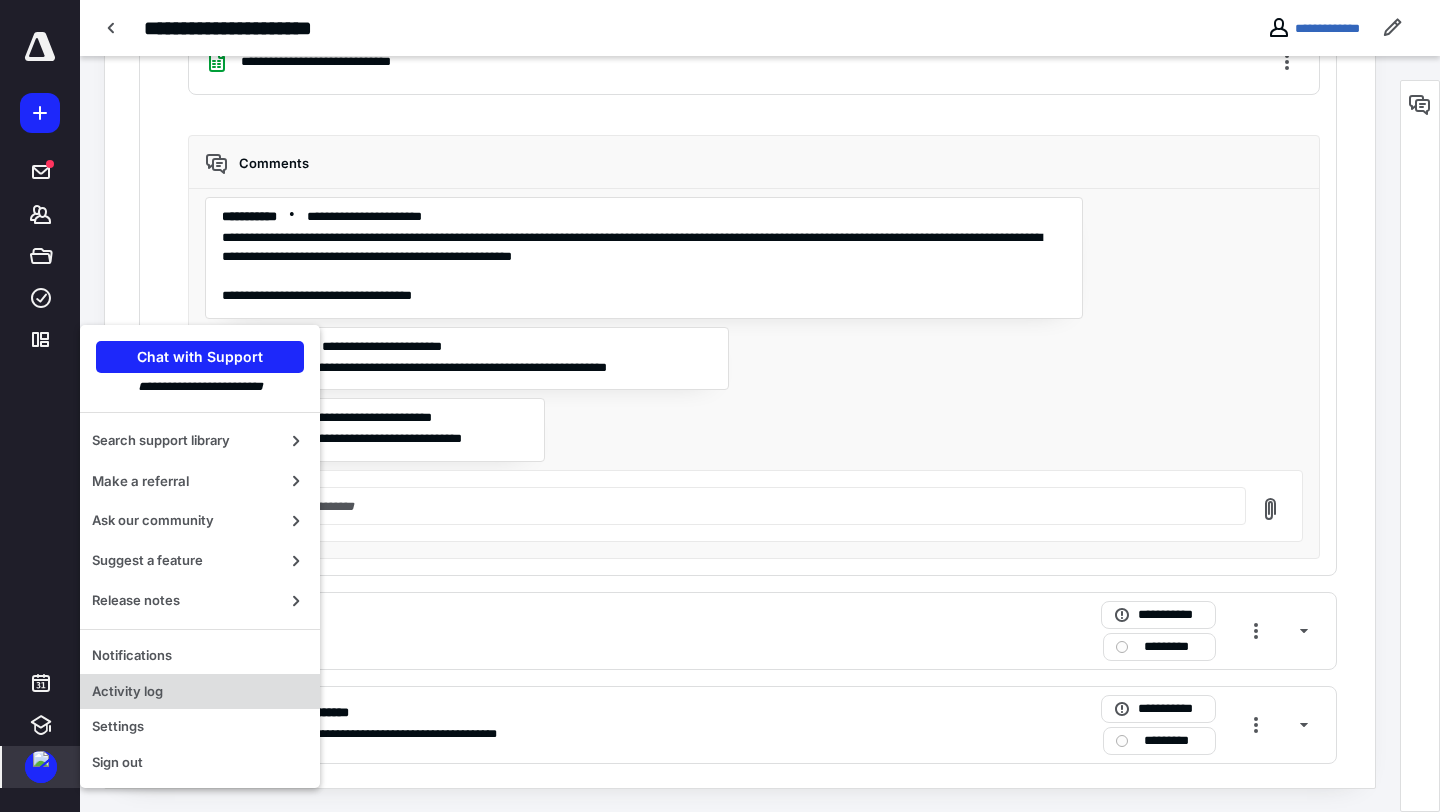 click on "Activity log" at bounding box center [200, 692] 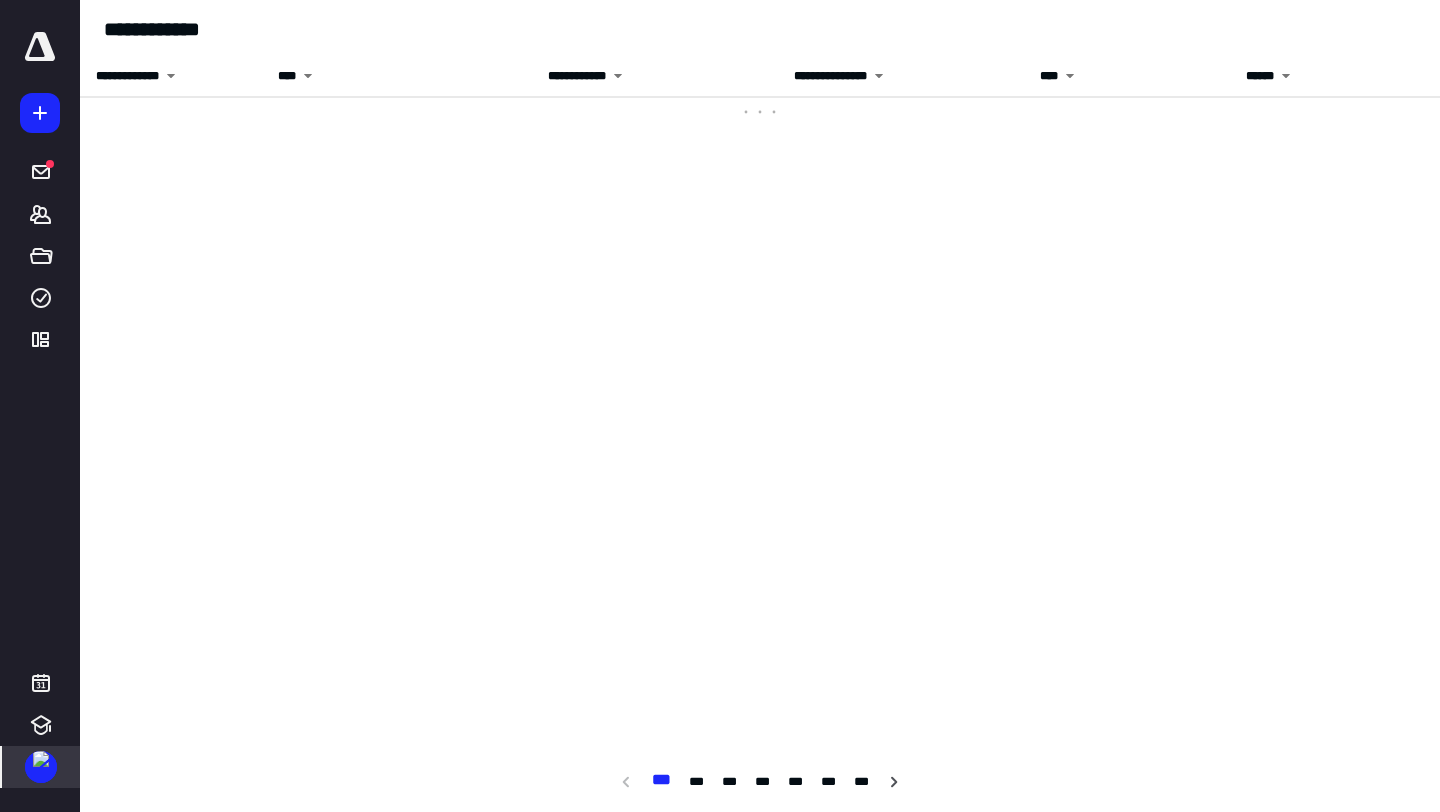 scroll, scrollTop: 0, scrollLeft: 0, axis: both 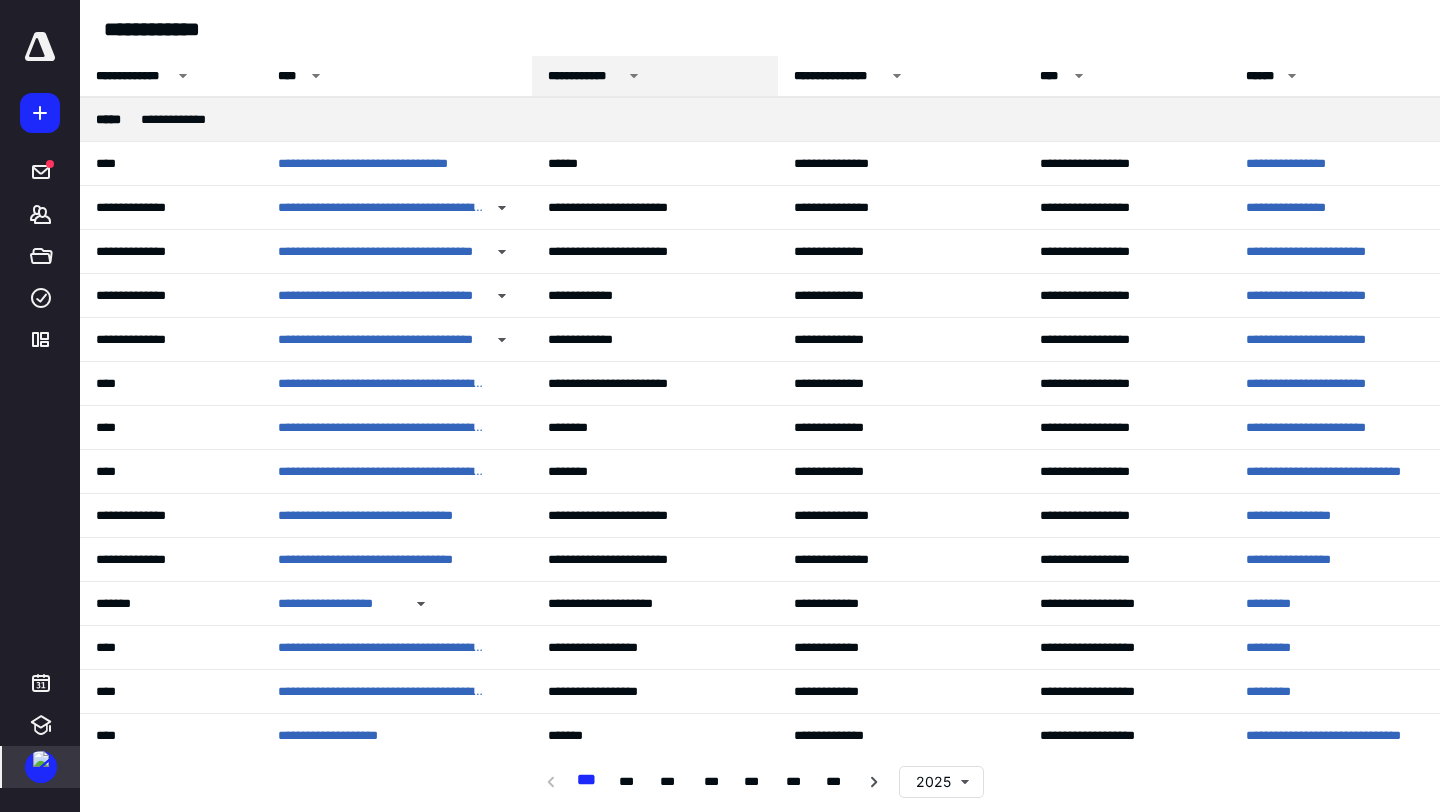 click on "**********" at bounding box center [585, 76] 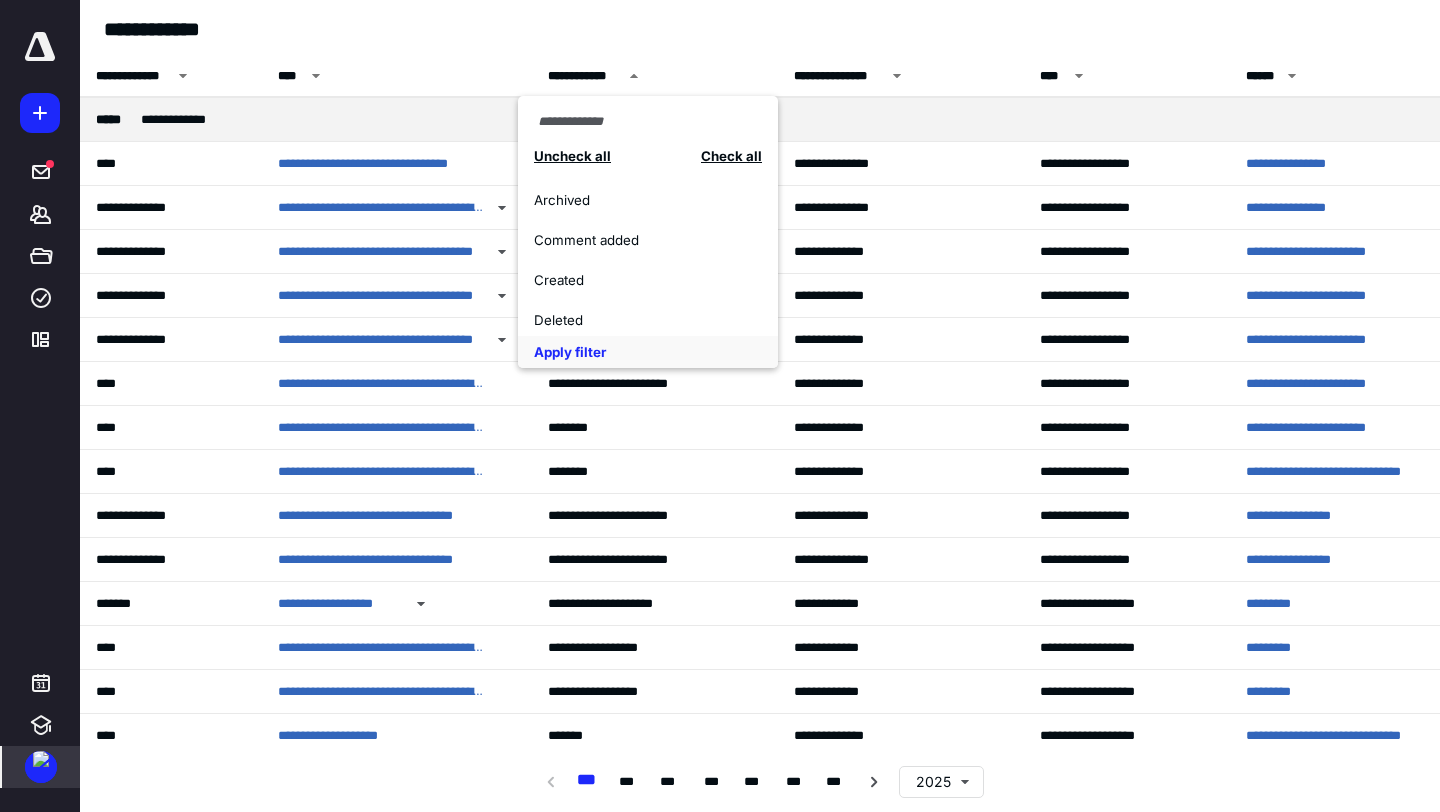 click on "Comment added" at bounding box center (637, 240) 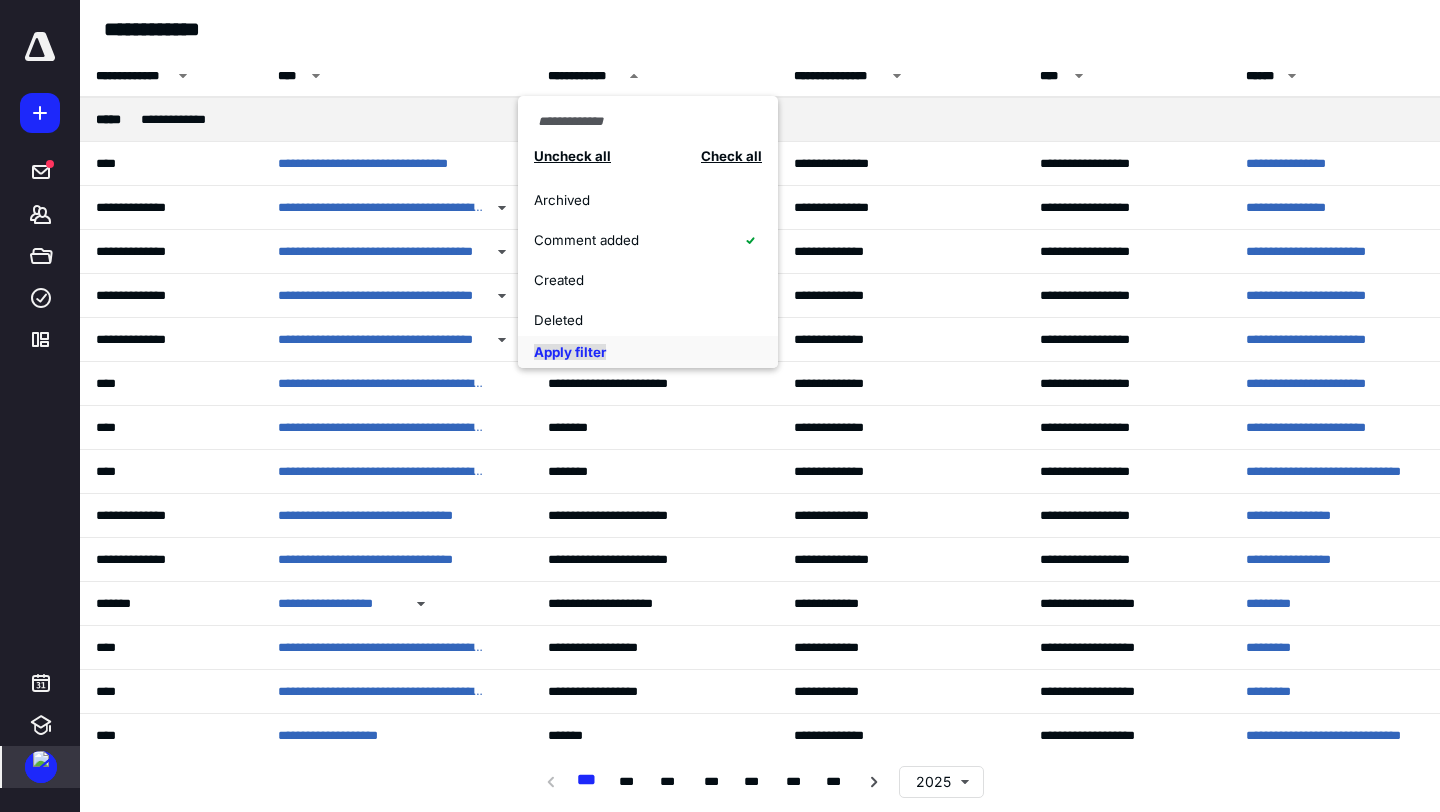 click on "Apply filter" at bounding box center (570, 352) 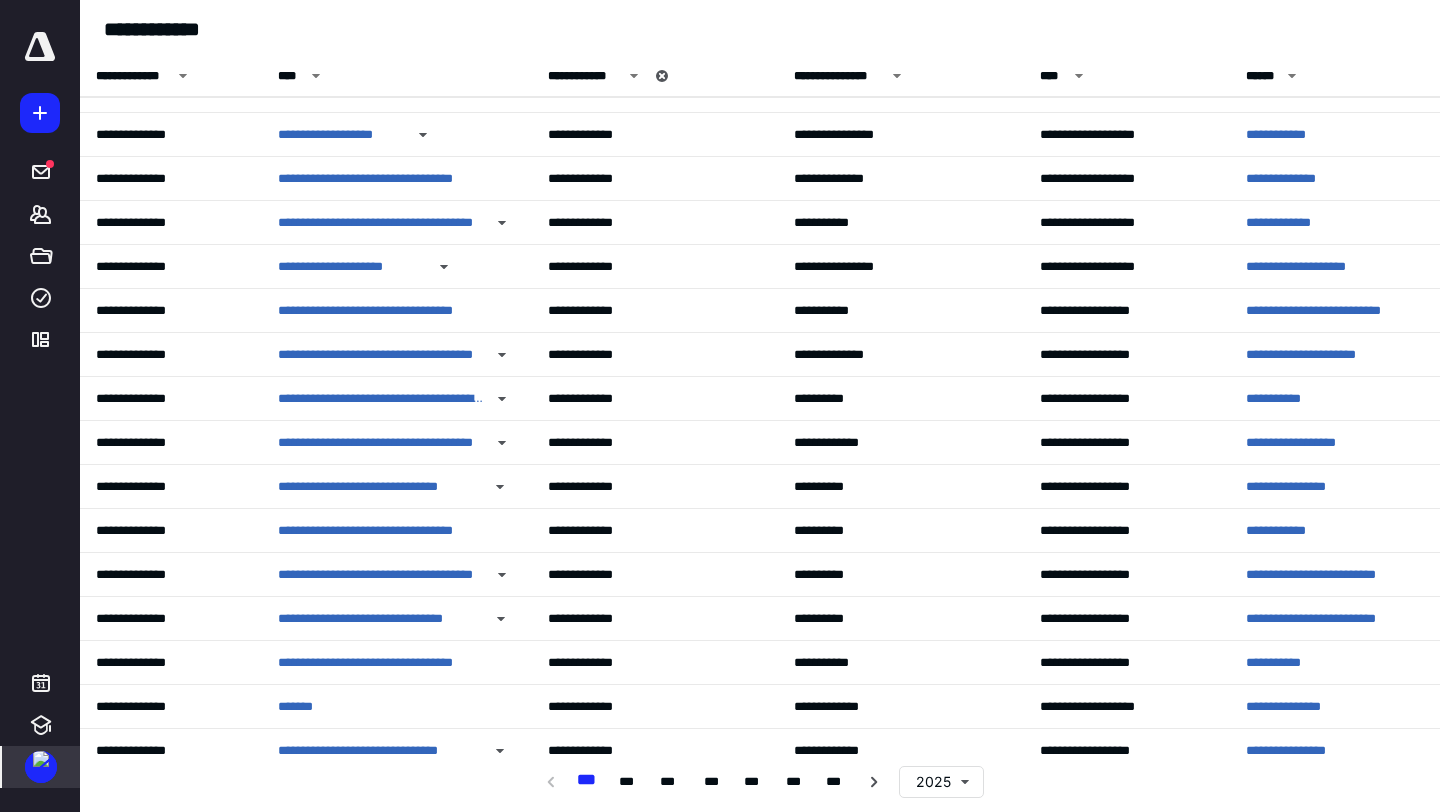 scroll, scrollTop: 519, scrollLeft: 0, axis: vertical 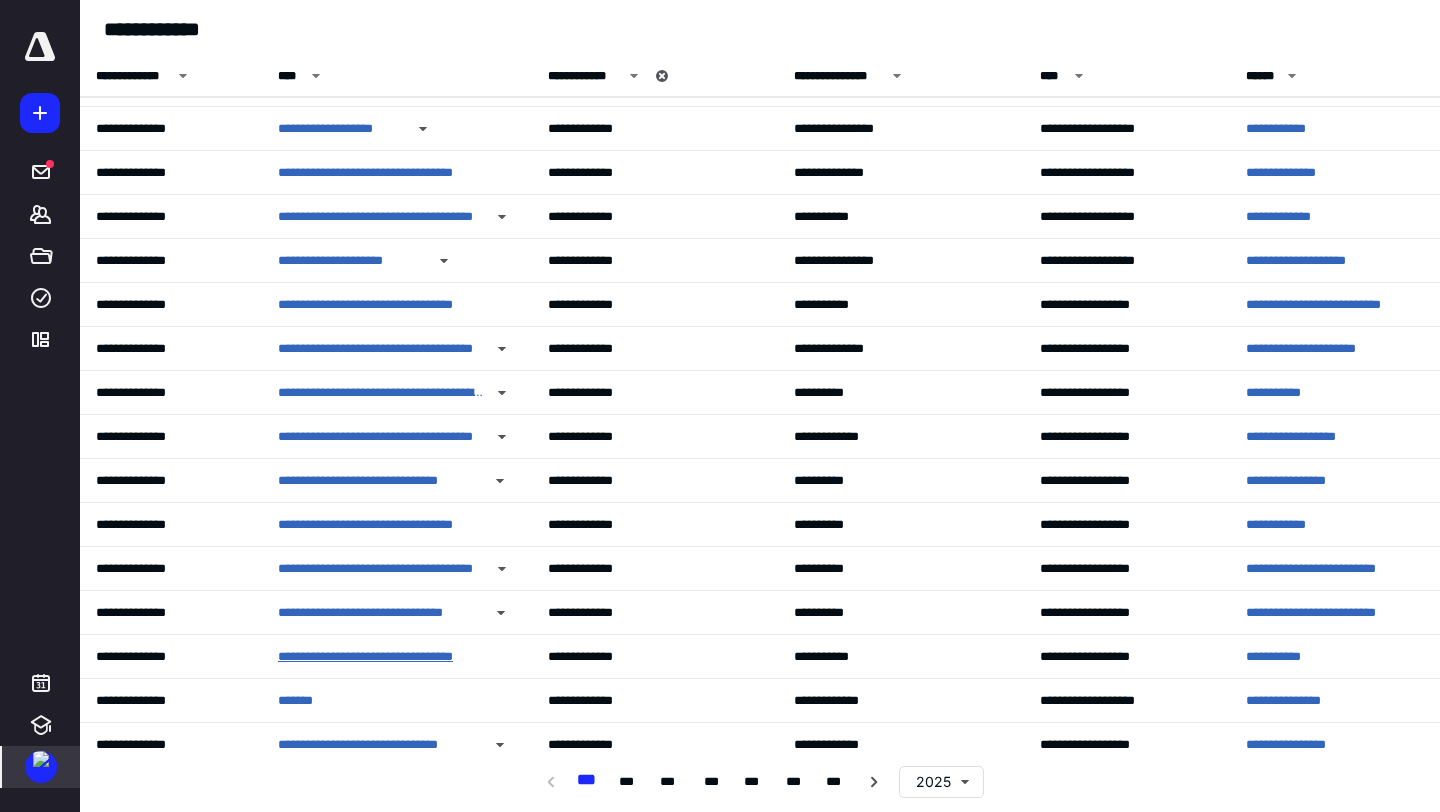 click on "**********" at bounding box center (381, 657) 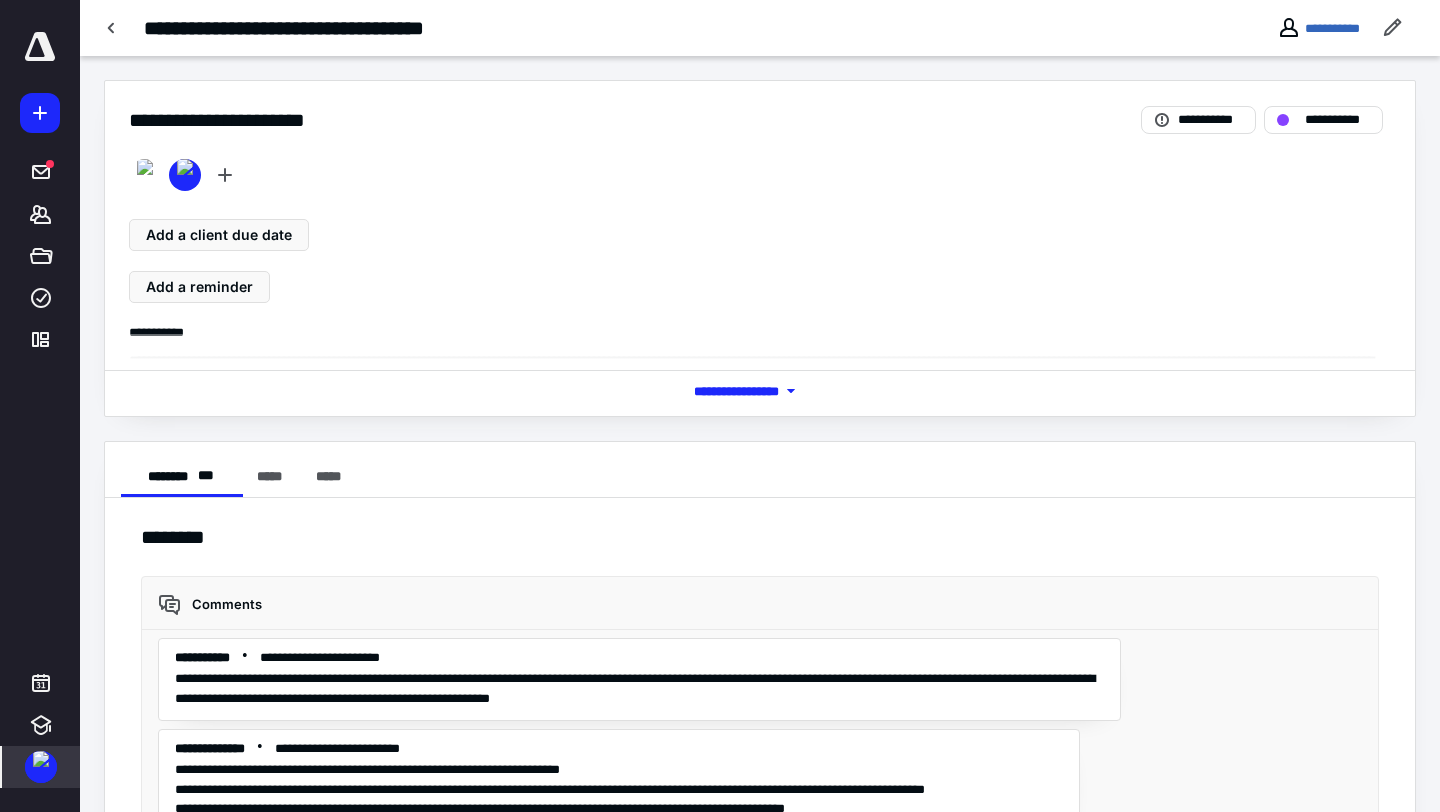 scroll, scrollTop: 34, scrollLeft: 0, axis: vertical 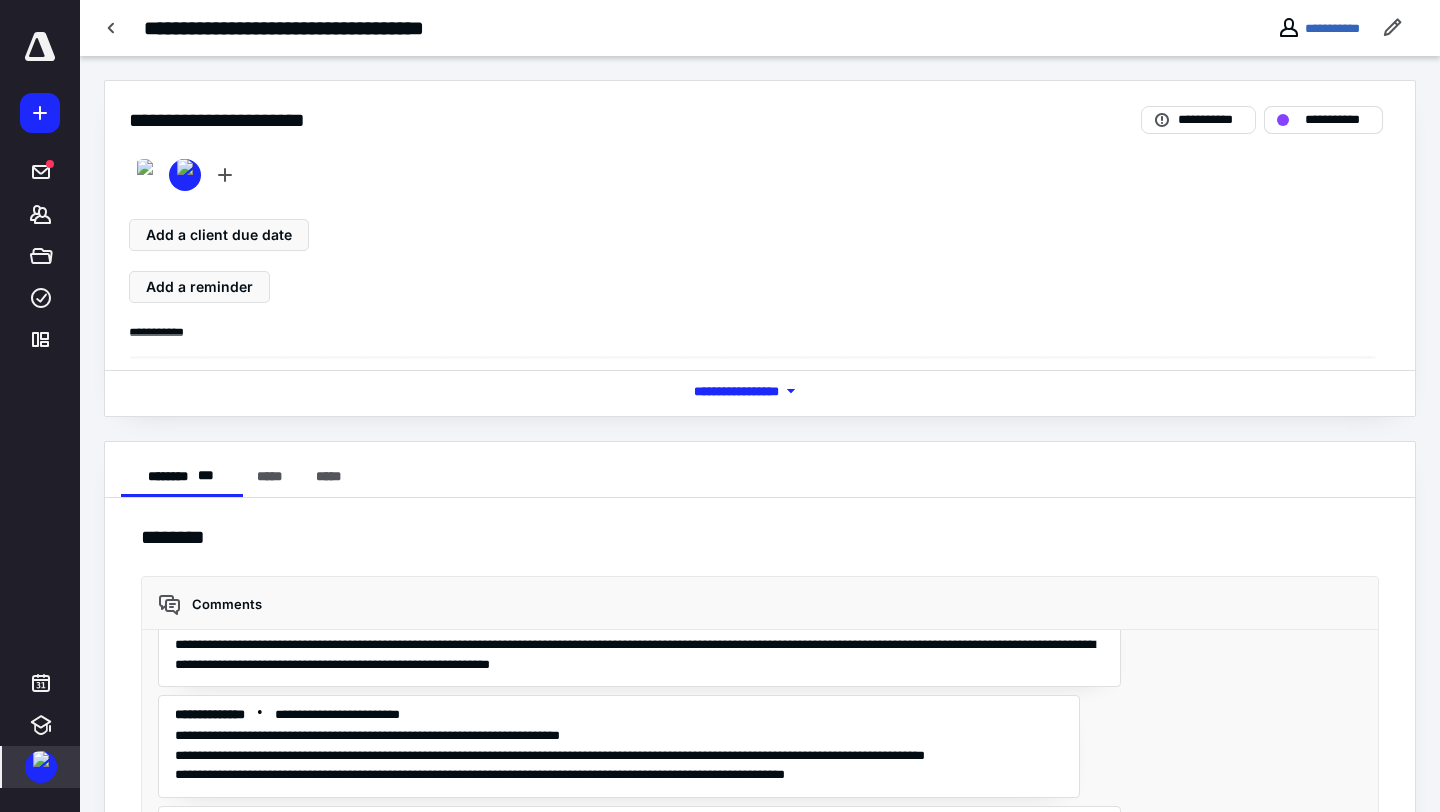 click on "**********" at bounding box center [1337, 120] 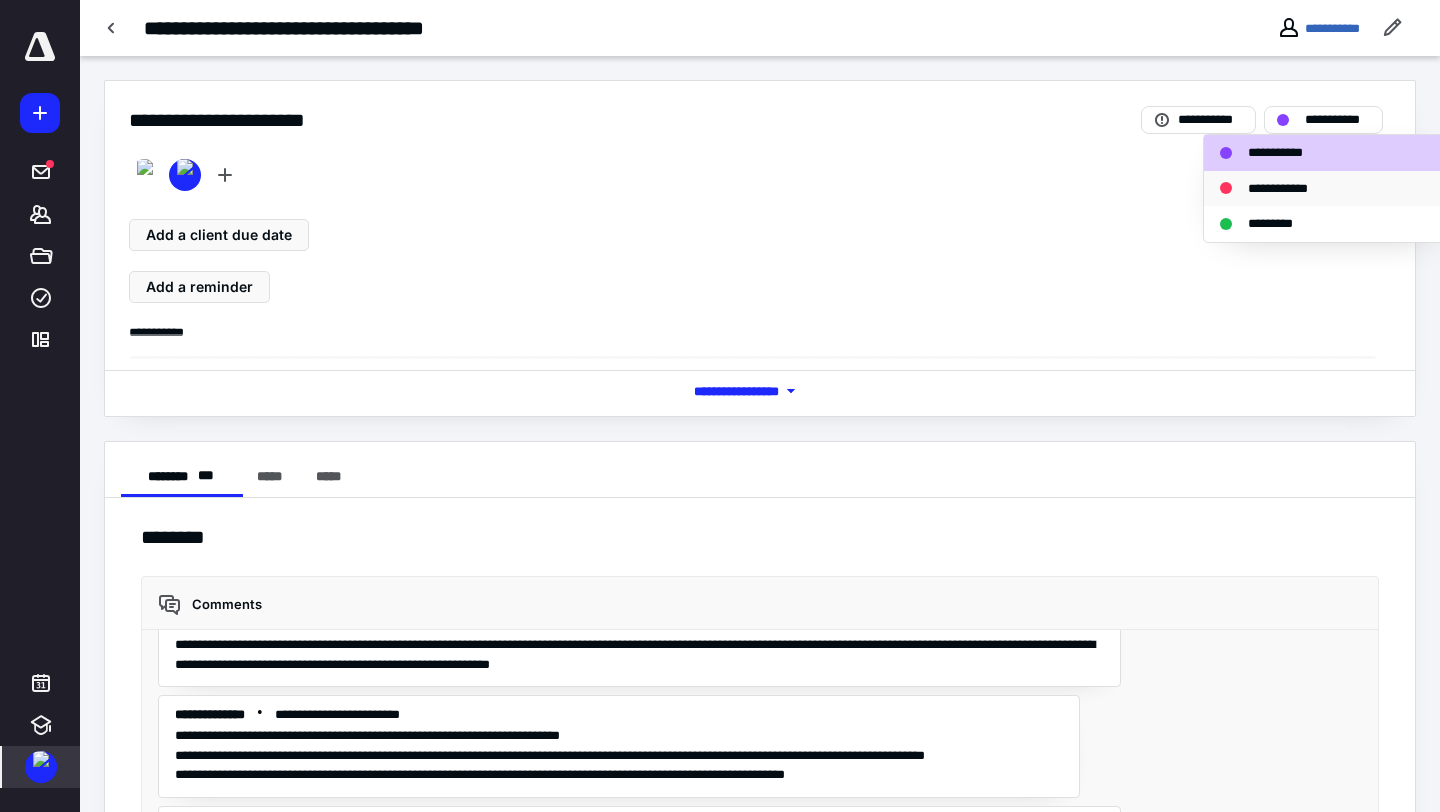 click on "**********" at bounding box center [1316, 189] 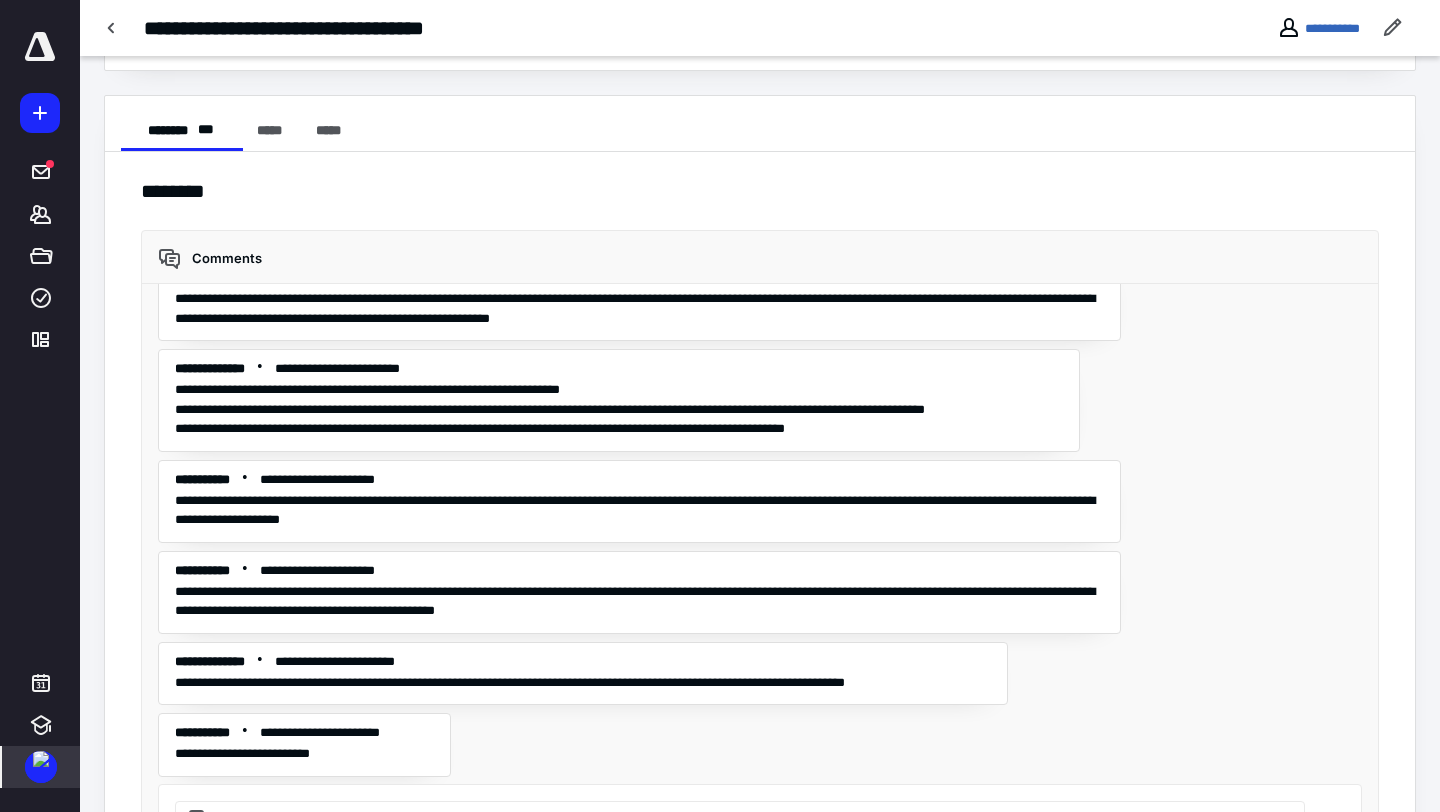 scroll, scrollTop: 456, scrollLeft: 0, axis: vertical 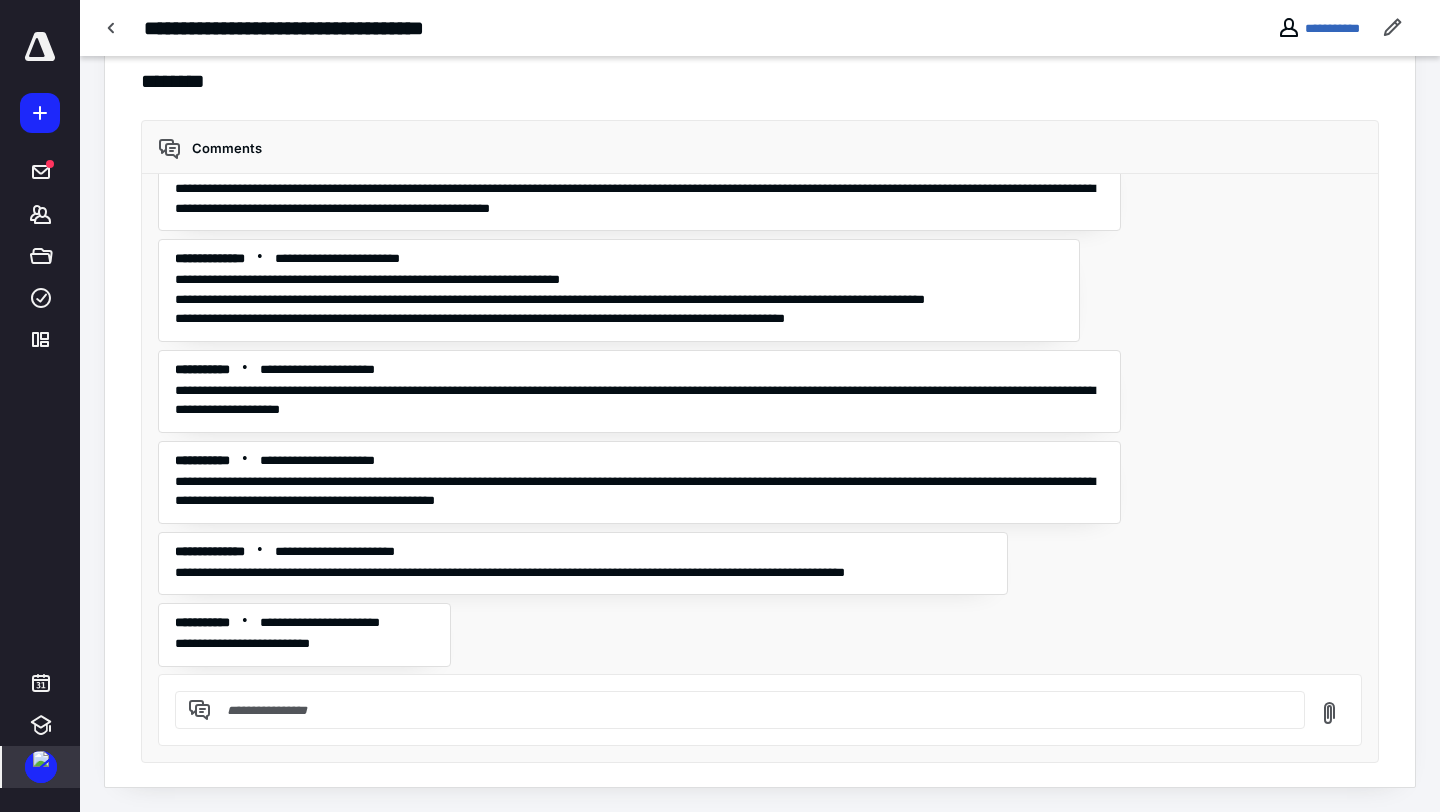 click at bounding box center (41, 759) 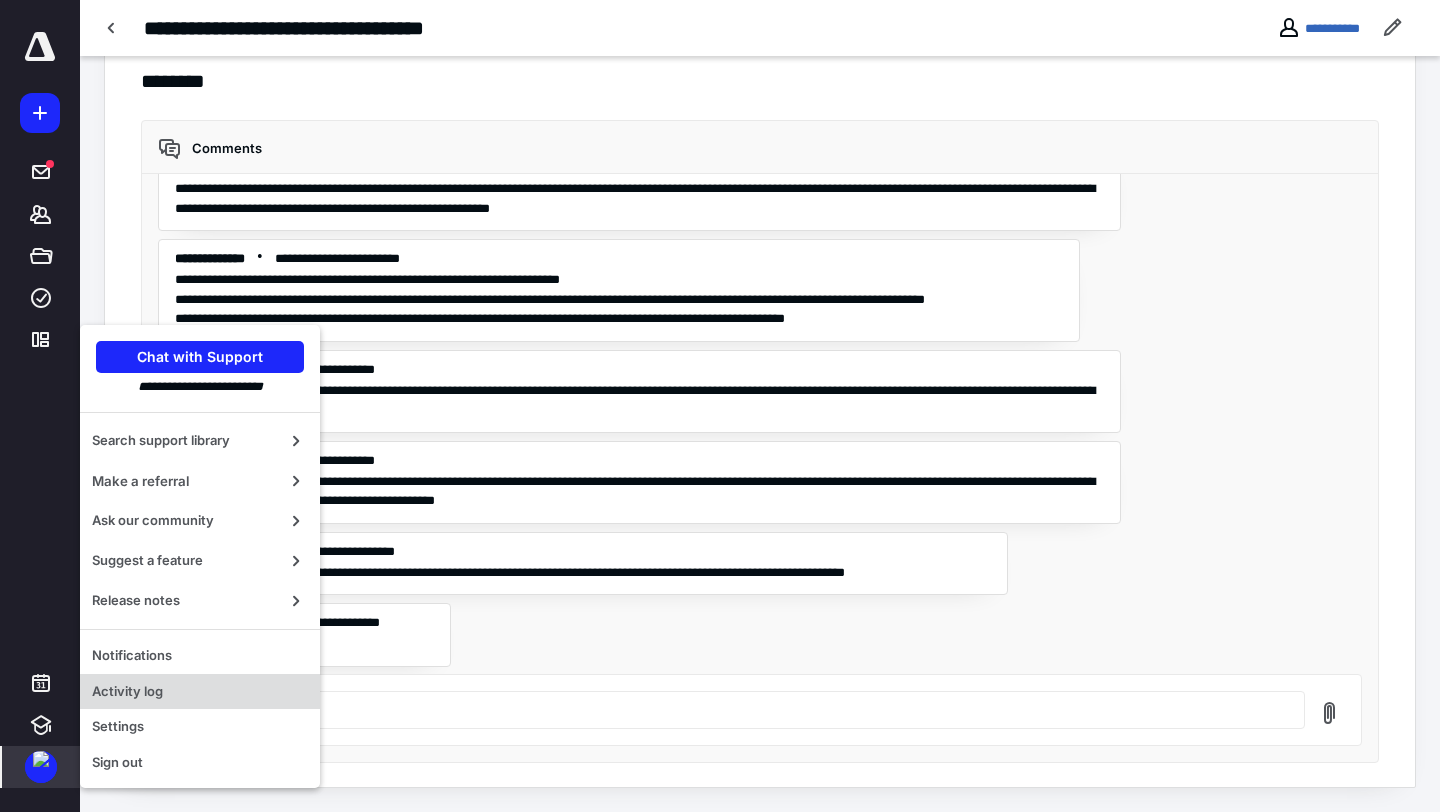 click on "Activity log" at bounding box center [200, 692] 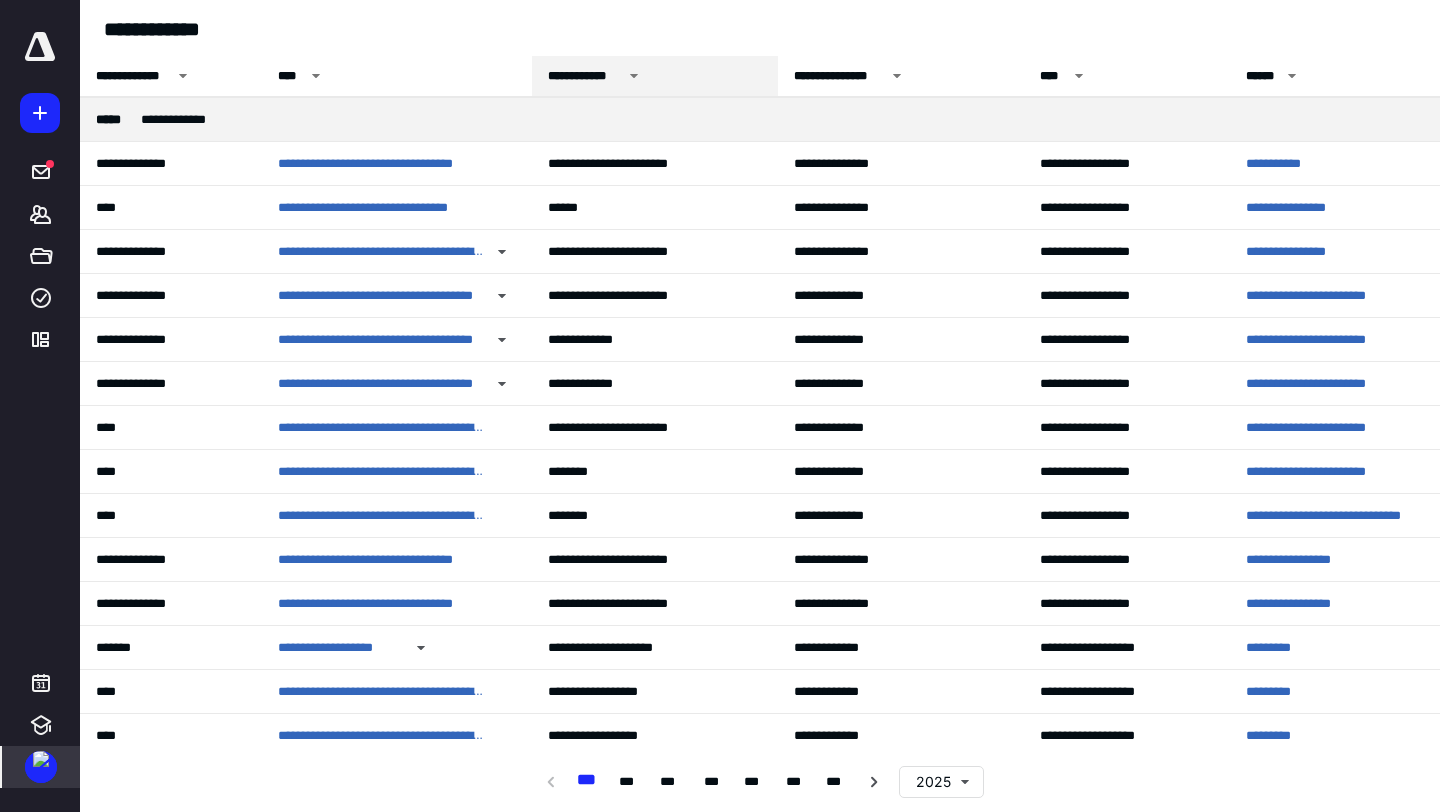 click on "**********" at bounding box center [585, 76] 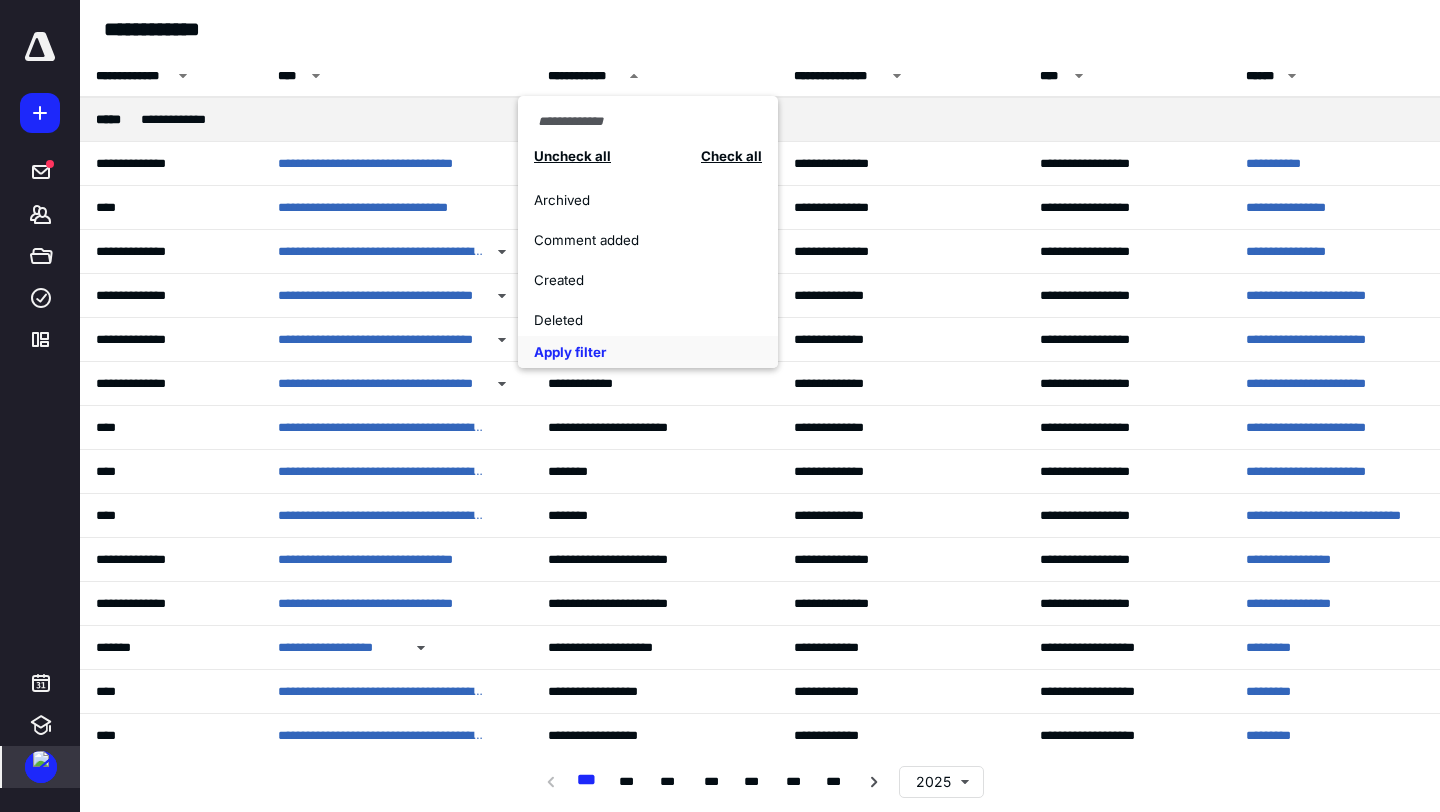 click on "Comment added" at bounding box center (637, 240) 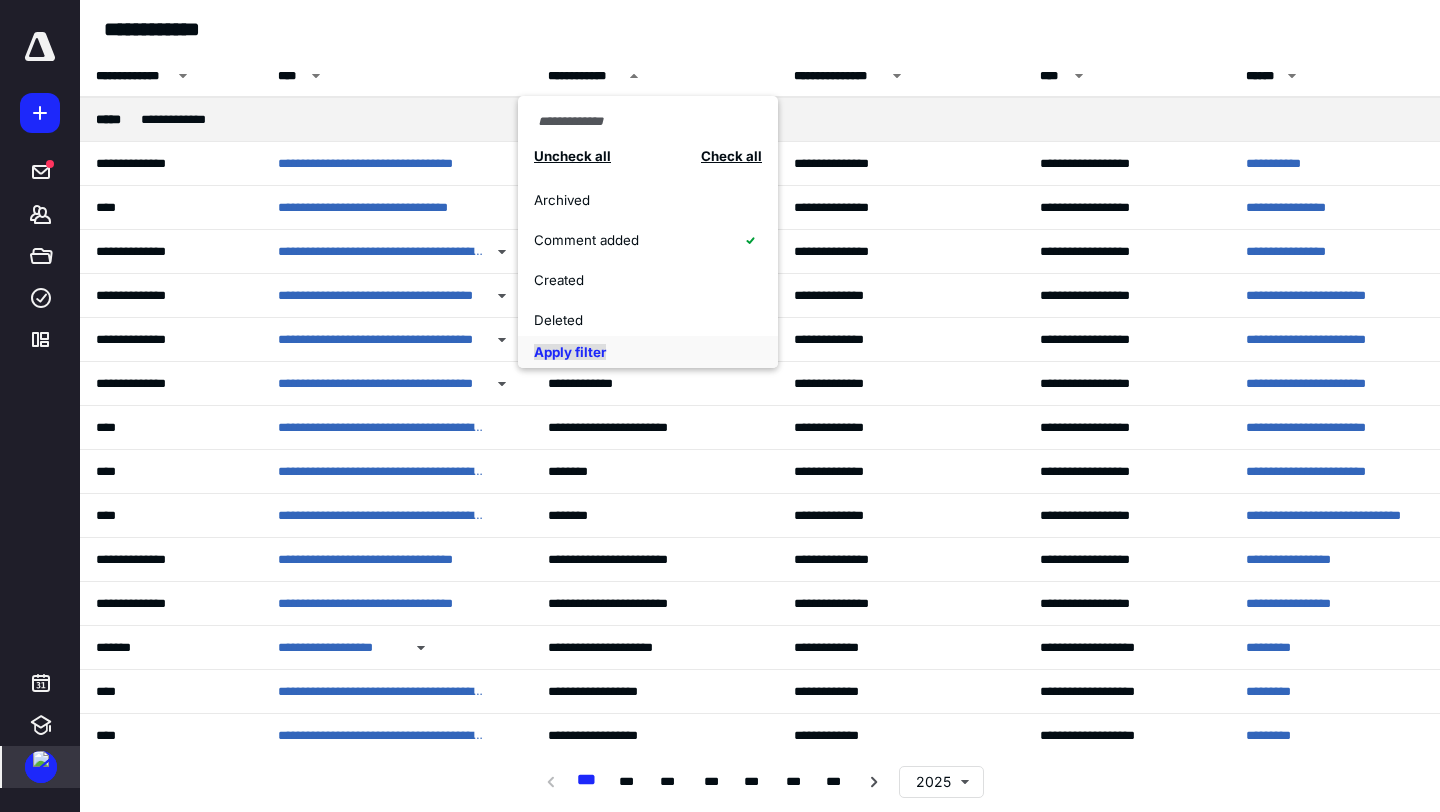 click on "Apply filter" at bounding box center (570, 352) 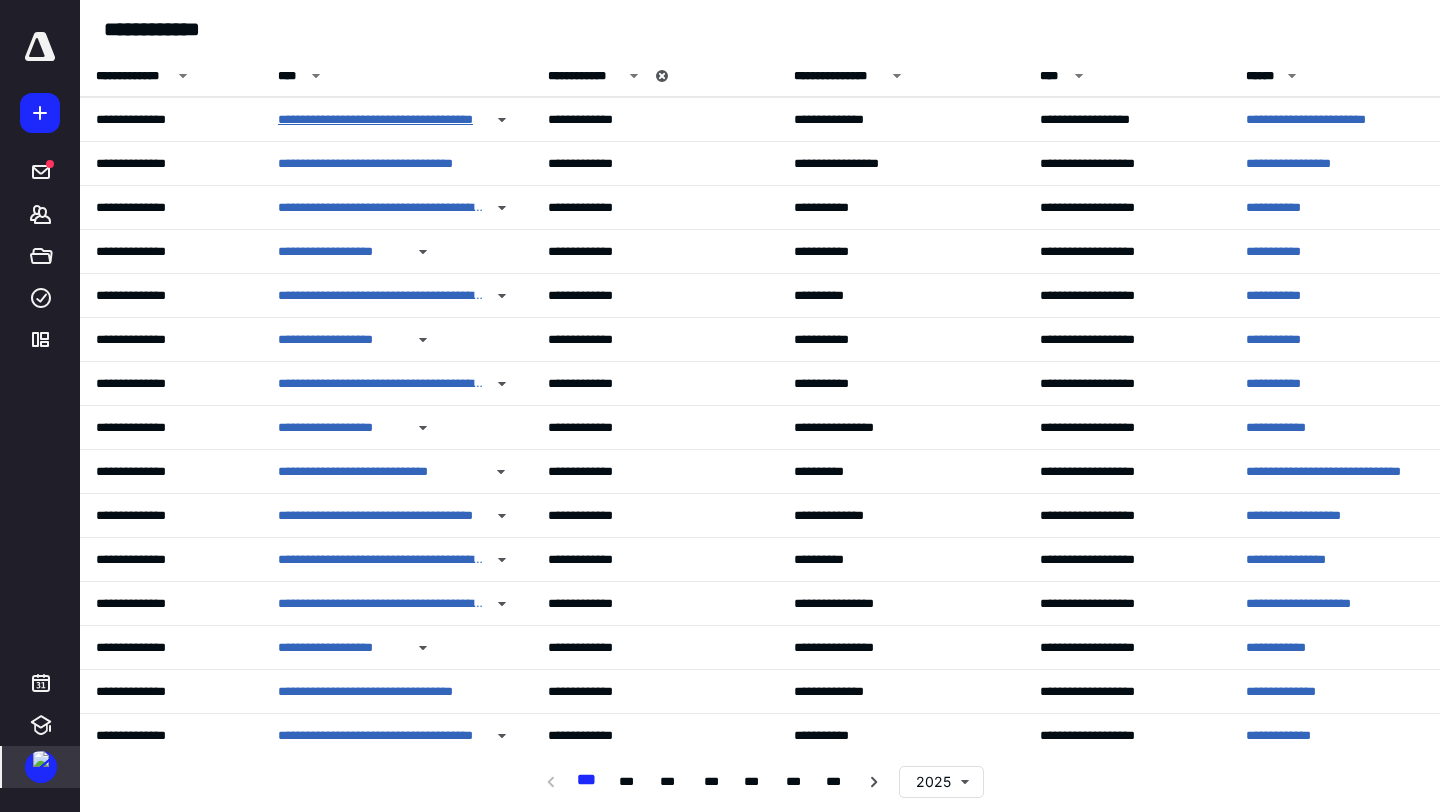click on "**********" at bounding box center (381, 120) 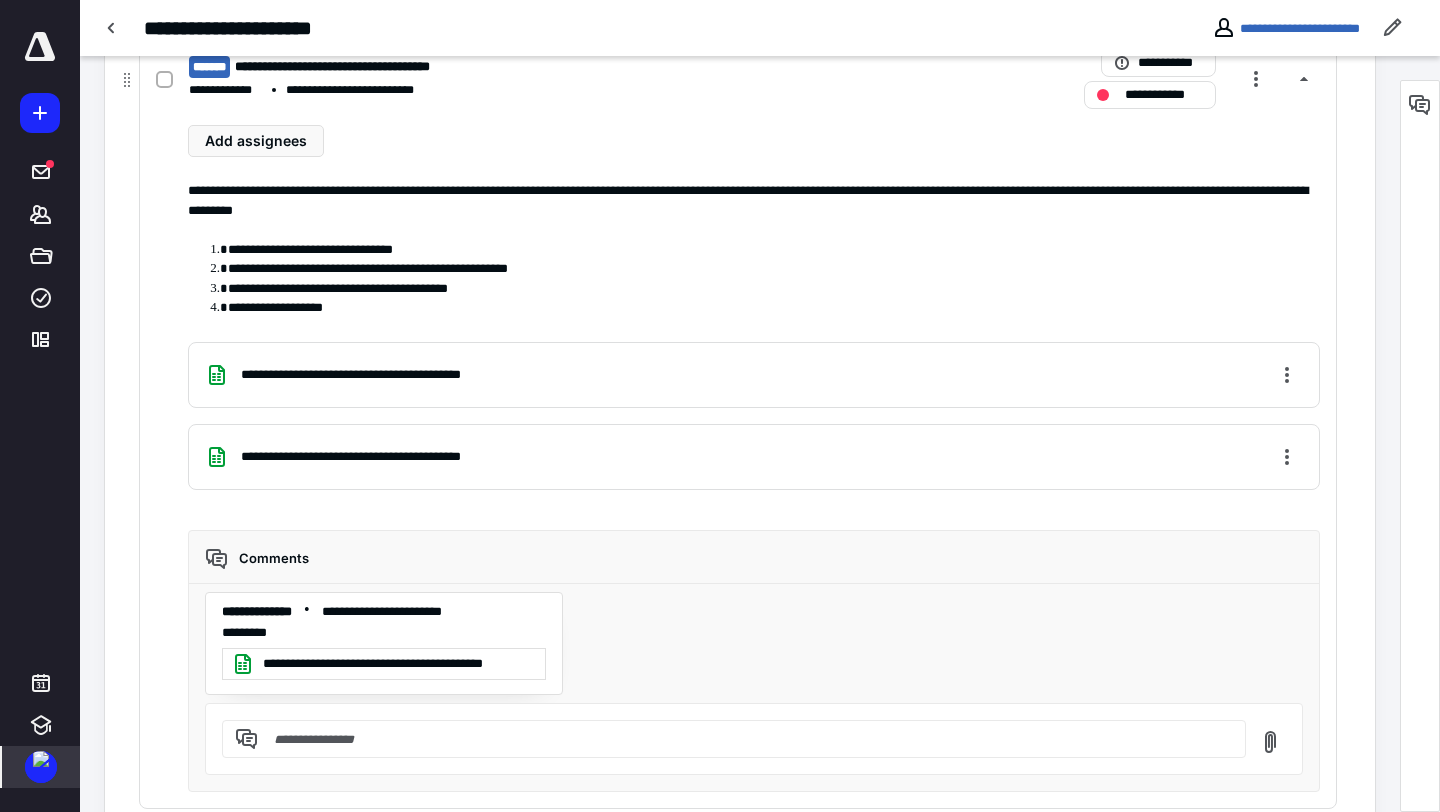 scroll, scrollTop: 859, scrollLeft: 0, axis: vertical 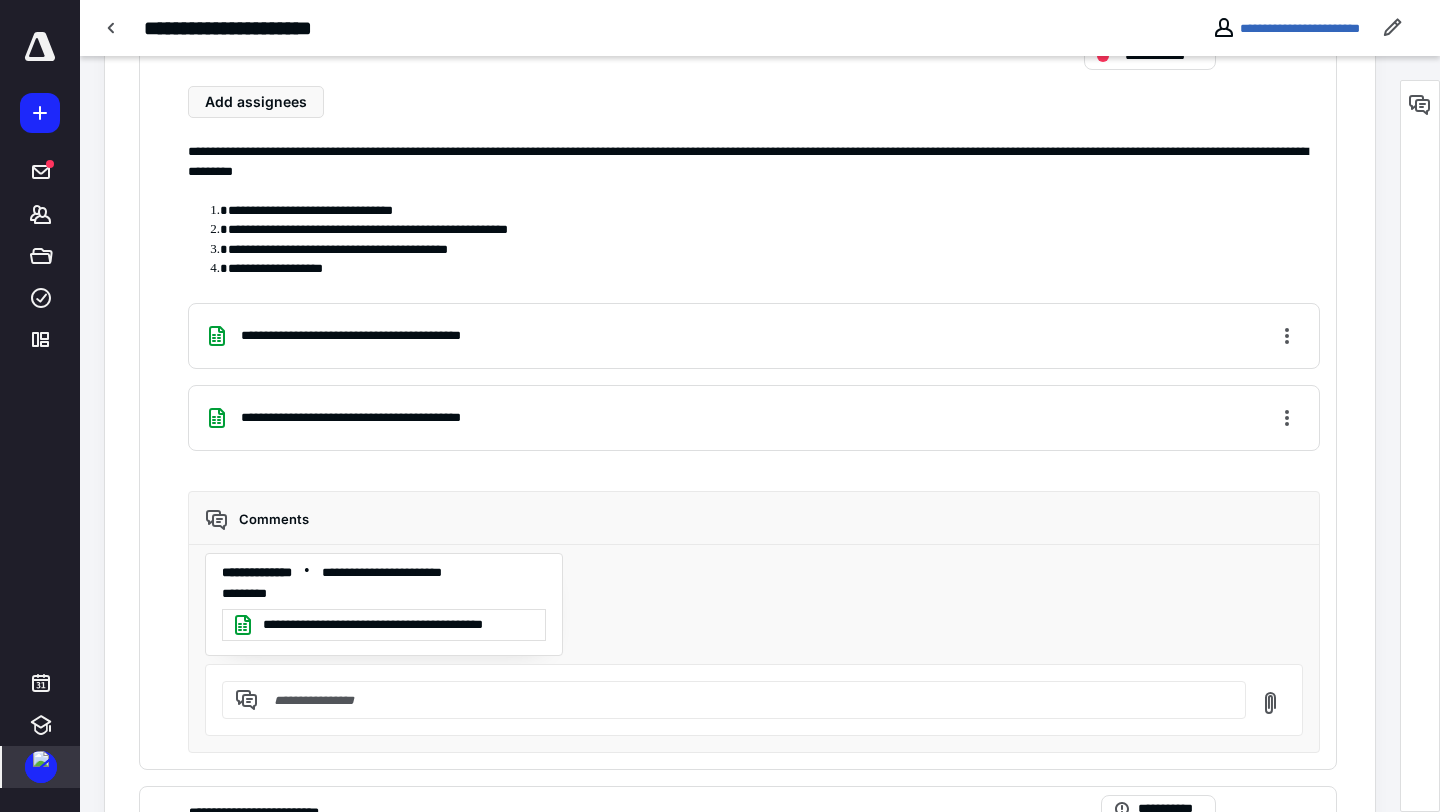 click at bounding box center (41, 759) 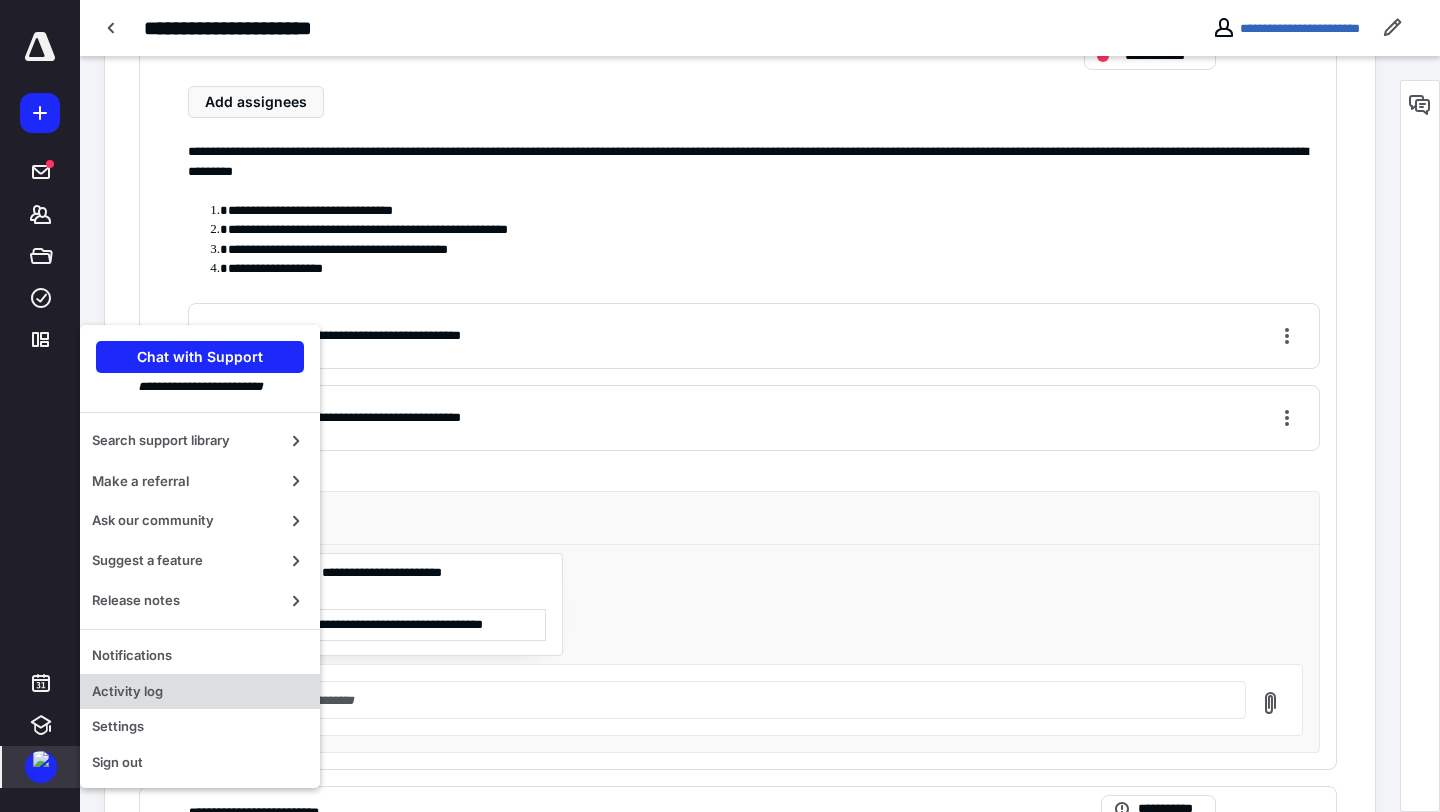 click on "Activity log" at bounding box center (200, 692) 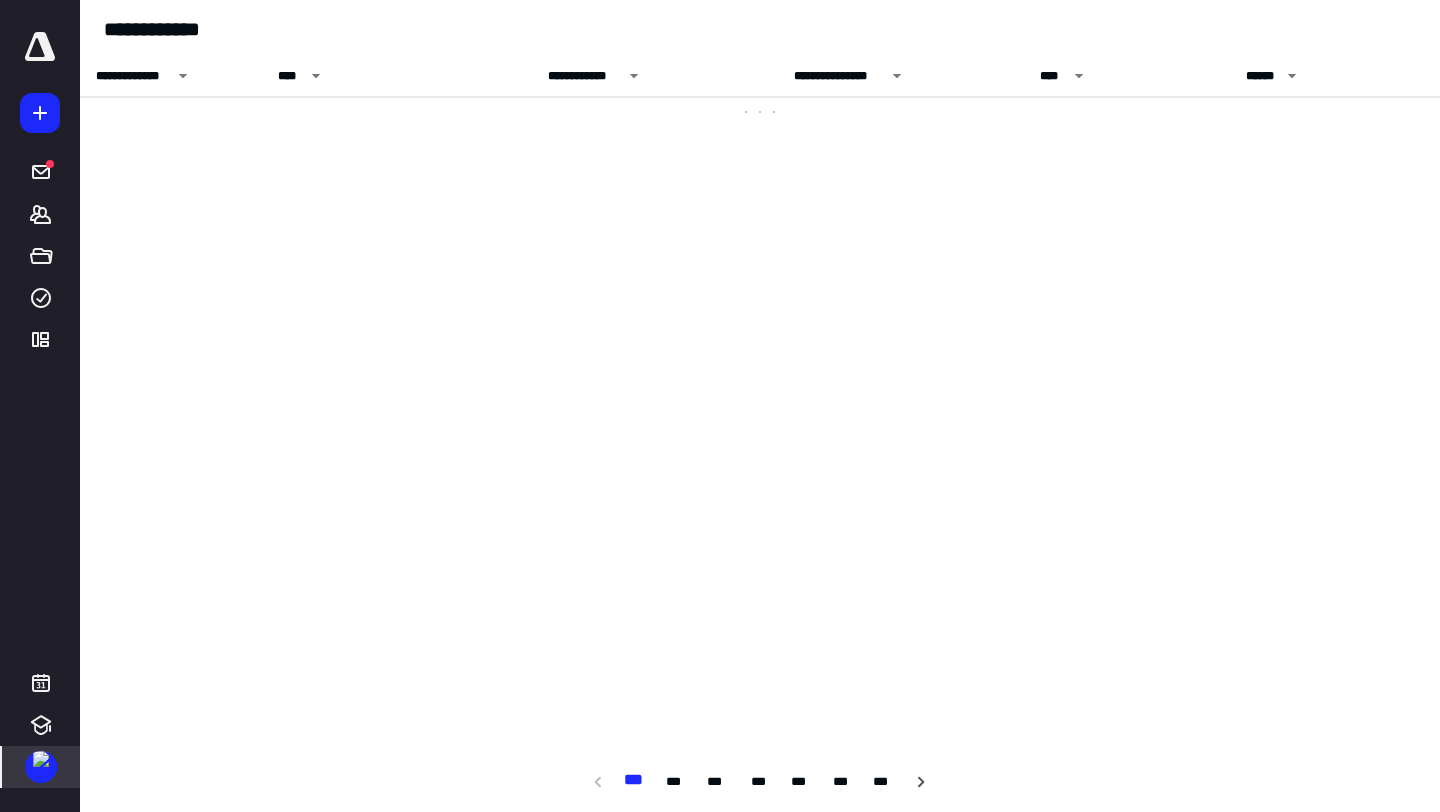 scroll, scrollTop: 0, scrollLeft: 0, axis: both 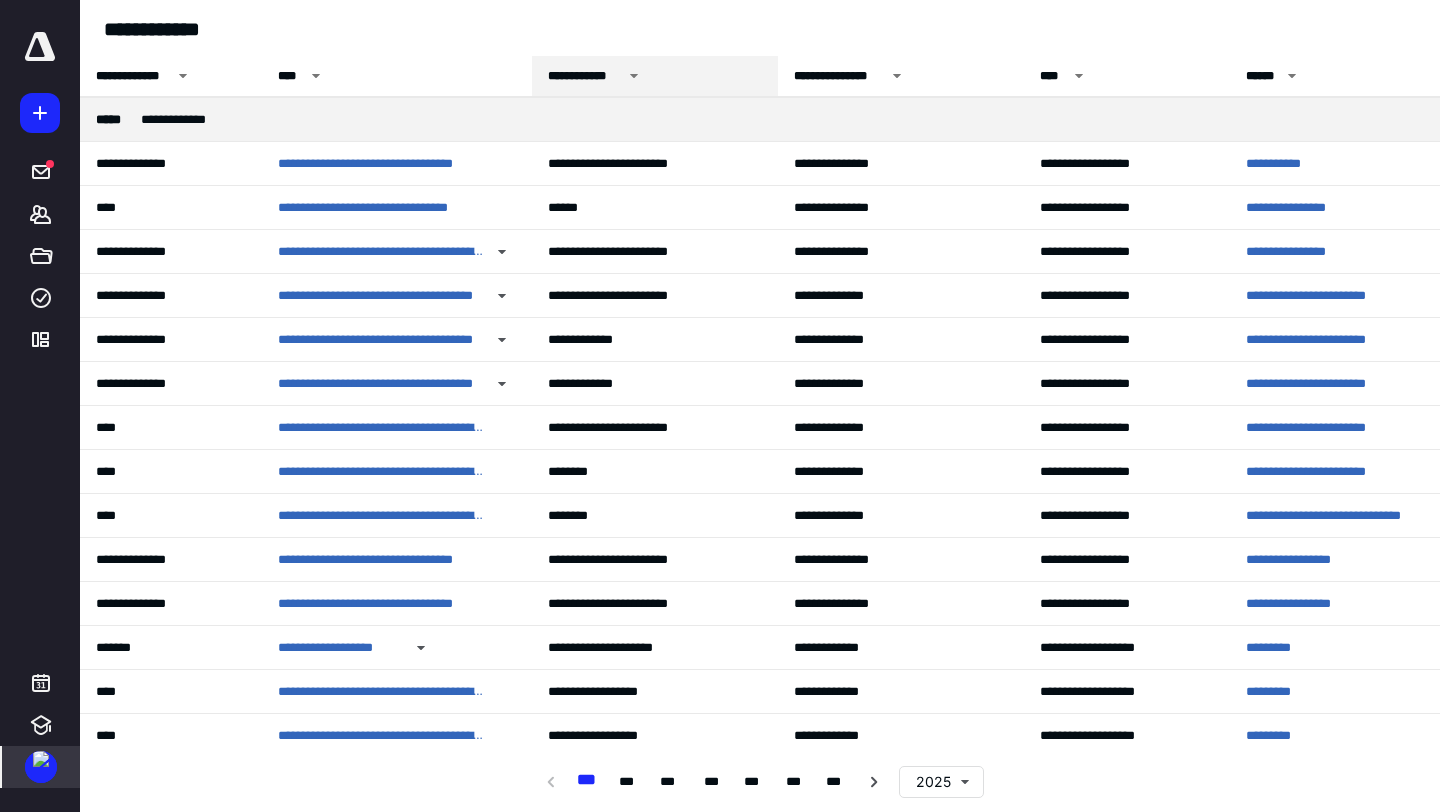 click on "**********" at bounding box center (585, 76) 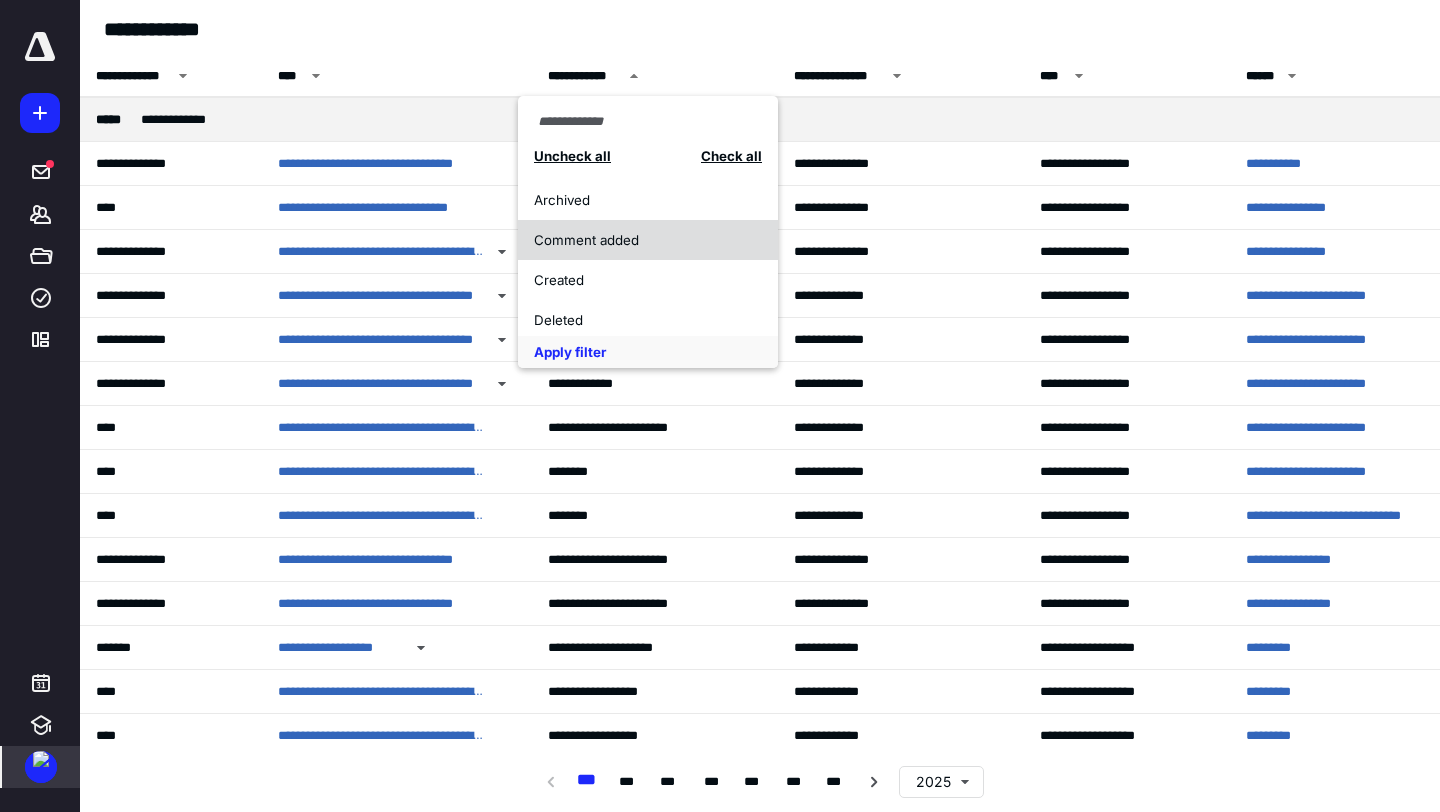 click on "Comment added" at bounding box center [648, 240] 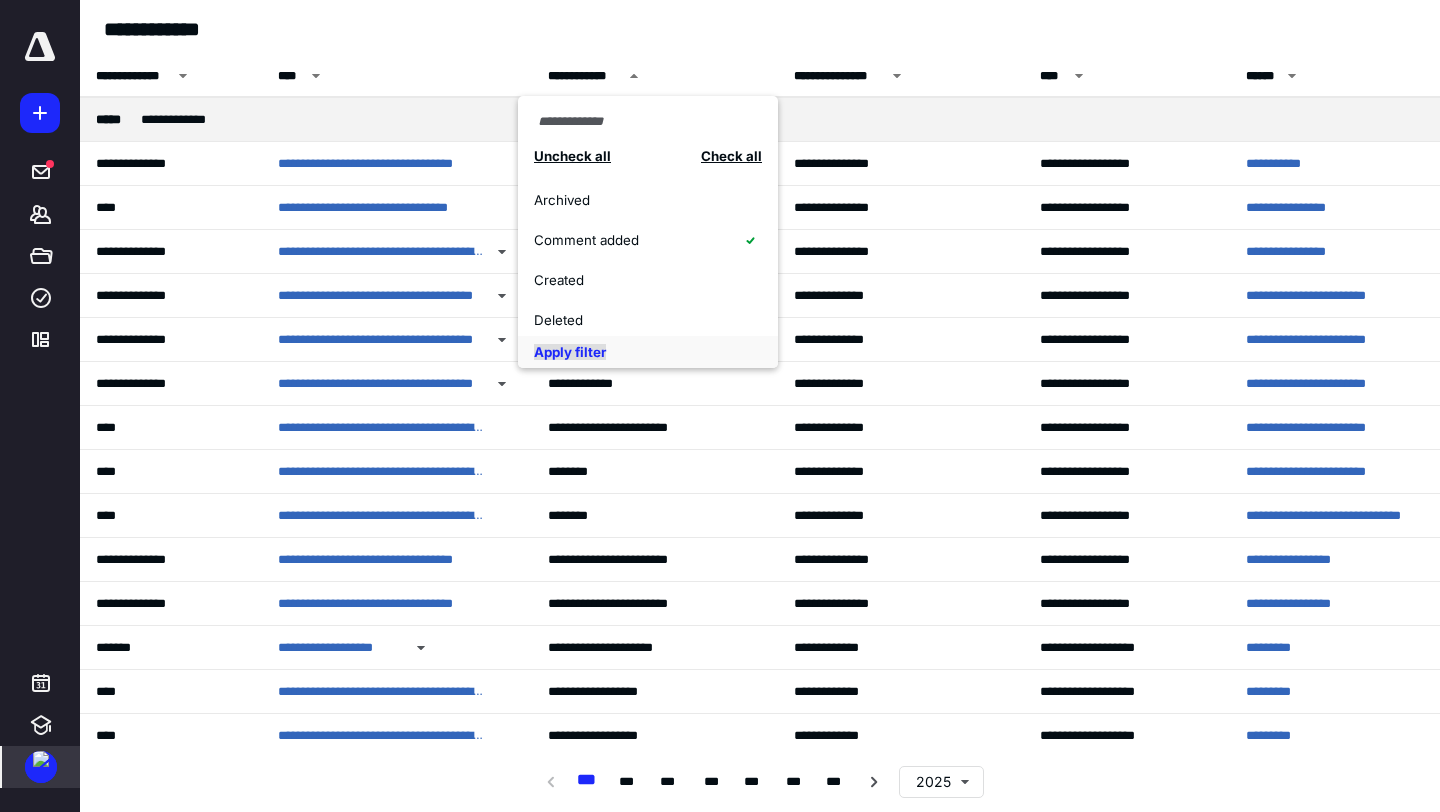 click on "Apply filter" at bounding box center [570, 352] 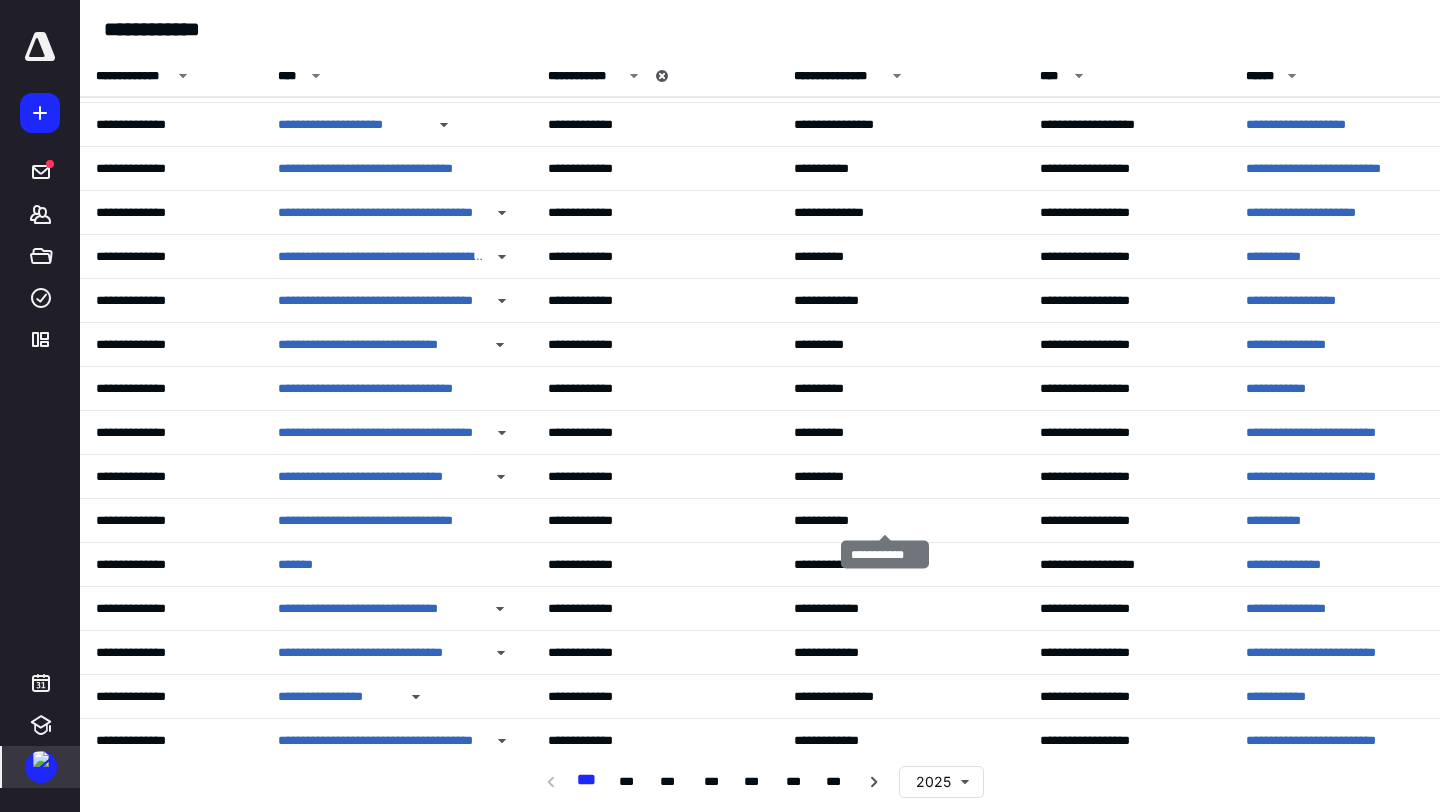 scroll, scrollTop: 657, scrollLeft: 0, axis: vertical 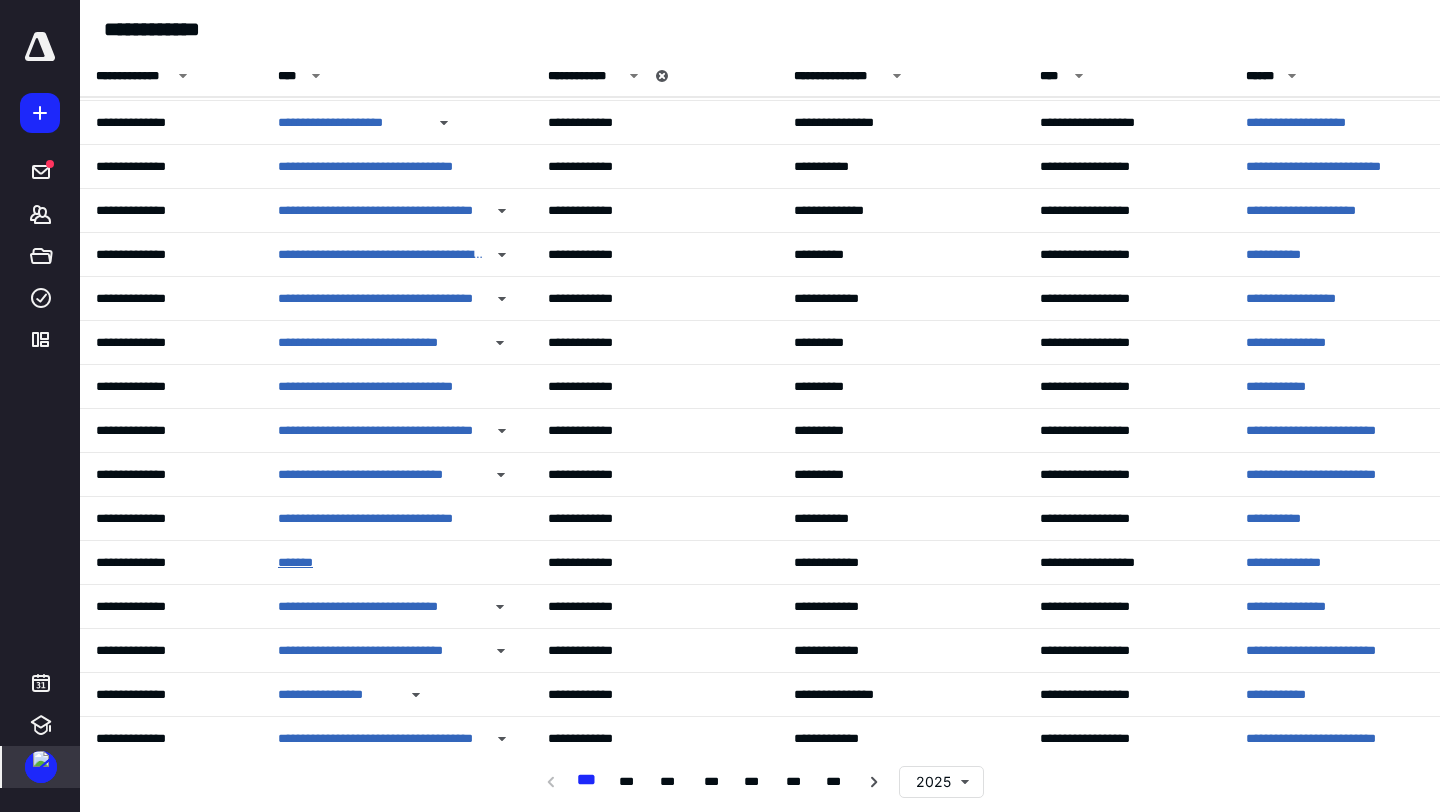 click on "*******" at bounding box center [303, 563] 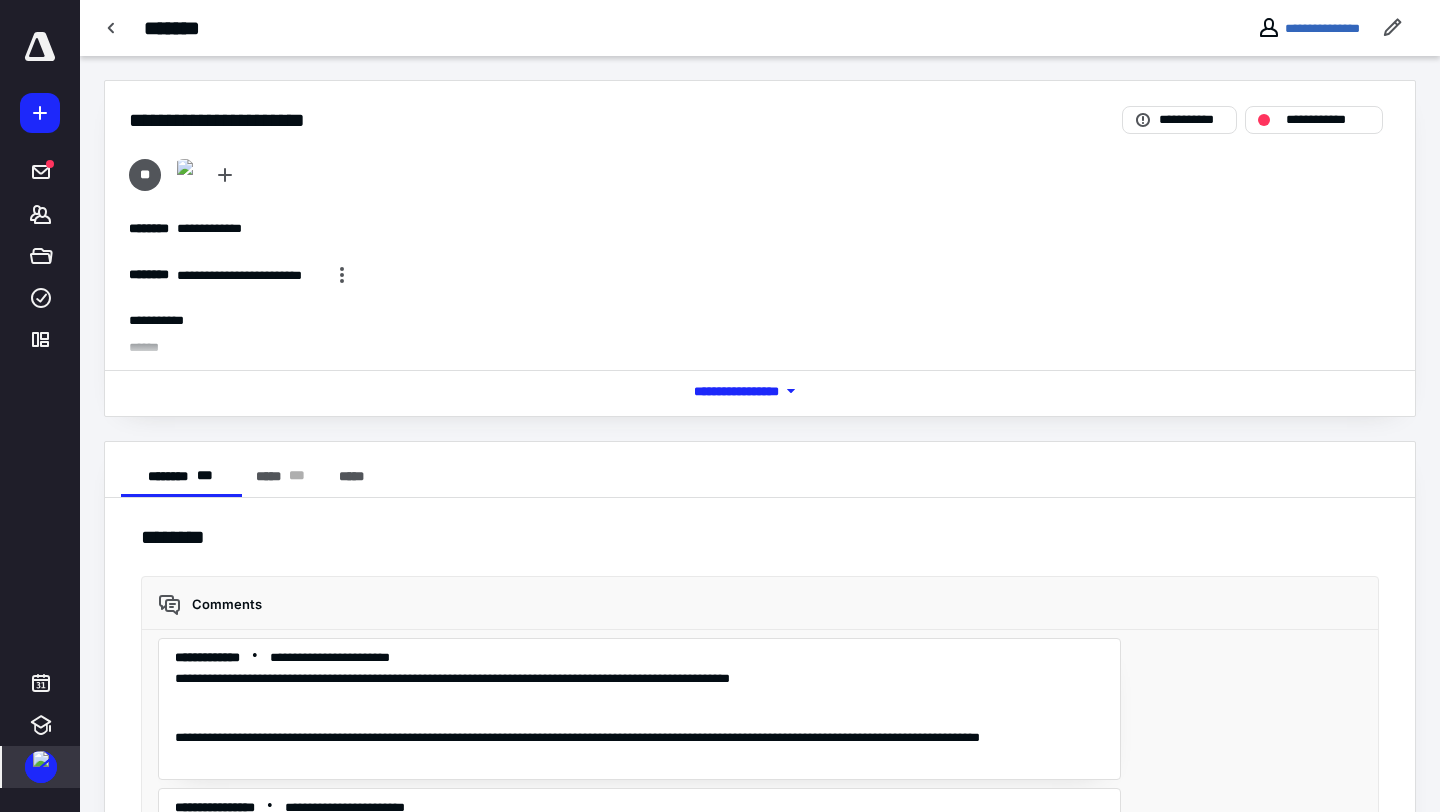 scroll, scrollTop: 106, scrollLeft: 0, axis: vertical 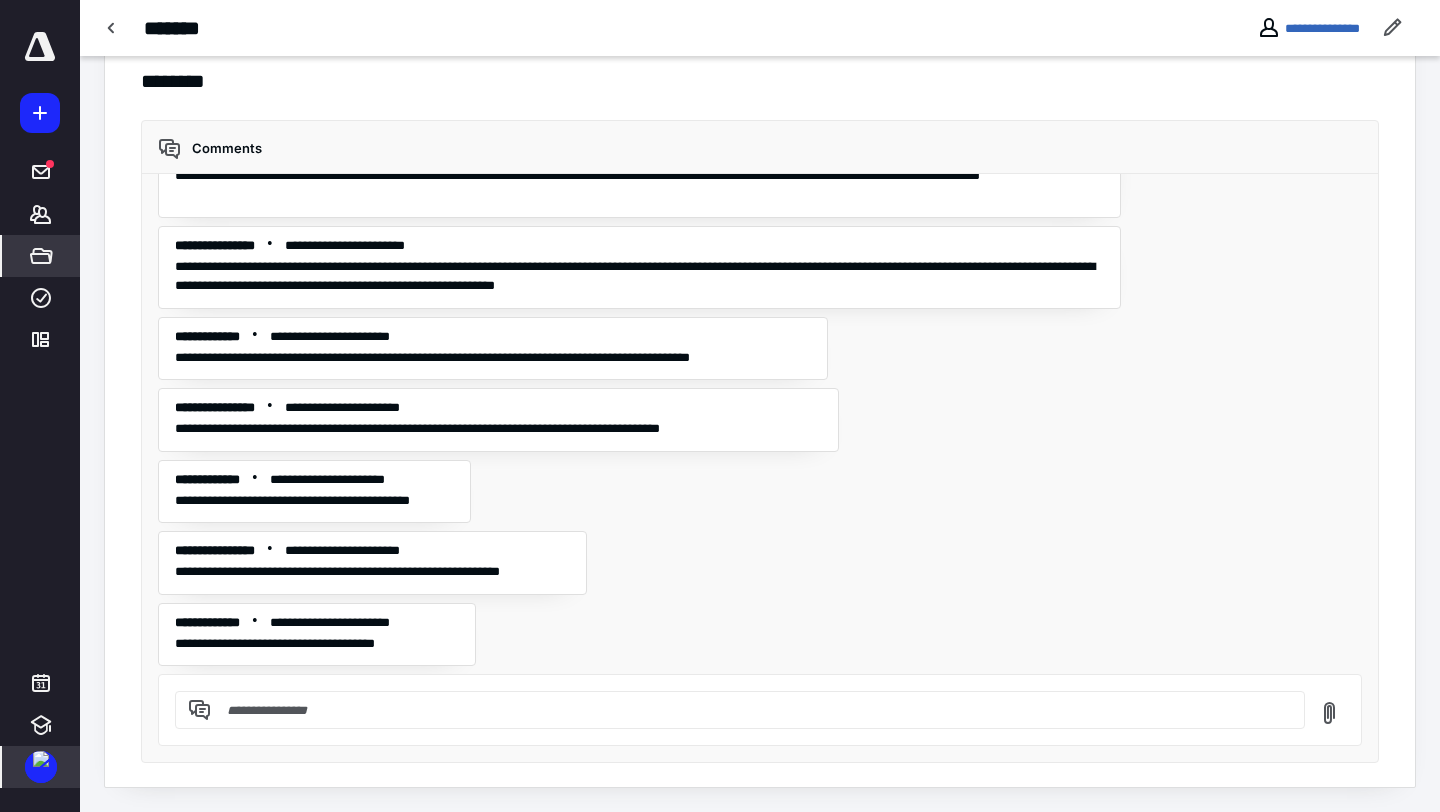 click 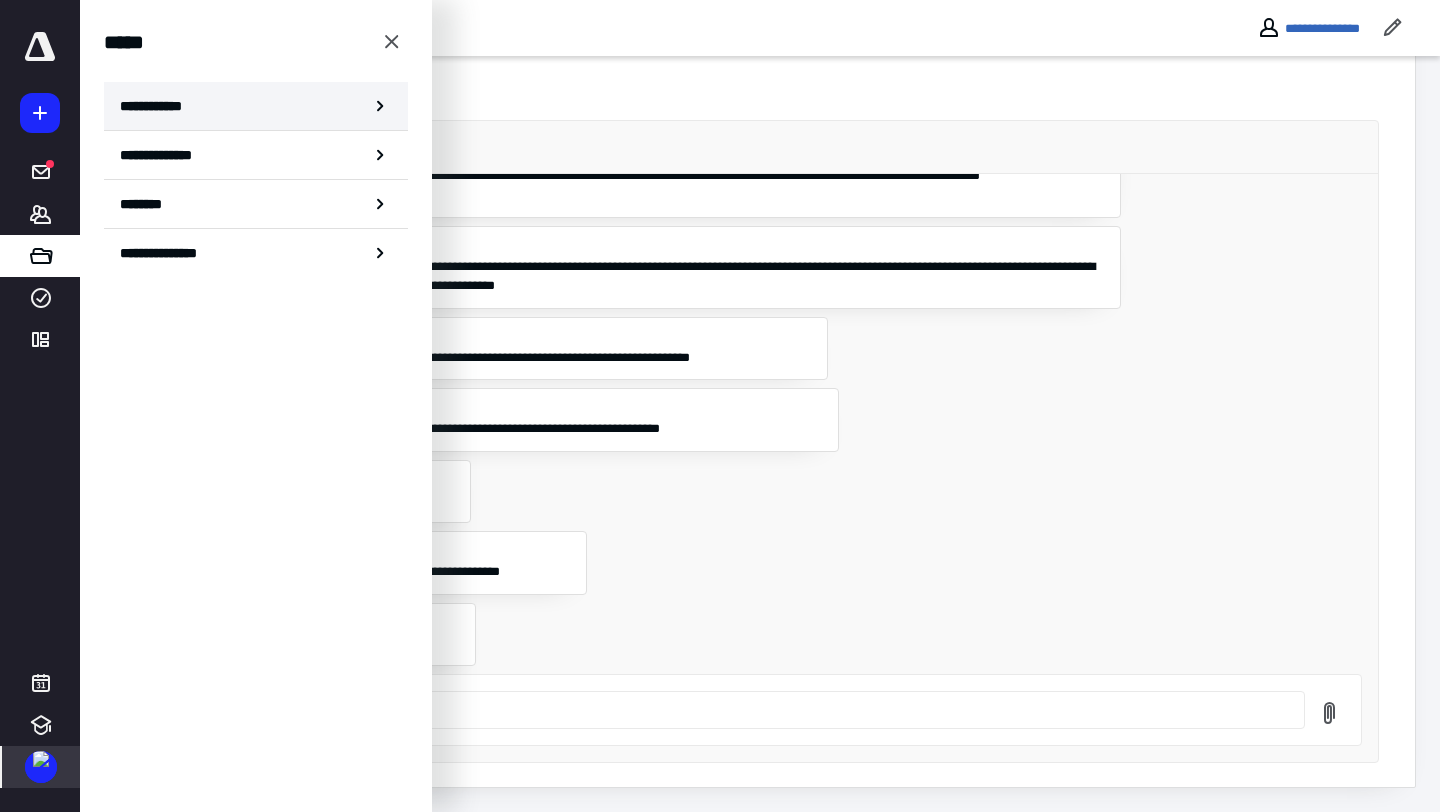 click on "**********" at bounding box center (157, 106) 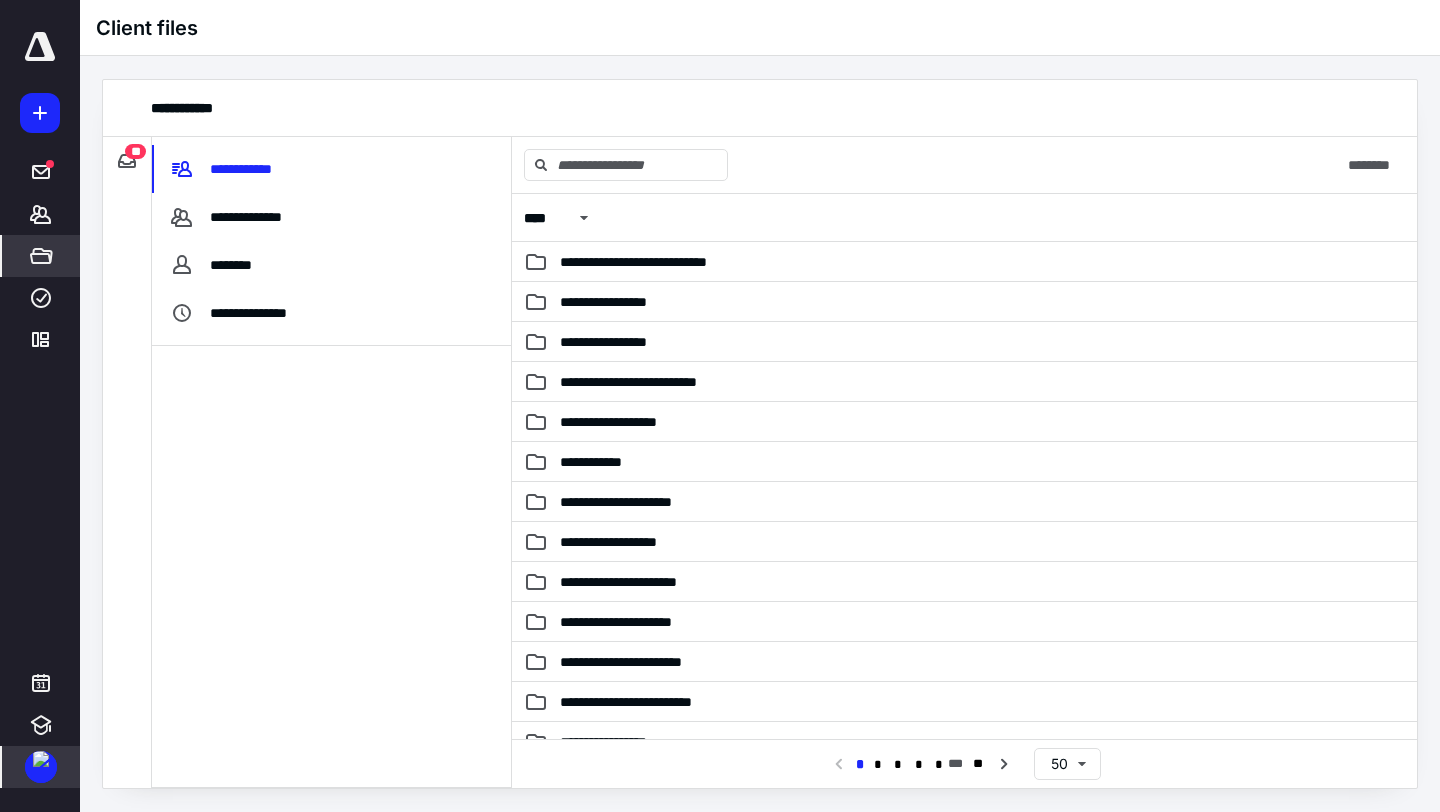 click on "**" at bounding box center (135, 151) 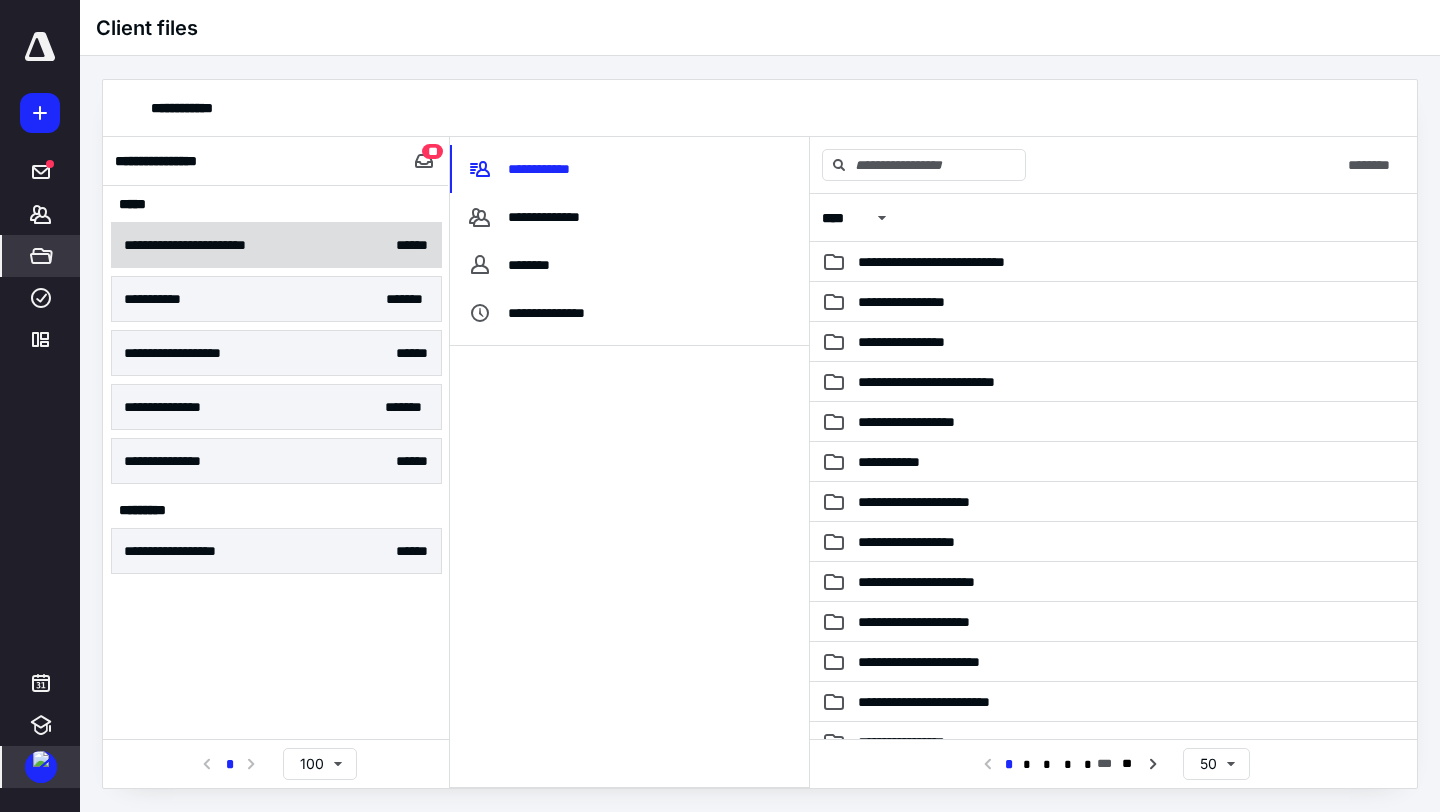 click on "**********" at bounding box center [276, 245] 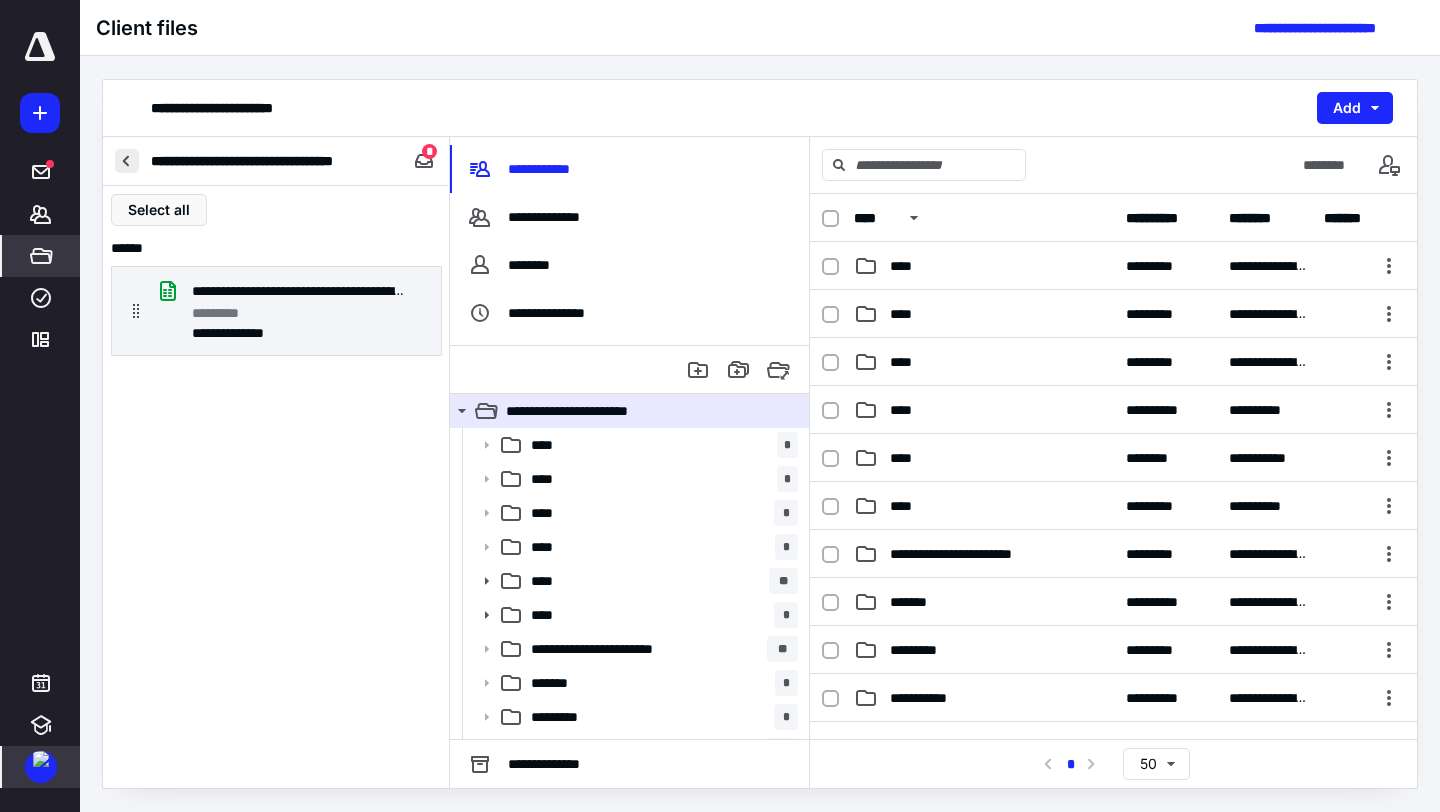 click at bounding box center (127, 161) 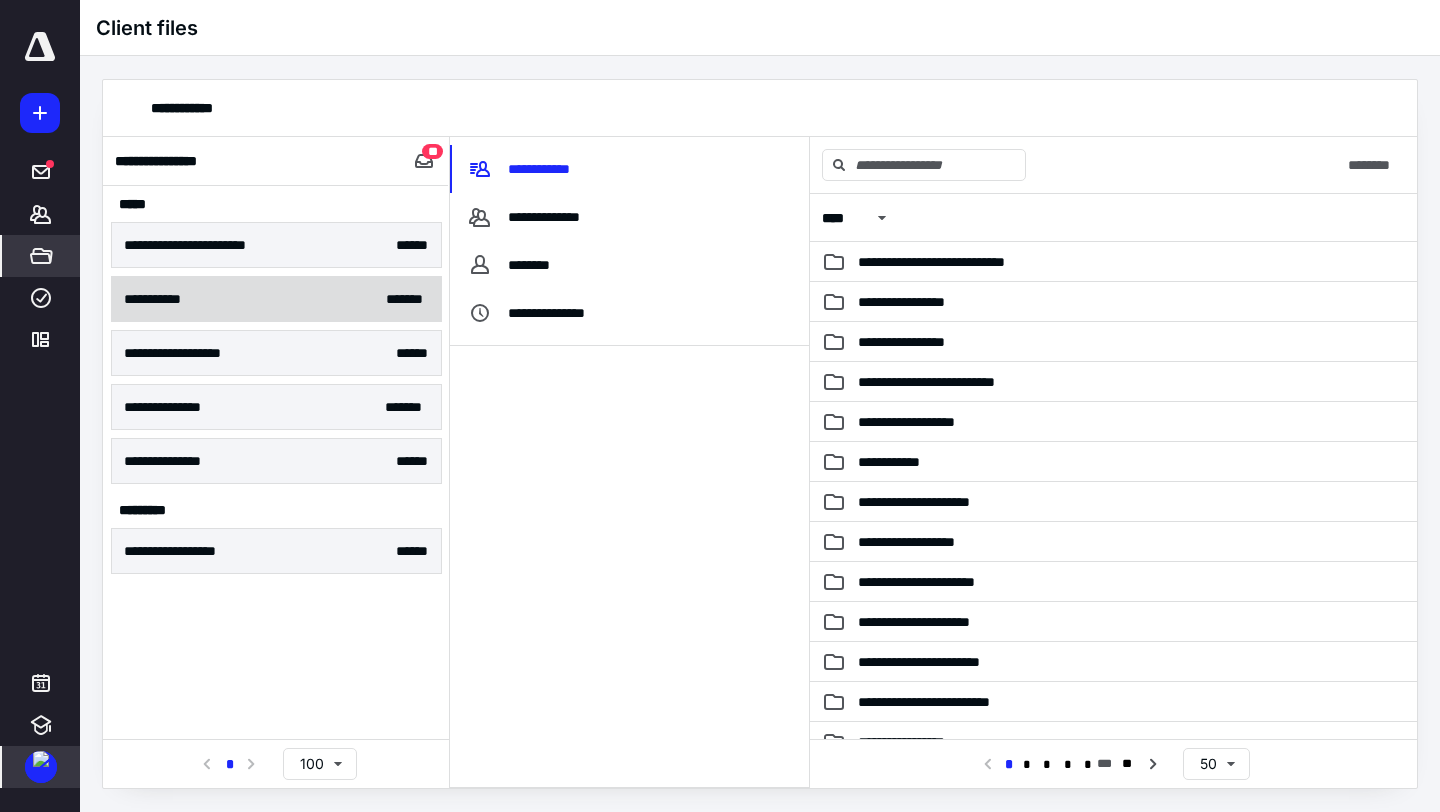 click on "**********" at bounding box center (276, 299) 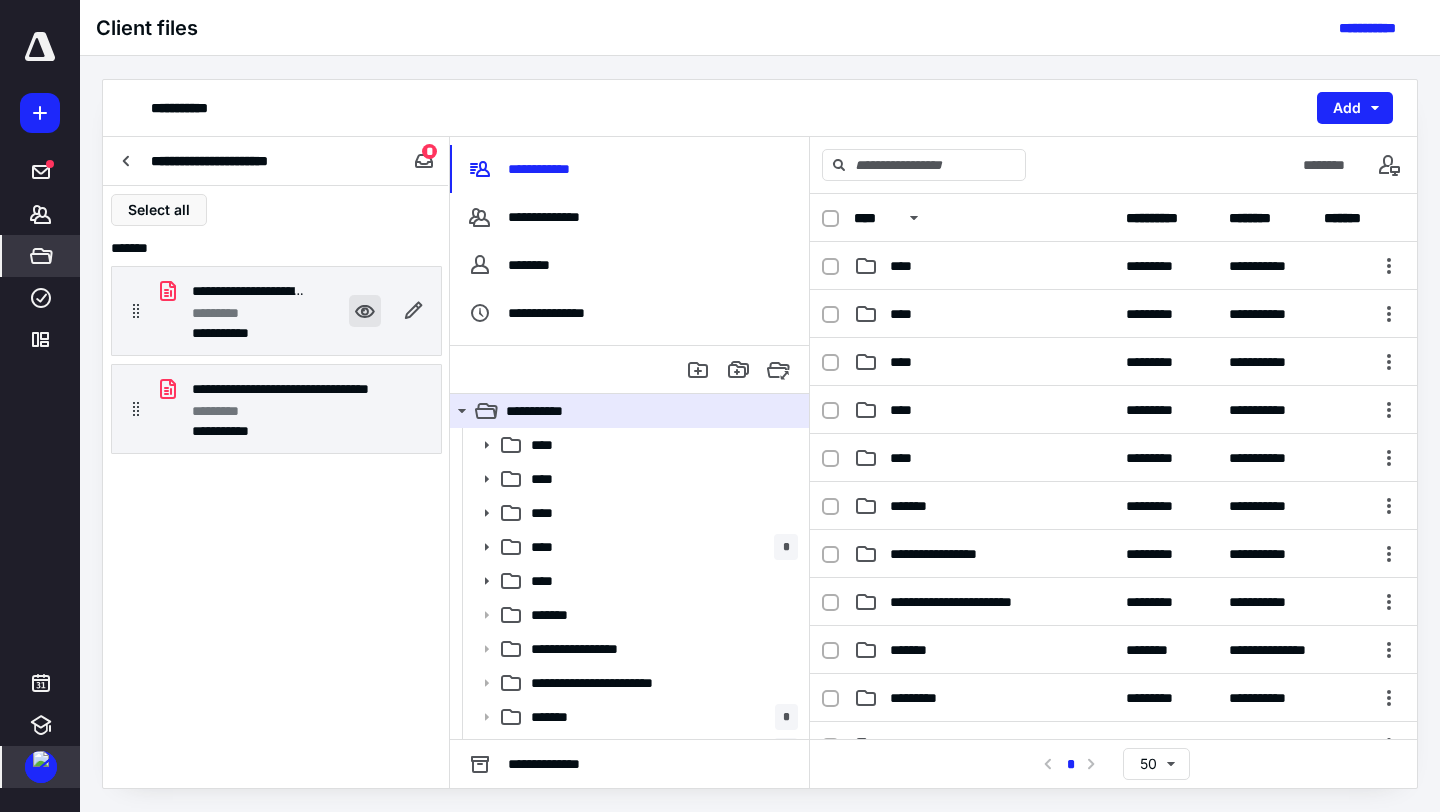 click at bounding box center (365, 311) 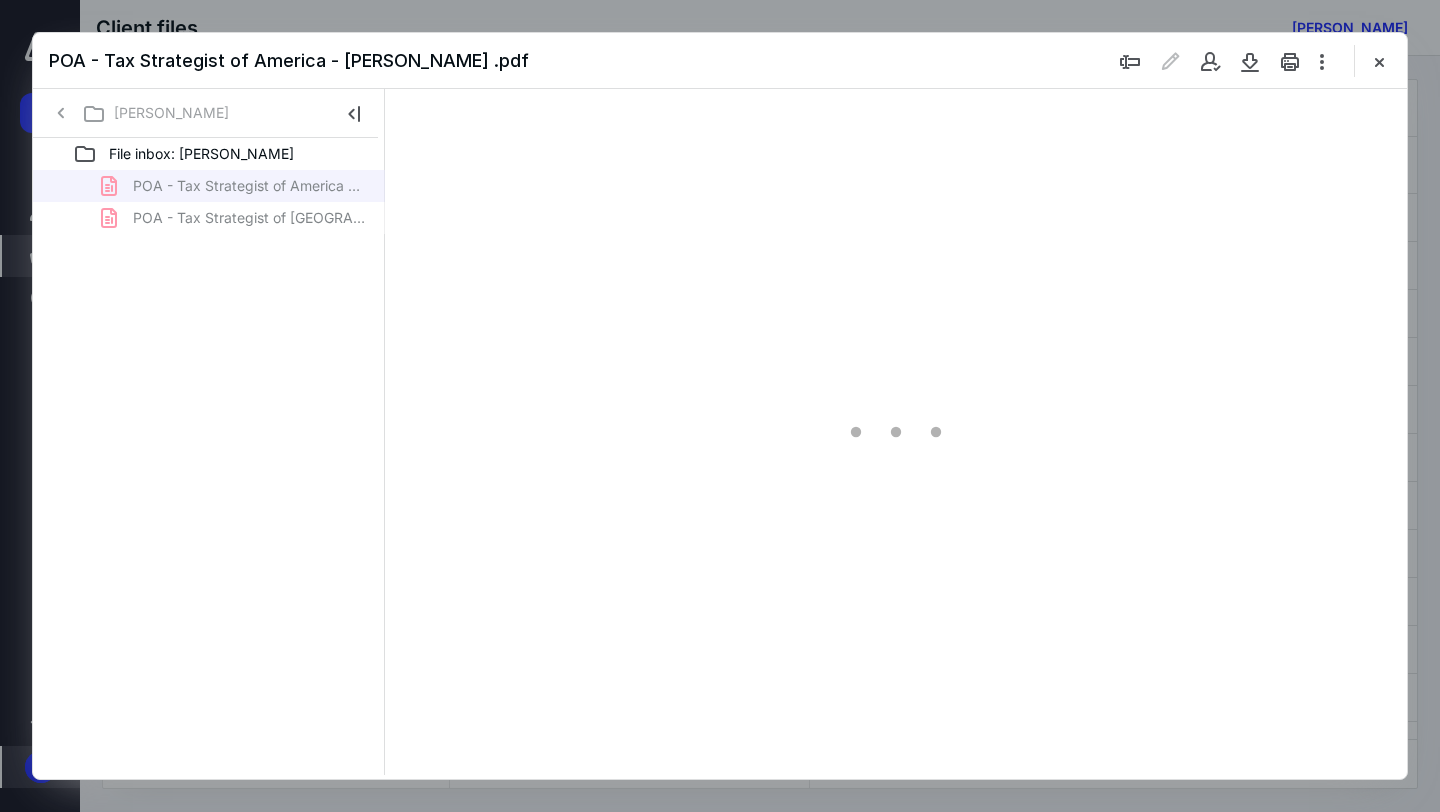 scroll, scrollTop: 0, scrollLeft: 0, axis: both 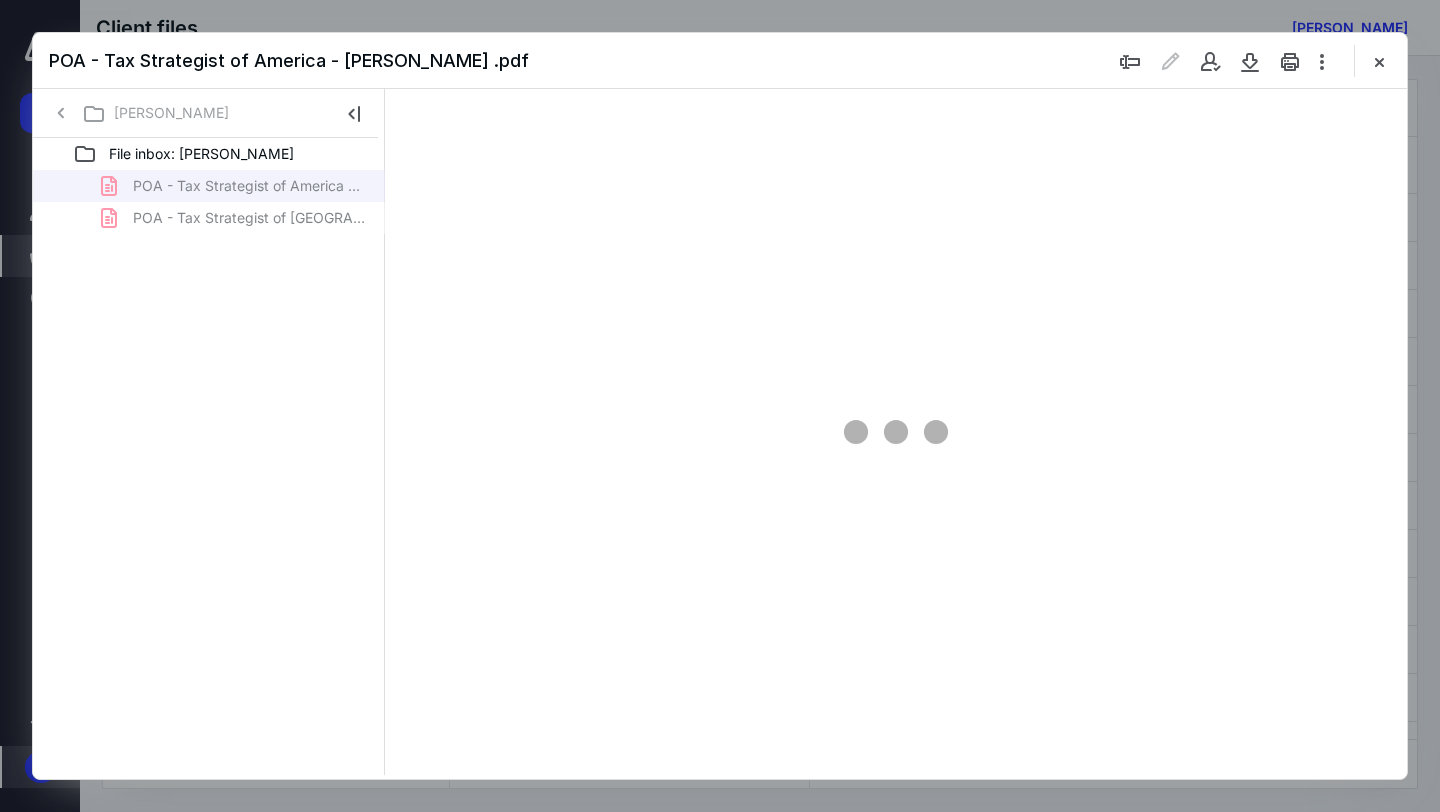 type on "77" 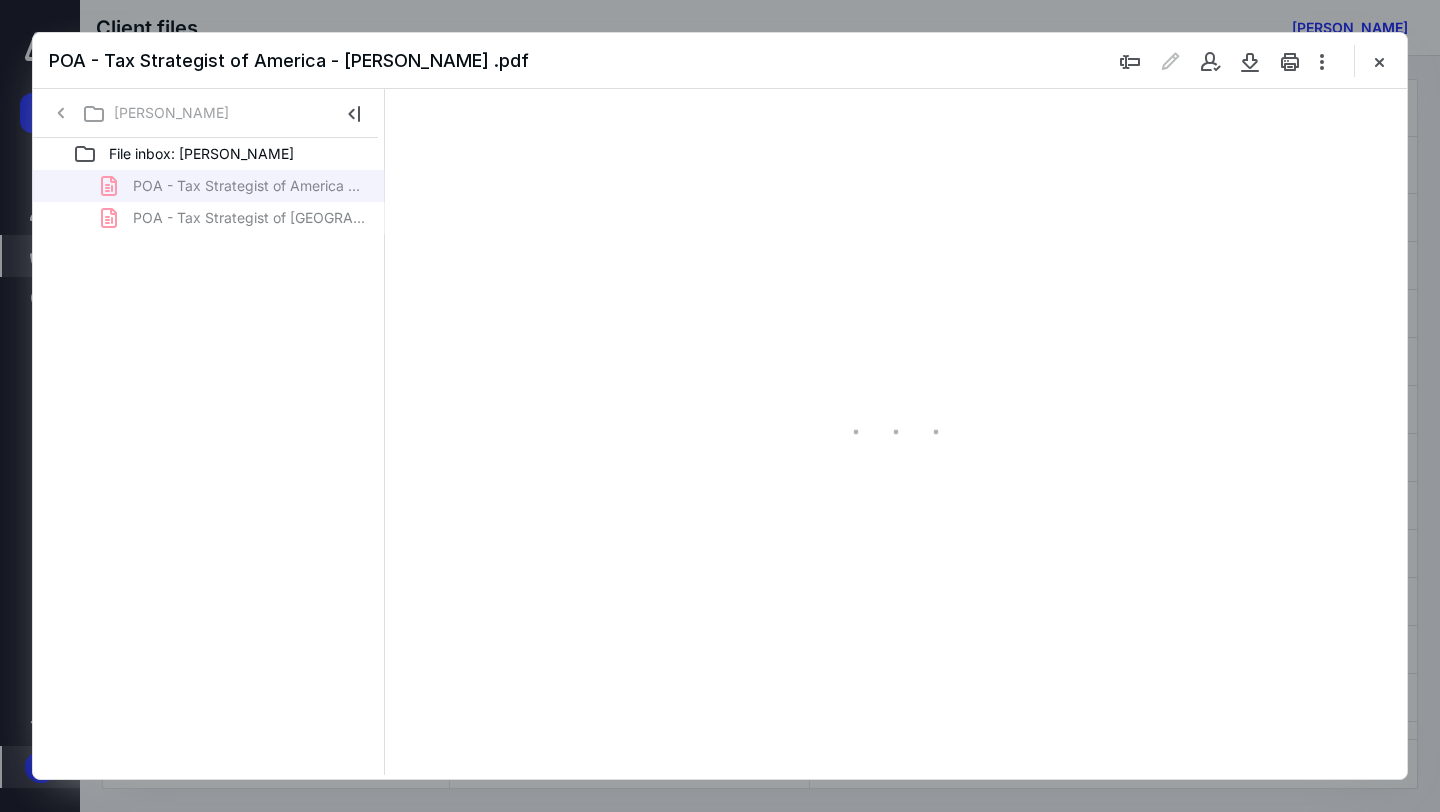 scroll, scrollTop: 79, scrollLeft: 0, axis: vertical 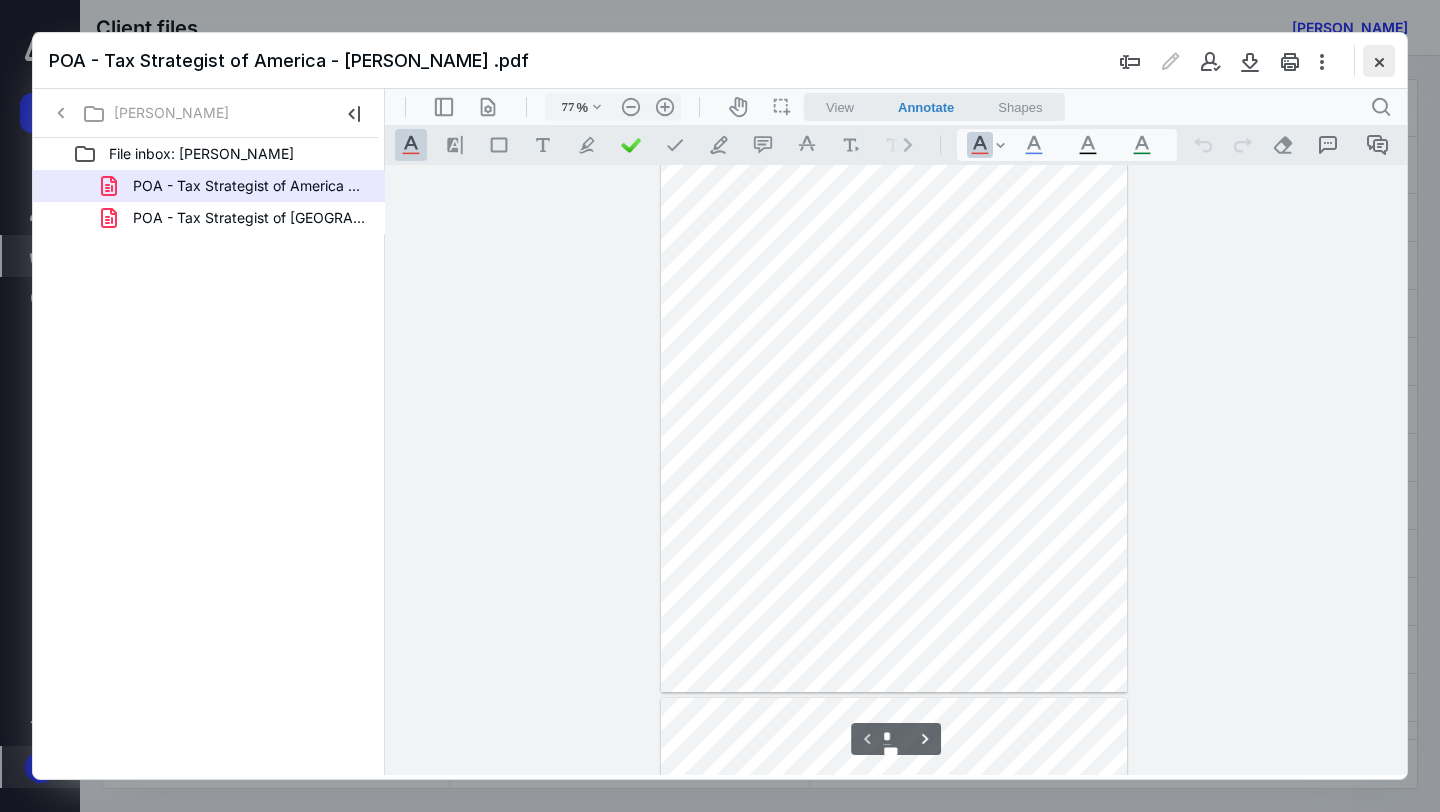 click at bounding box center [1379, 61] 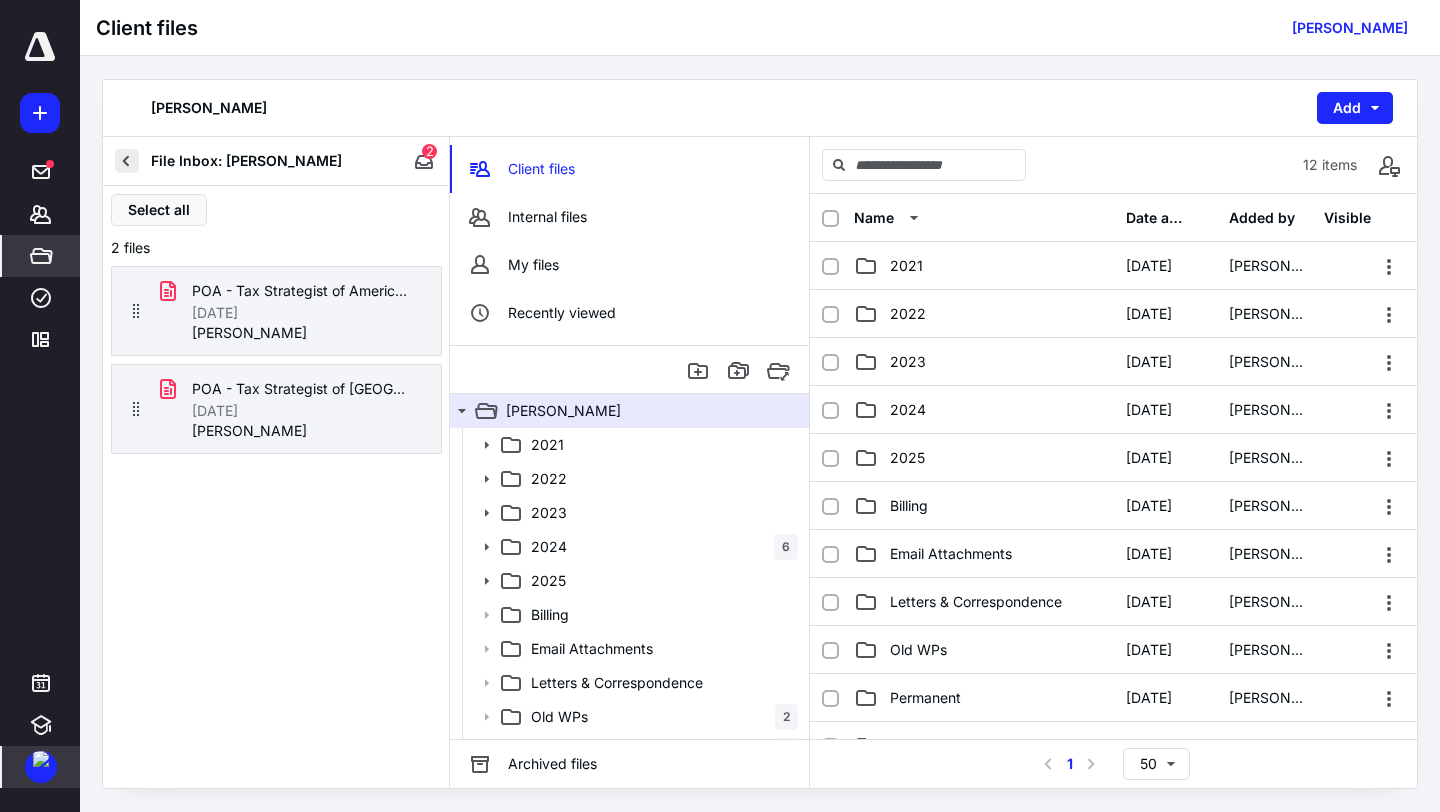 click at bounding box center [127, 161] 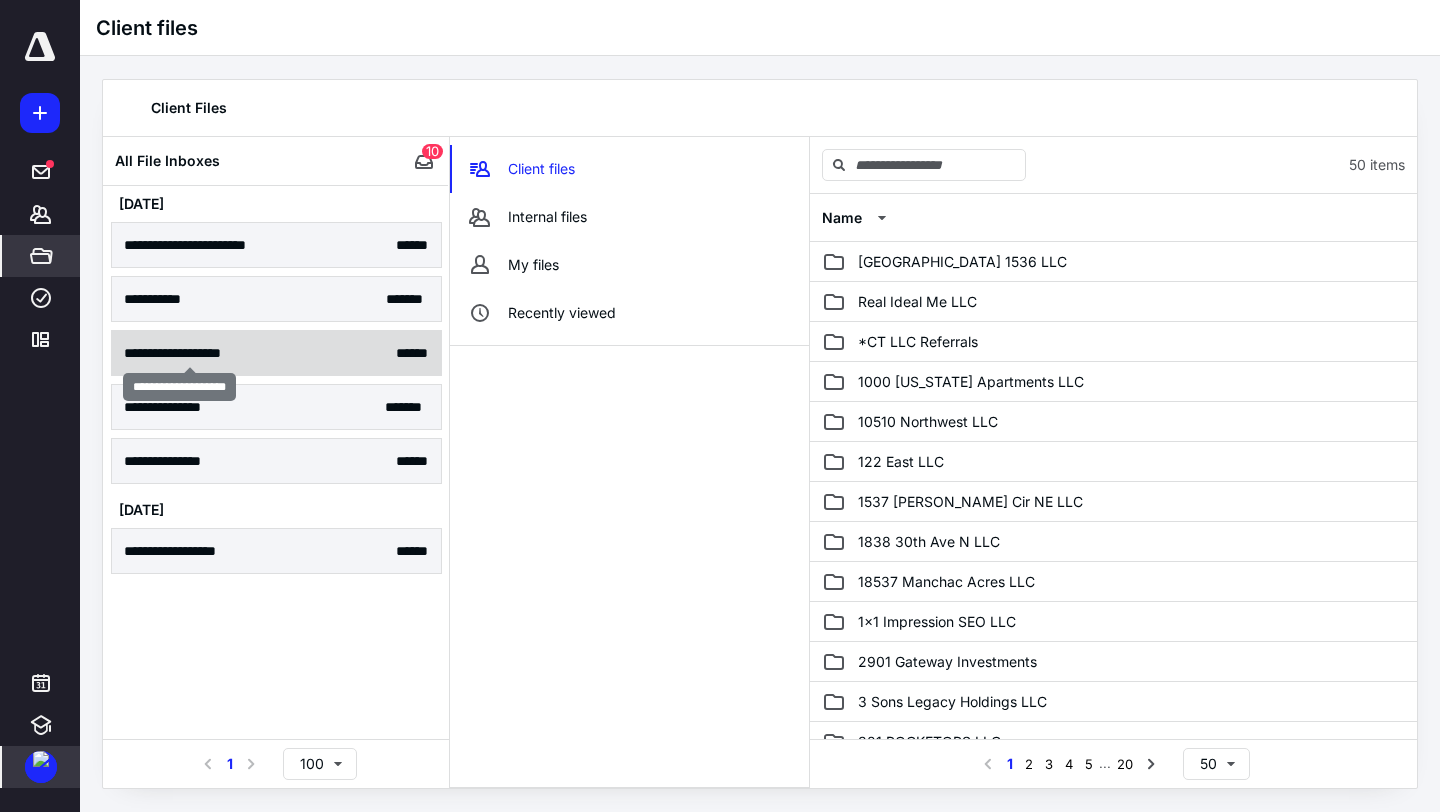 click on "**********" at bounding box center (190, 353) 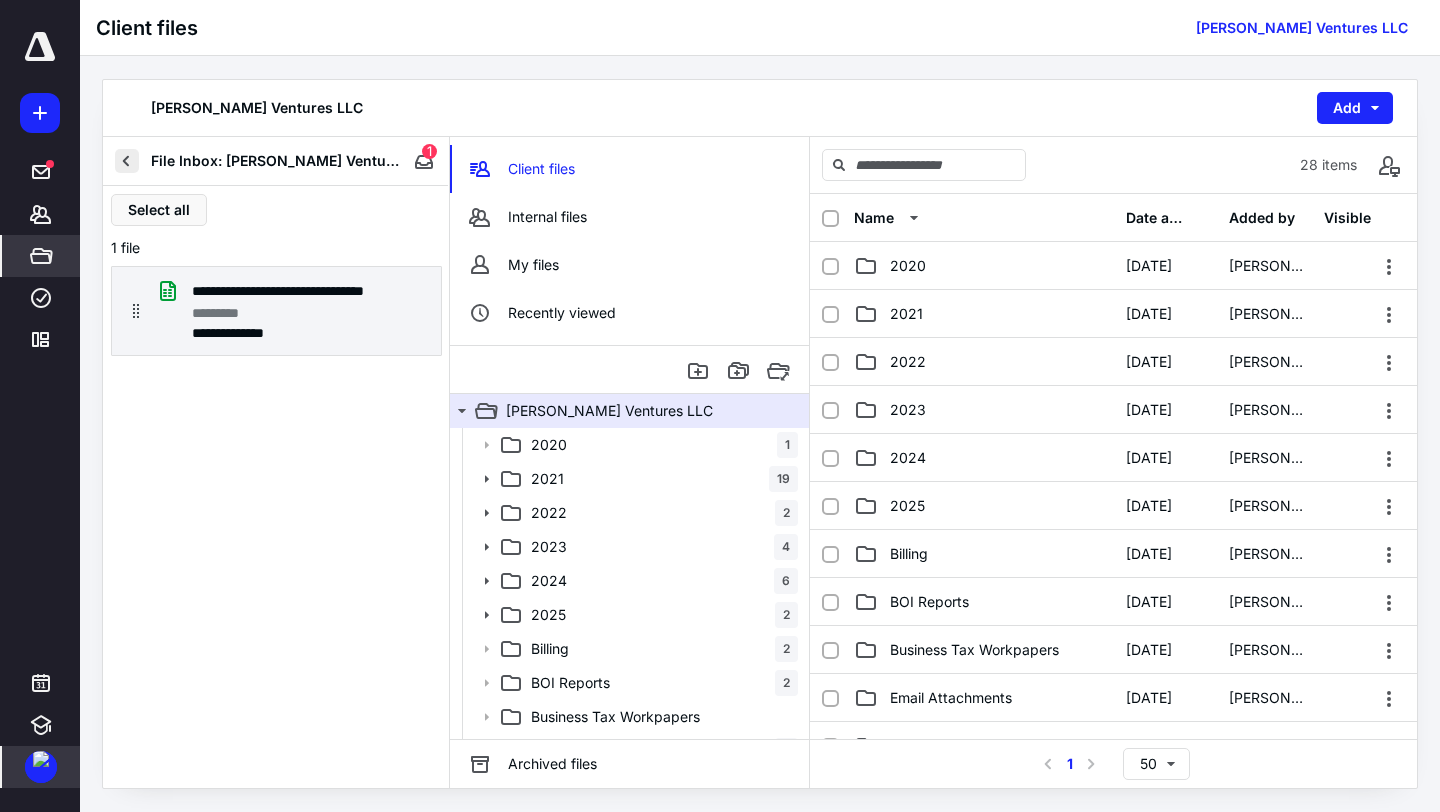 click at bounding box center (127, 161) 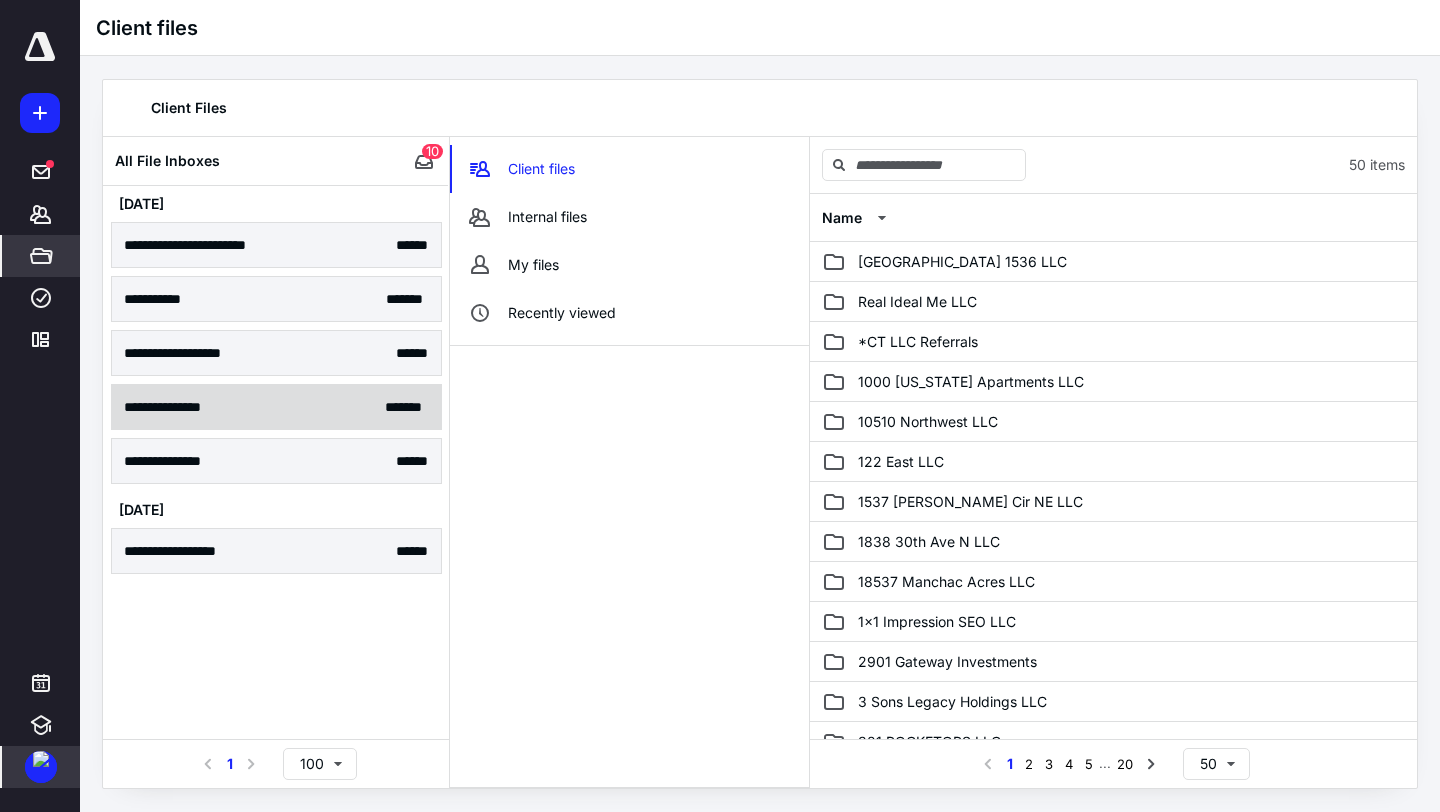 click on "**********" at bounding box center (276, 407) 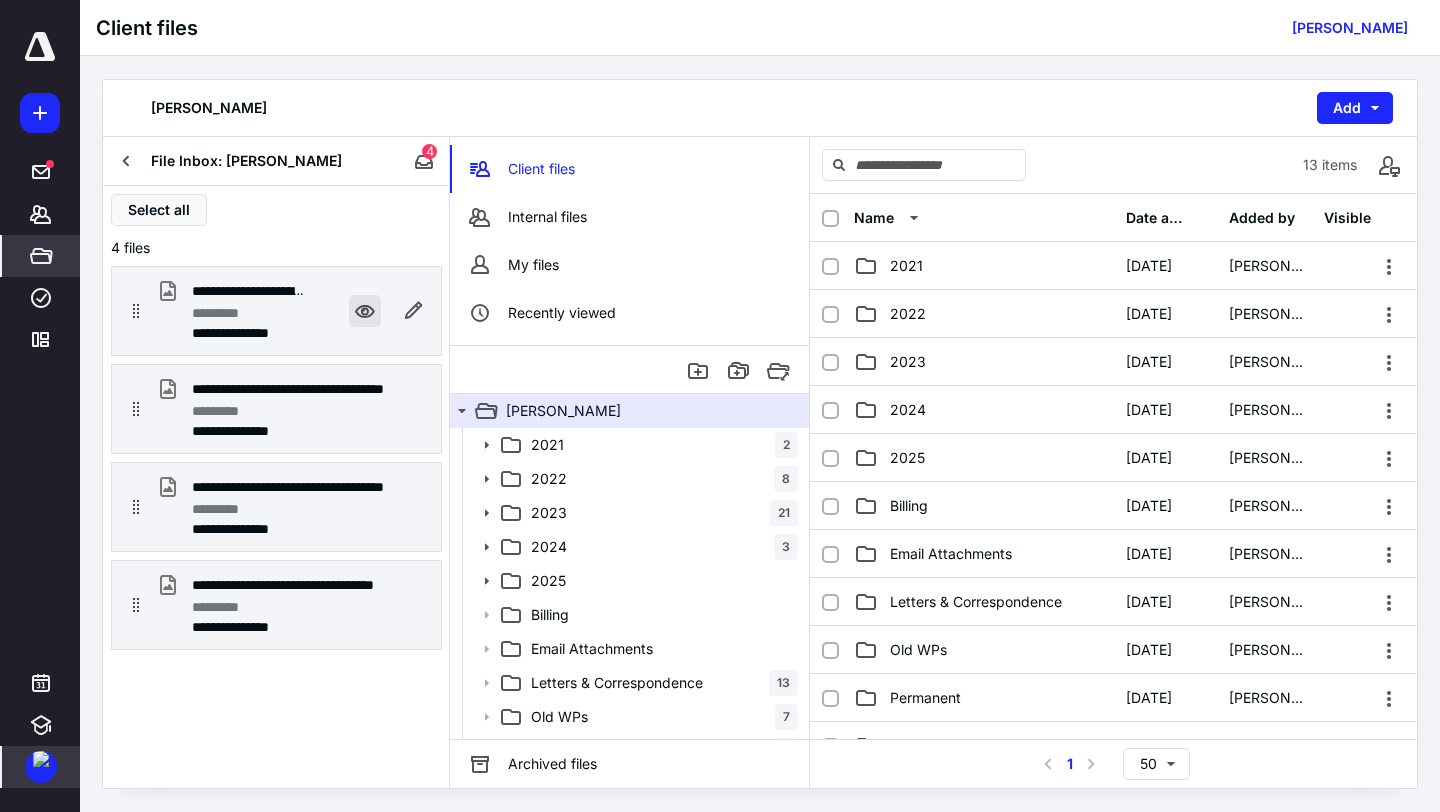 click at bounding box center (365, 311) 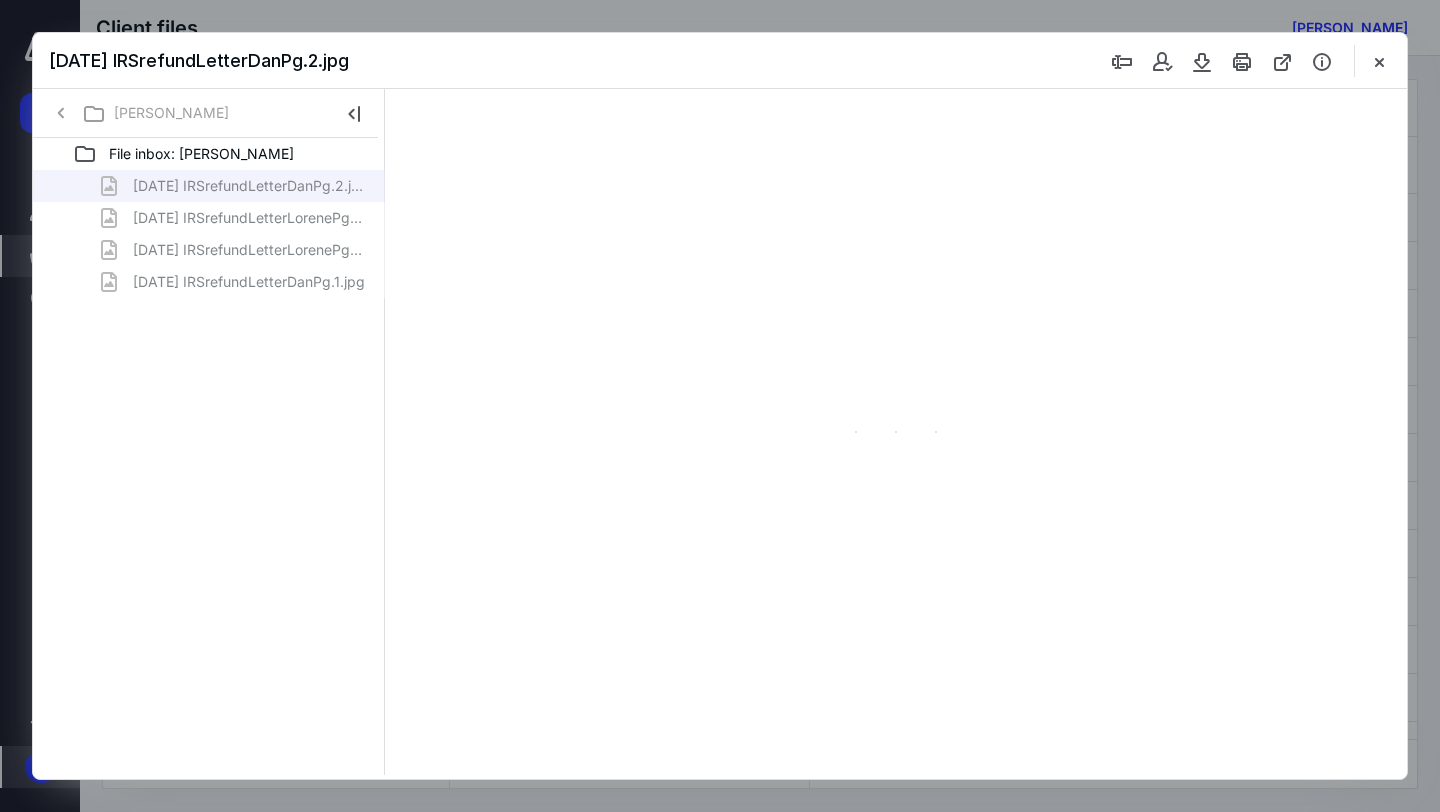 scroll, scrollTop: 0, scrollLeft: 0, axis: both 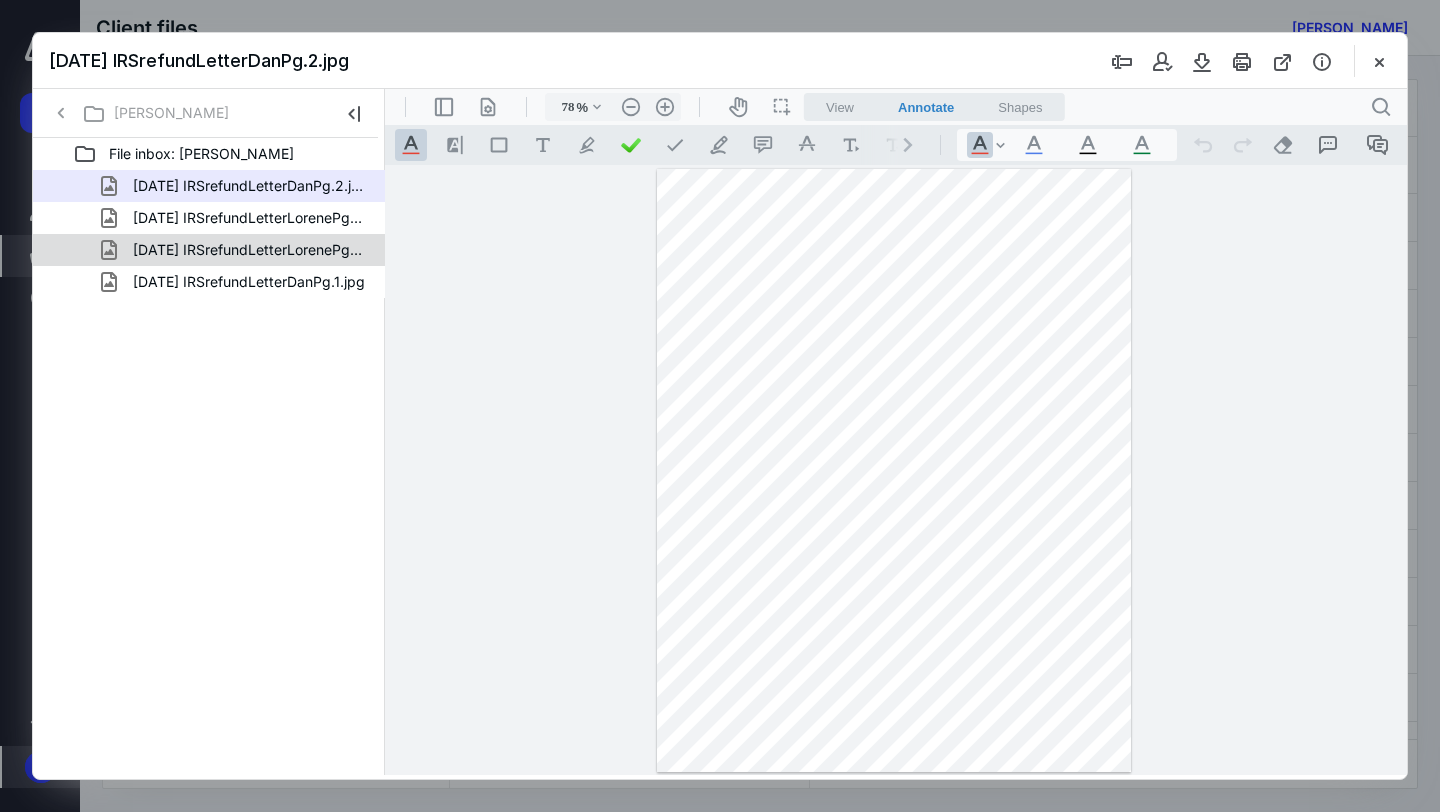 click on "[DATE] IRSrefundLetterLorenePg2.jpg" at bounding box center [209, 250] 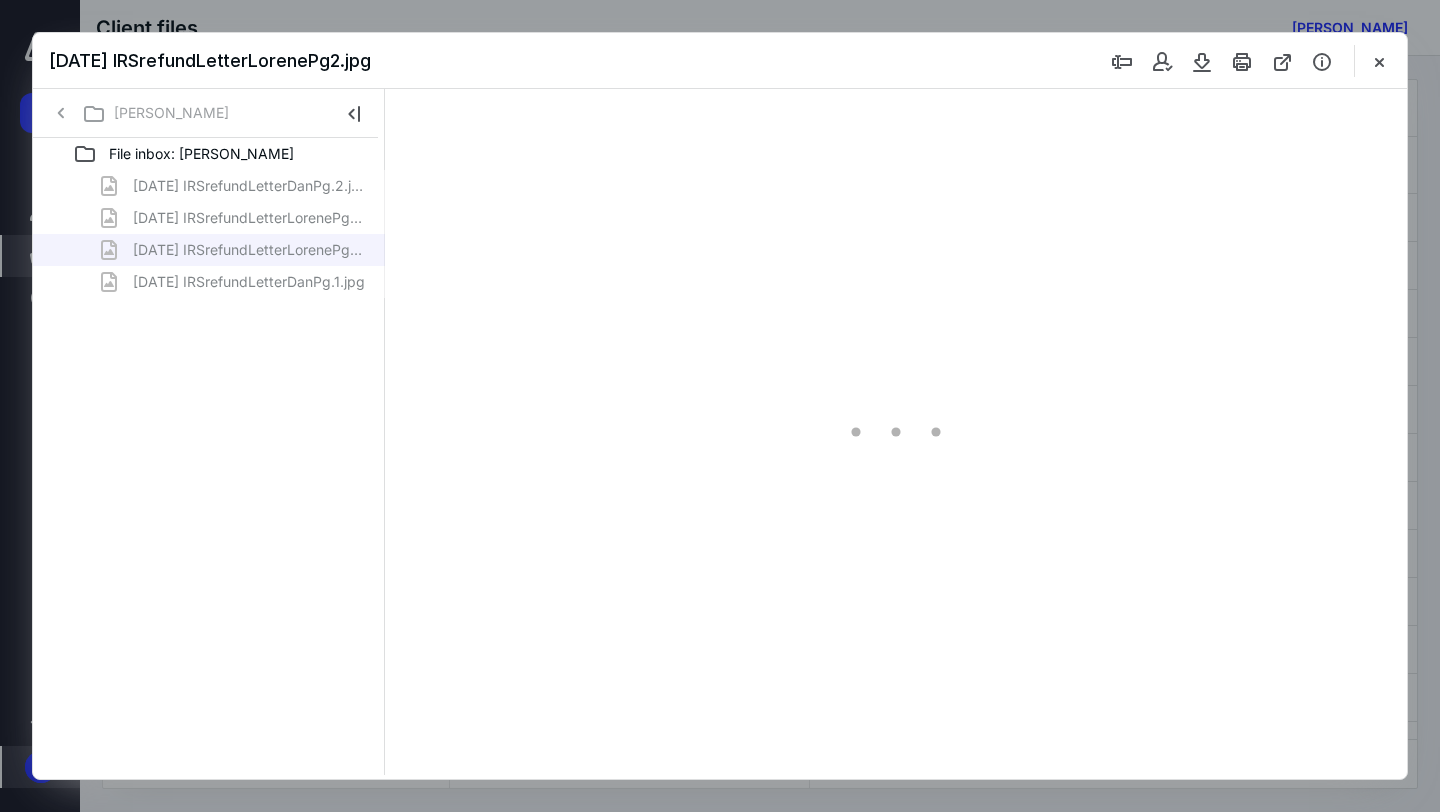 type on "79" 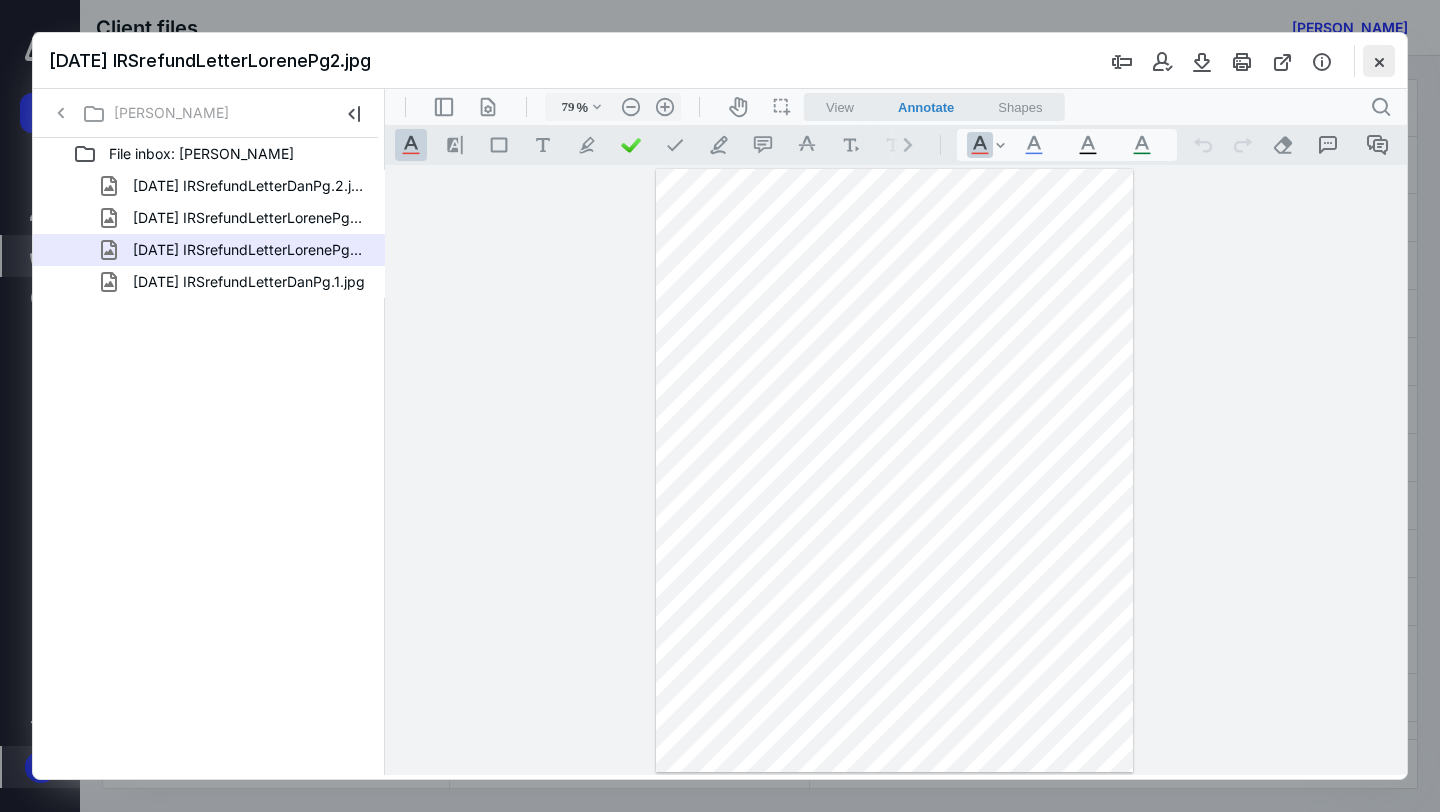 click at bounding box center [1379, 61] 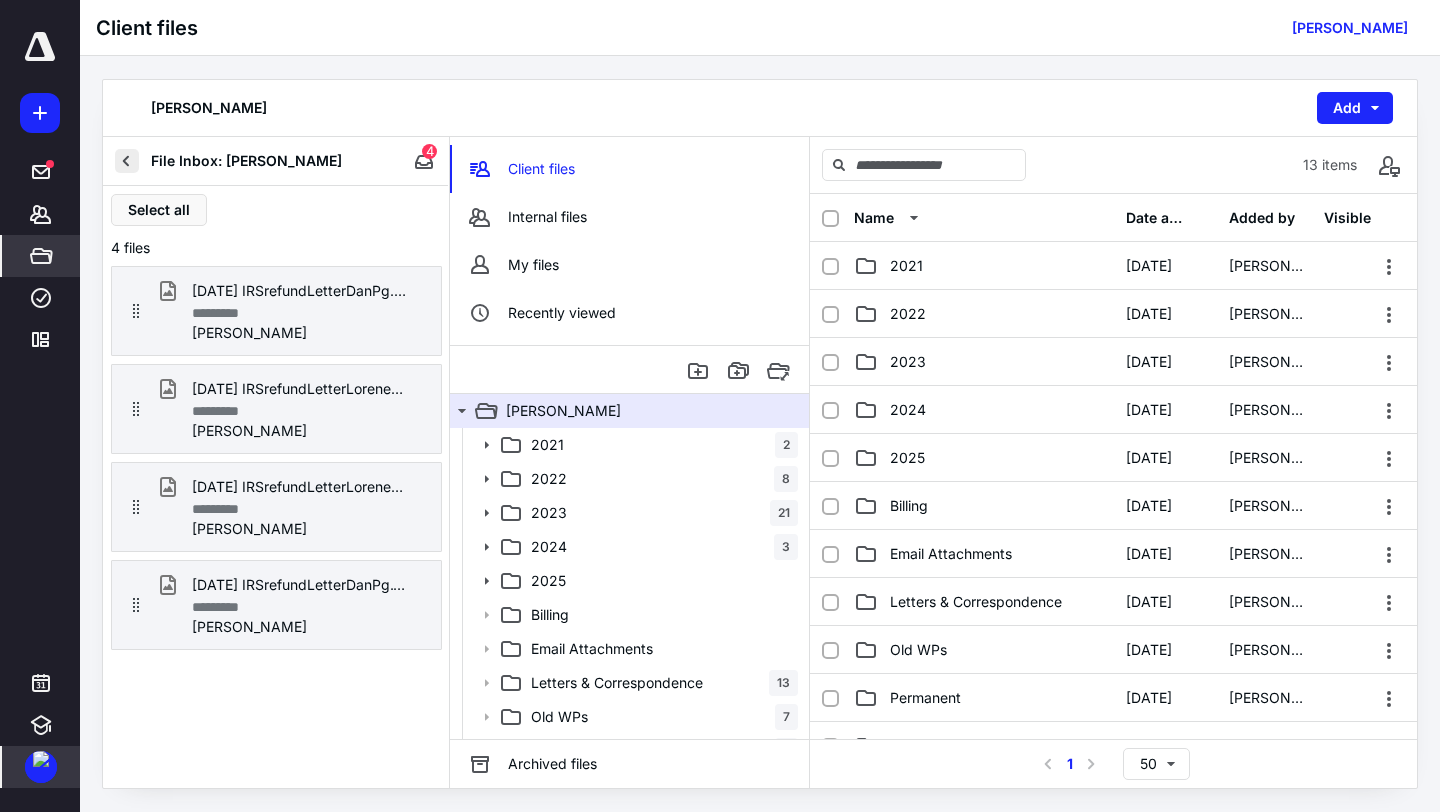 click at bounding box center [127, 161] 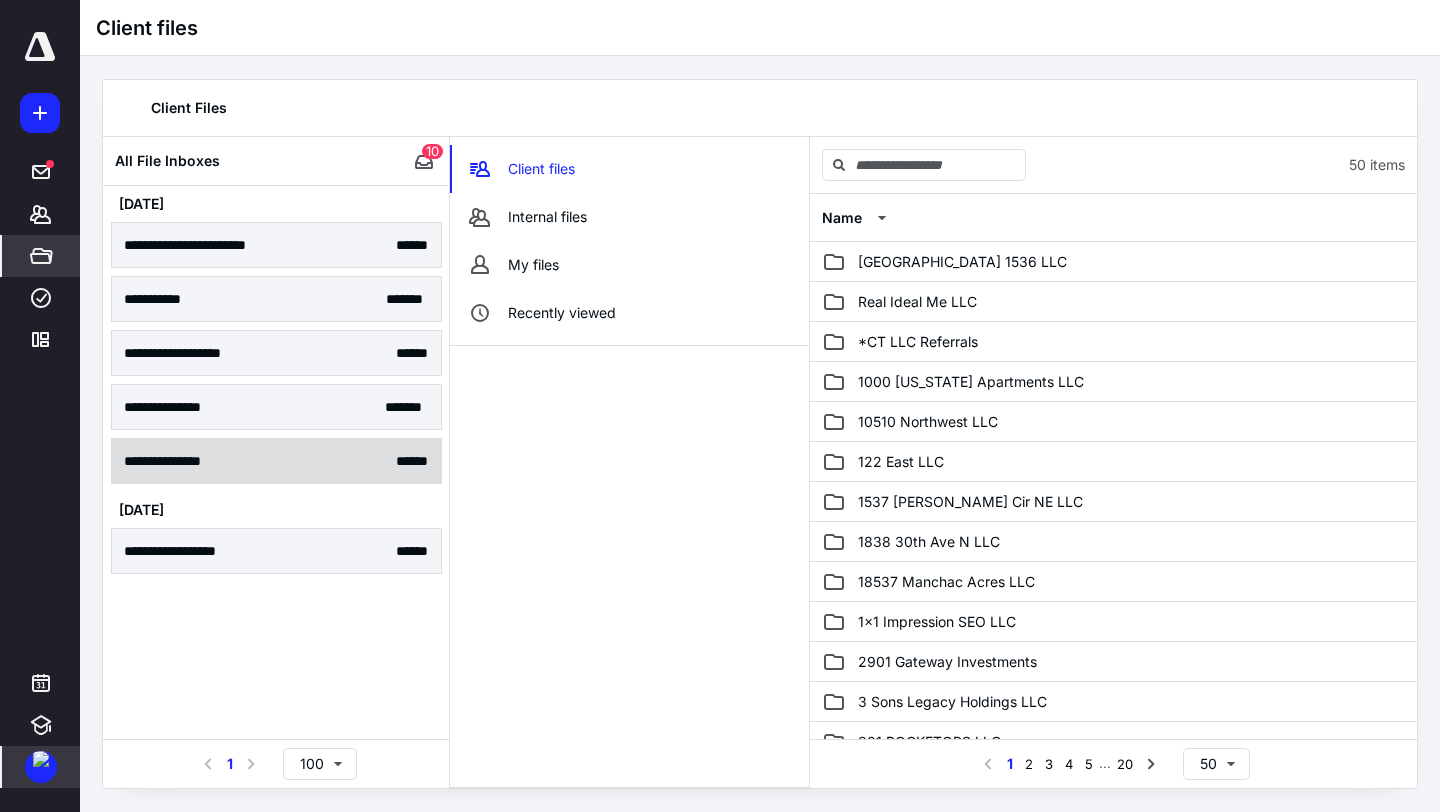 click on "**********" at bounding box center [179, 461] 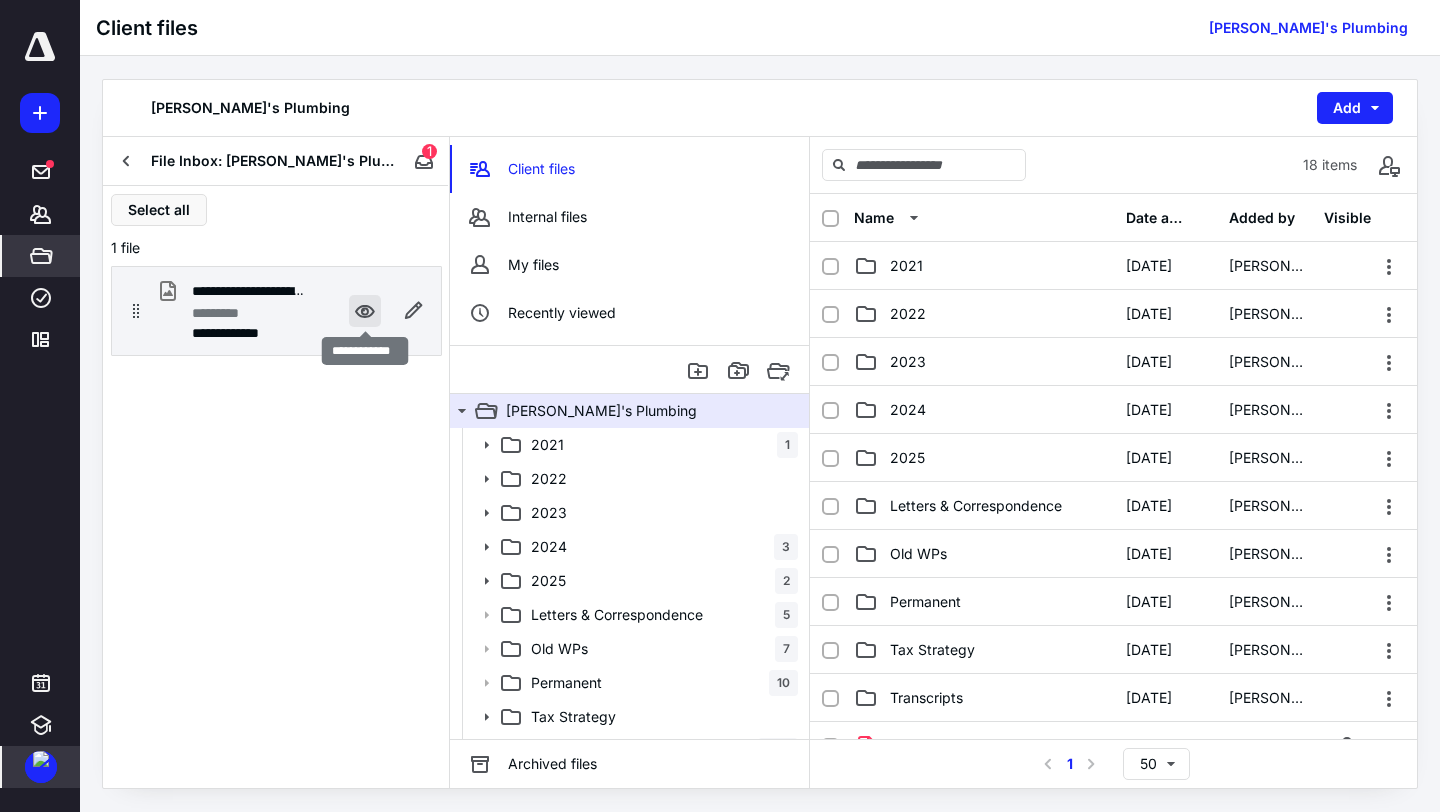 click at bounding box center [365, 311] 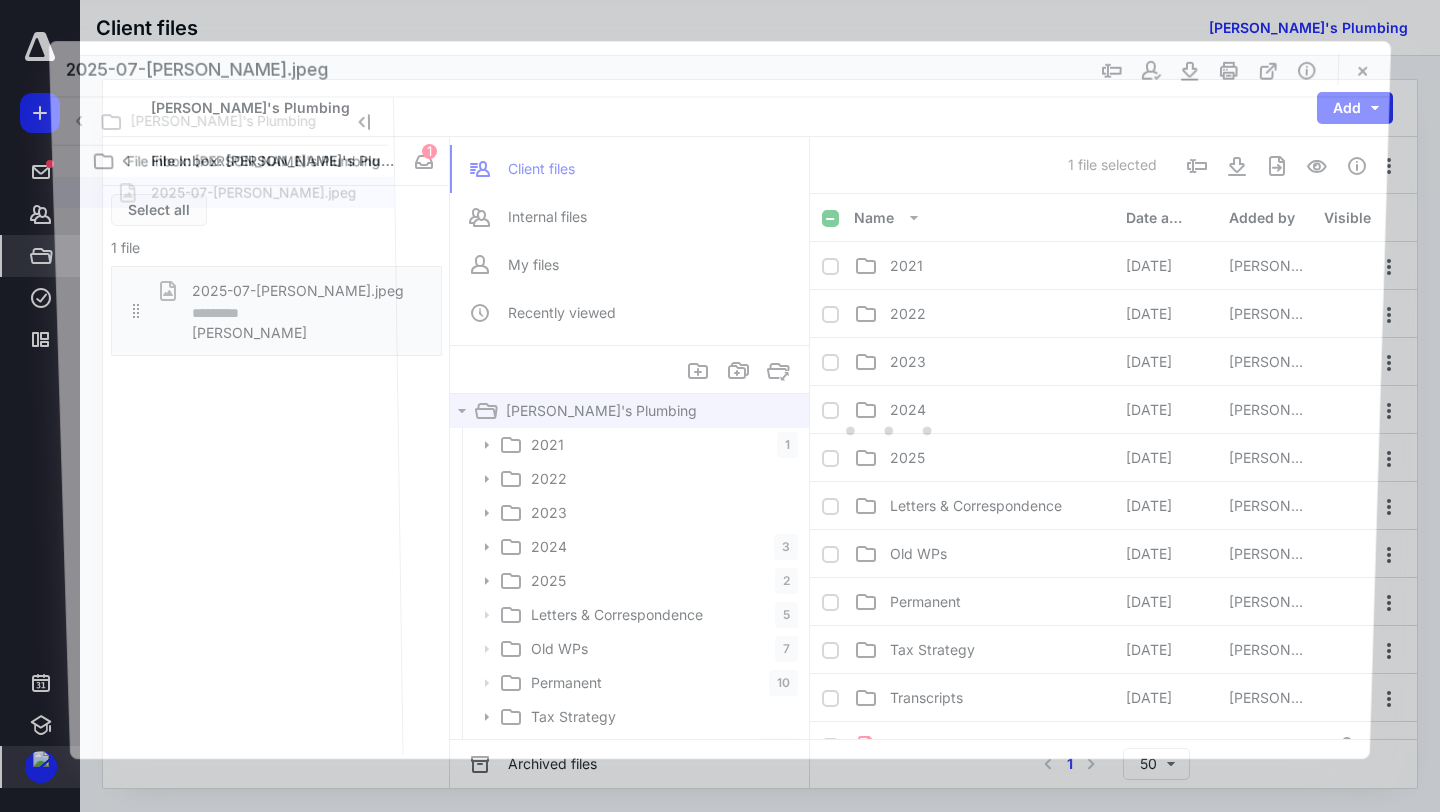 scroll, scrollTop: 0, scrollLeft: 0, axis: both 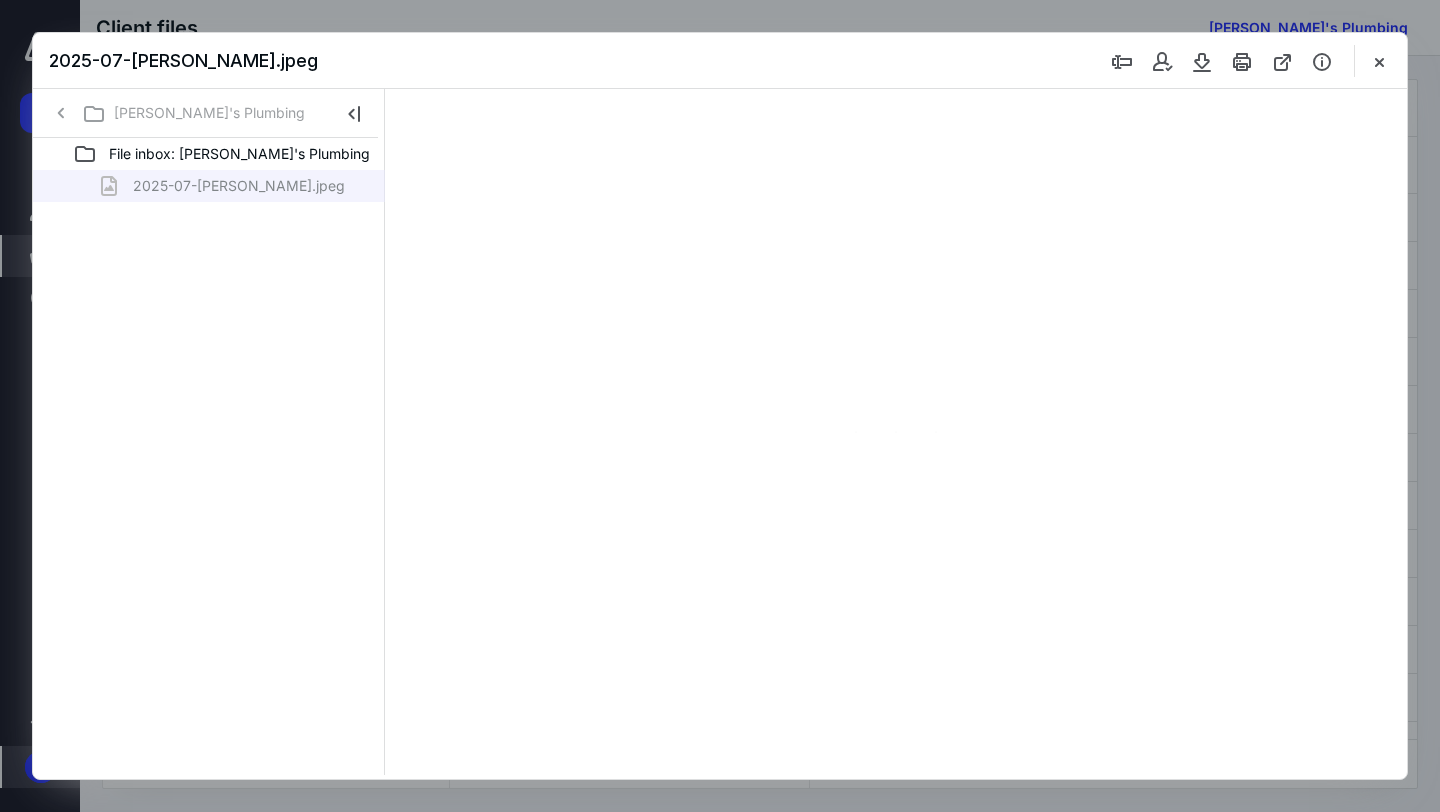 type on "77" 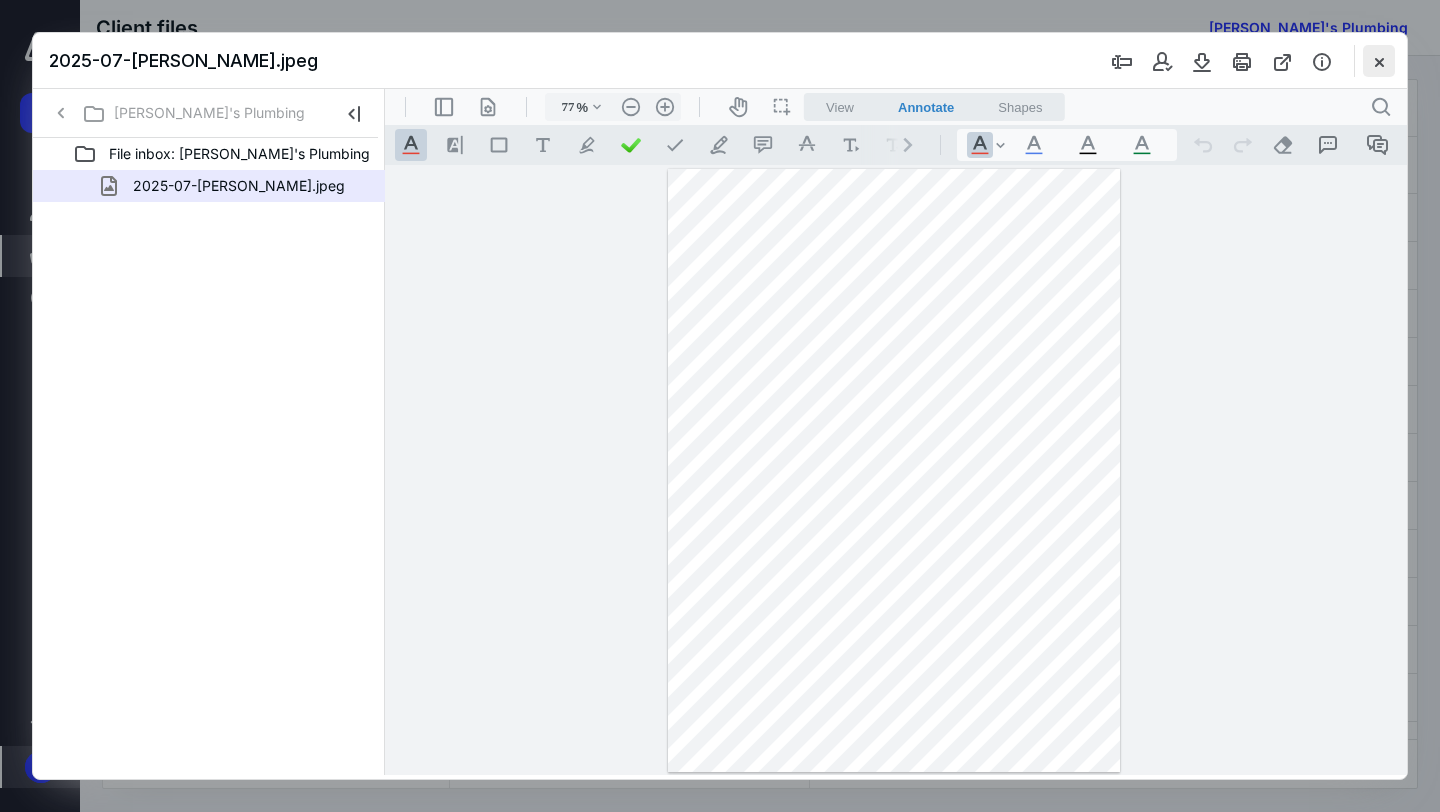 click at bounding box center (1379, 61) 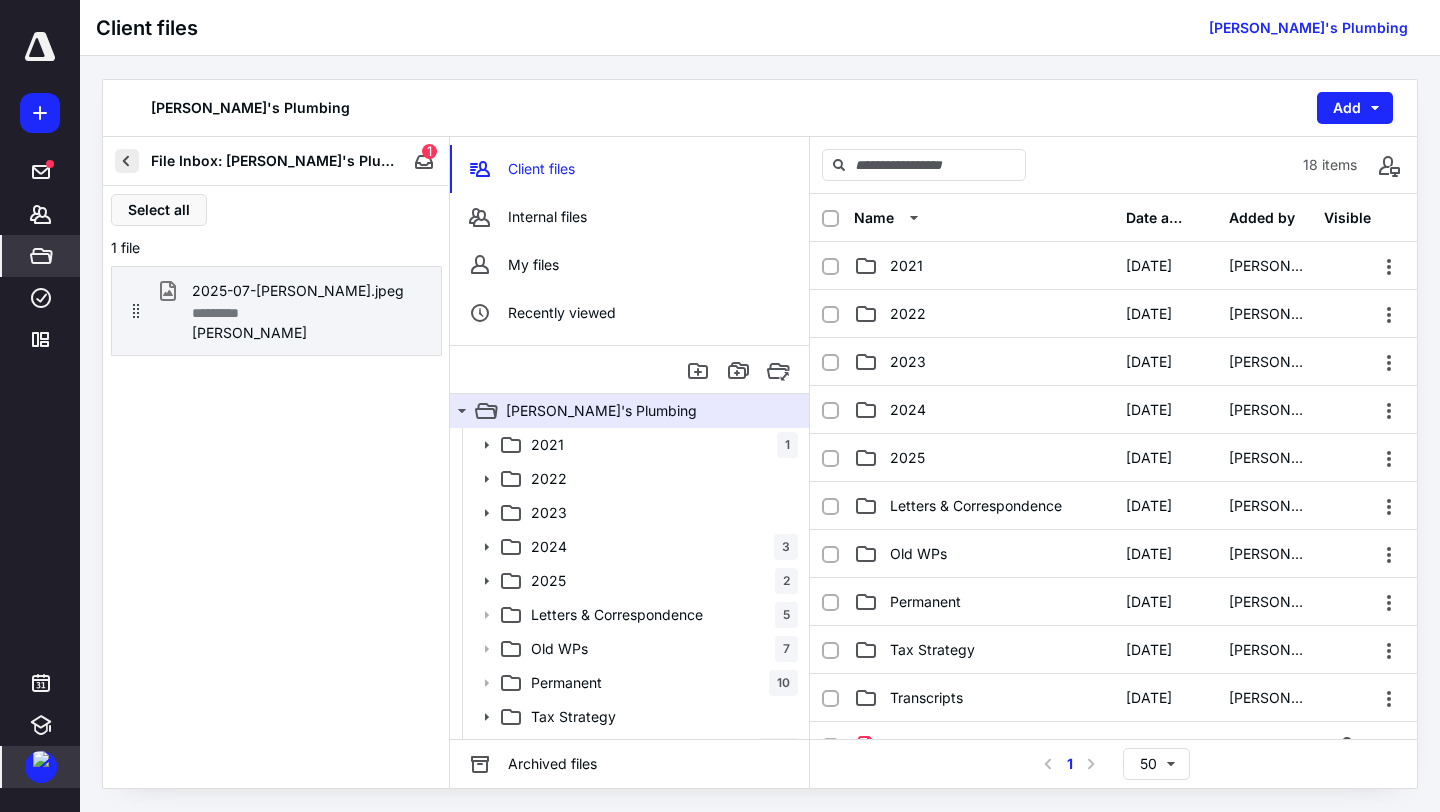 click at bounding box center [127, 161] 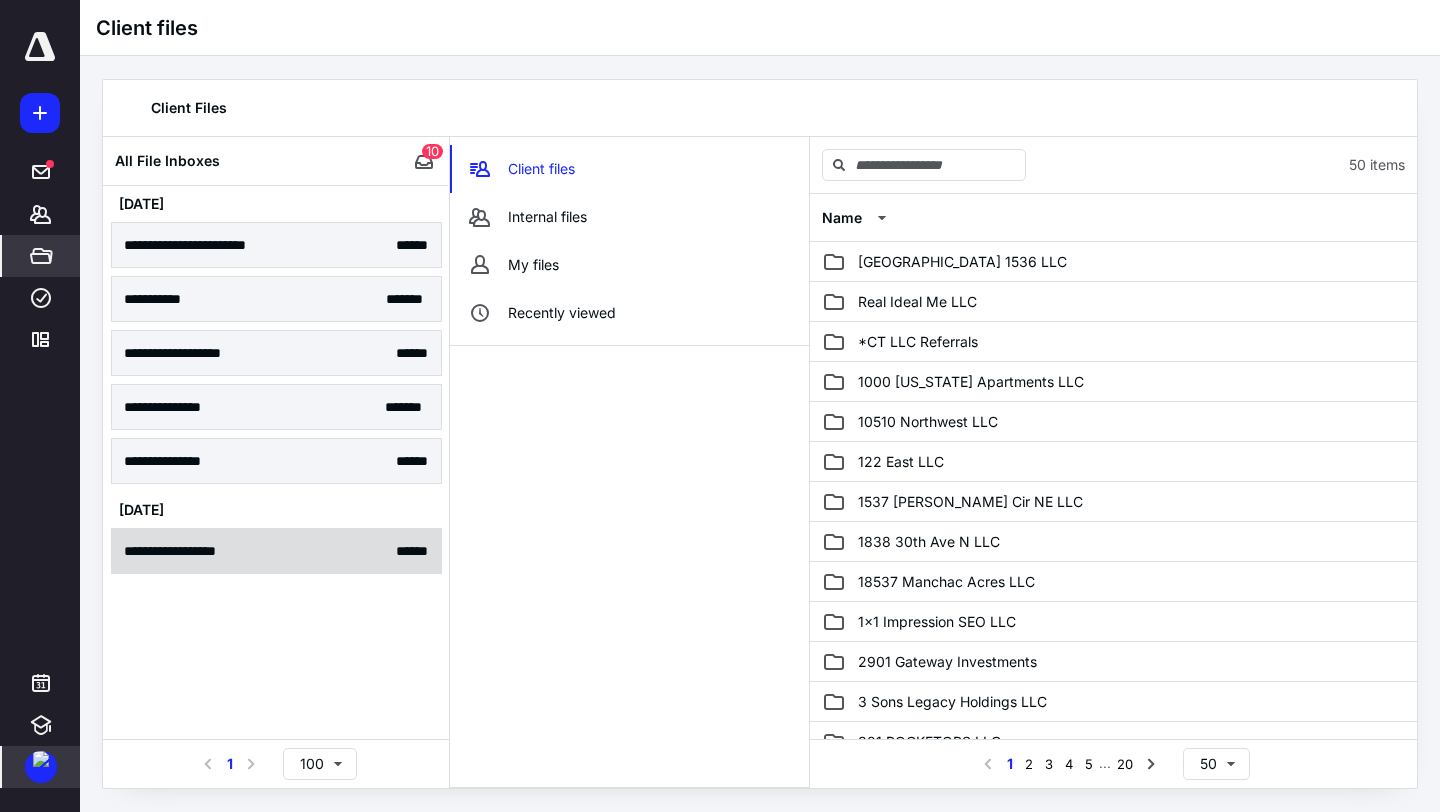 click on "**********" at bounding box center [208, 551] 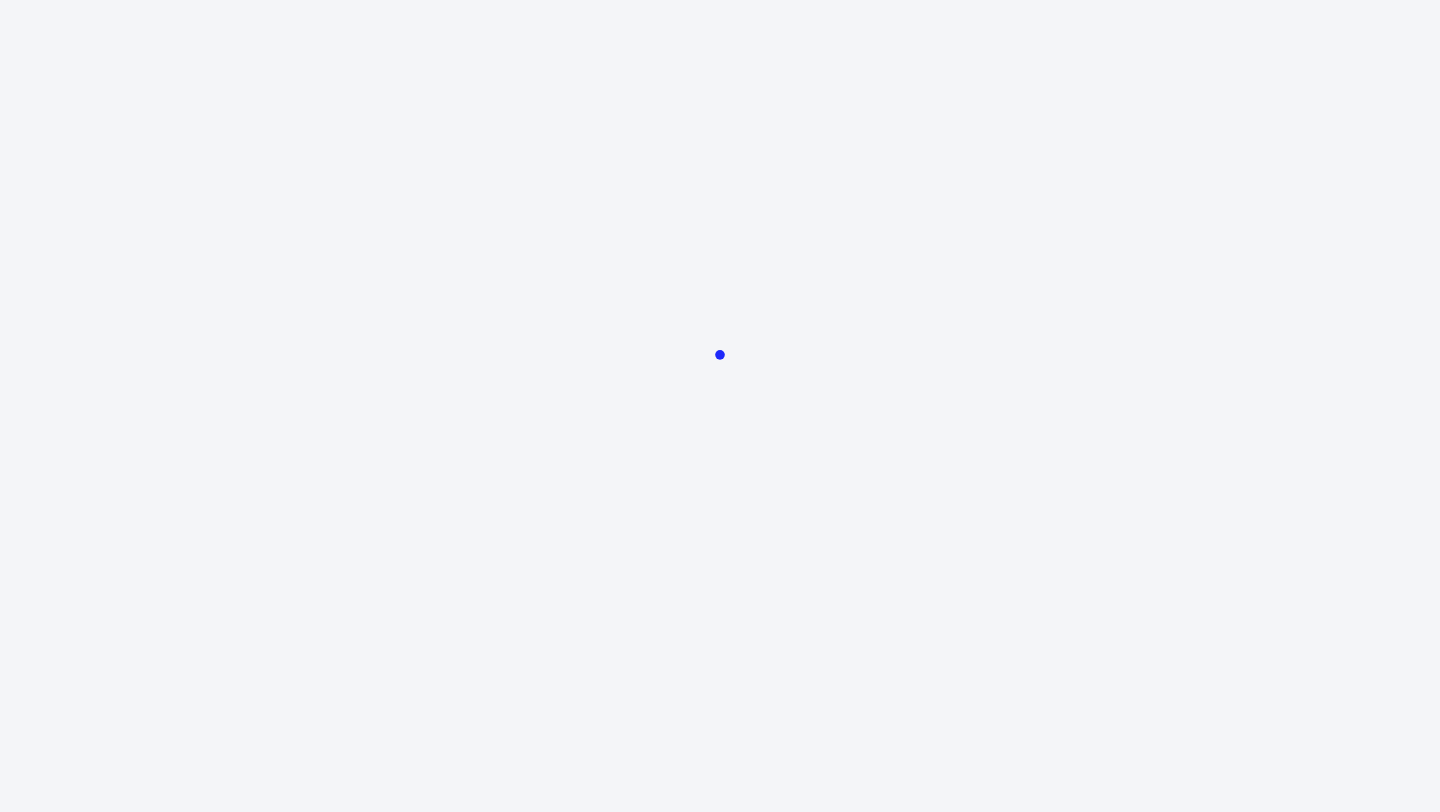 scroll, scrollTop: 0, scrollLeft: 0, axis: both 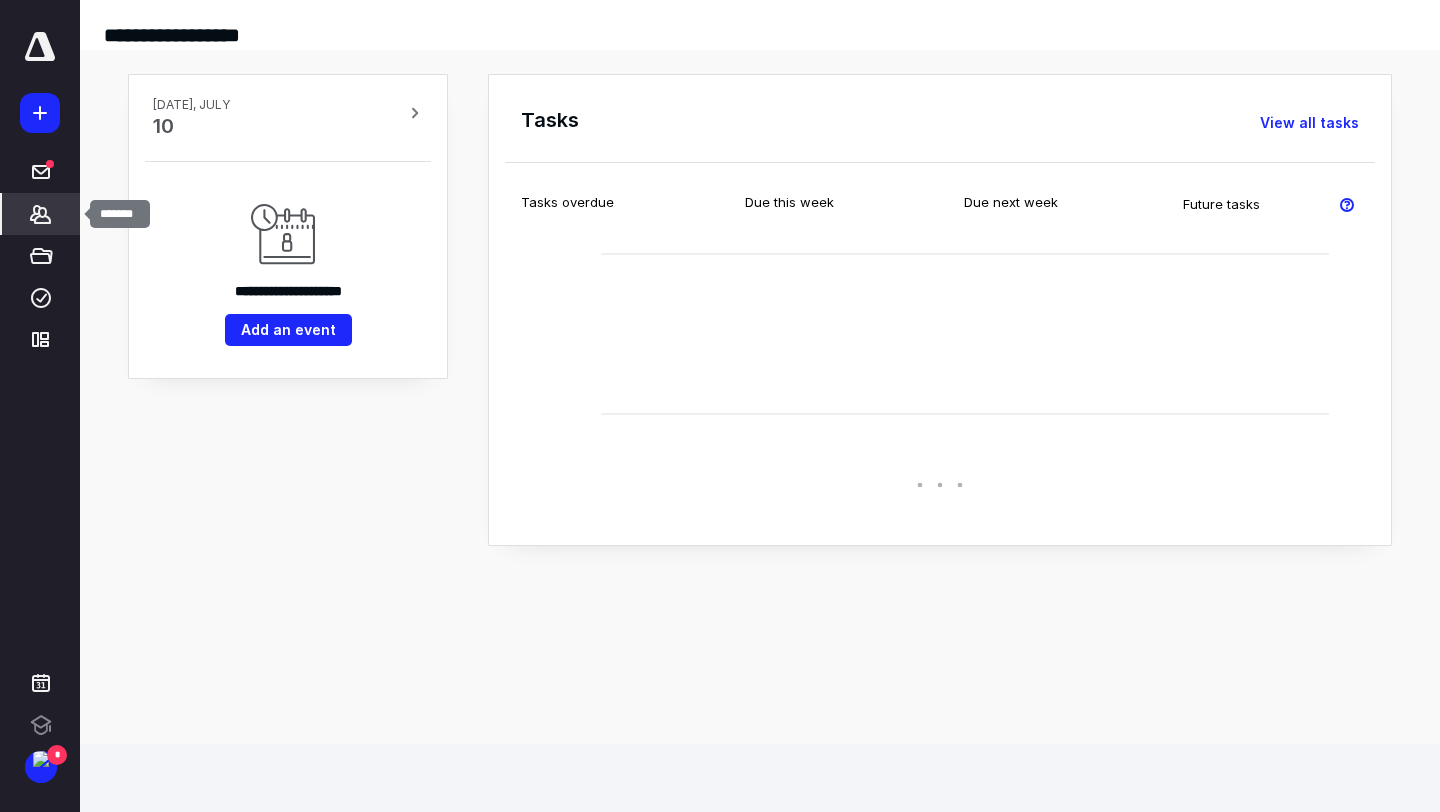click 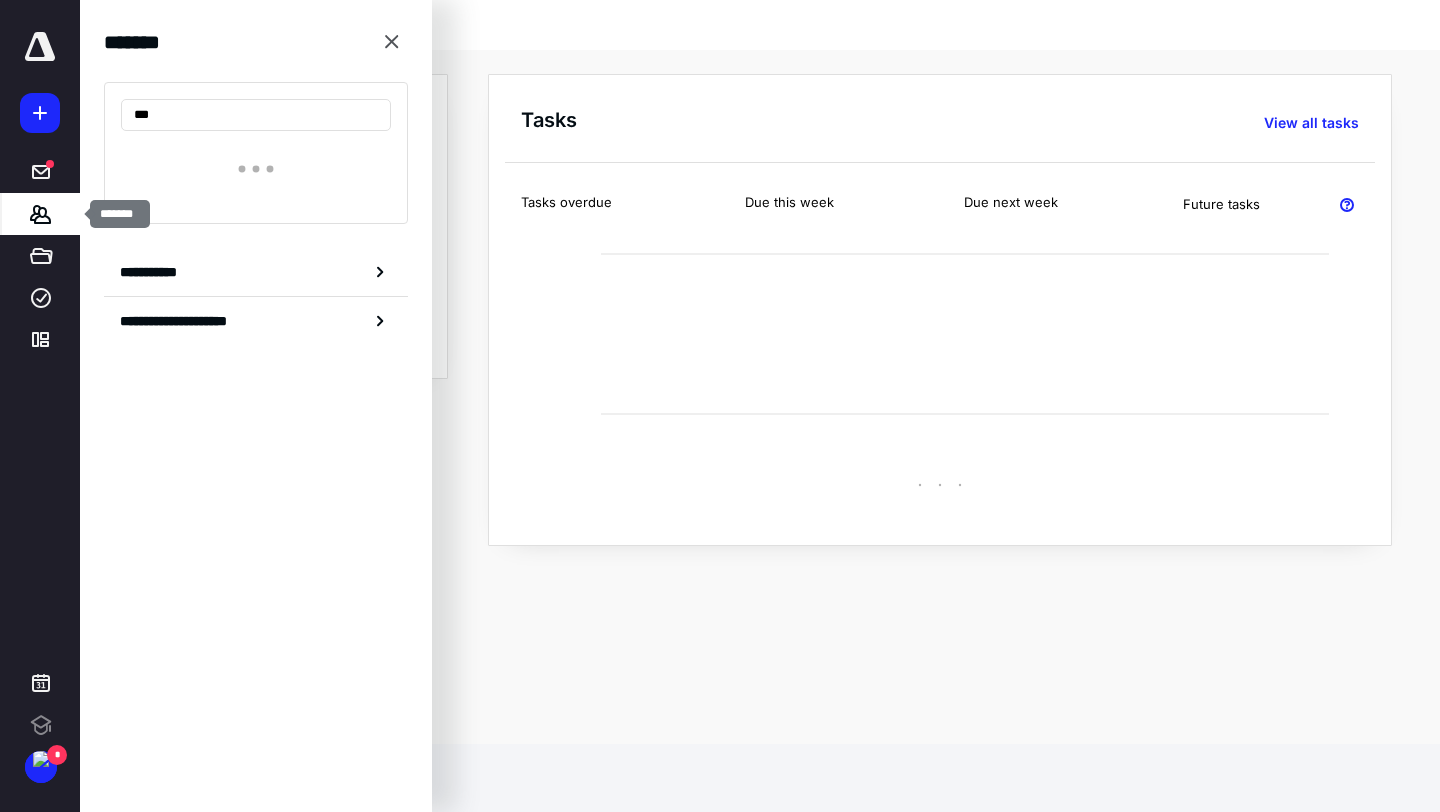 scroll, scrollTop: 0, scrollLeft: 0, axis: both 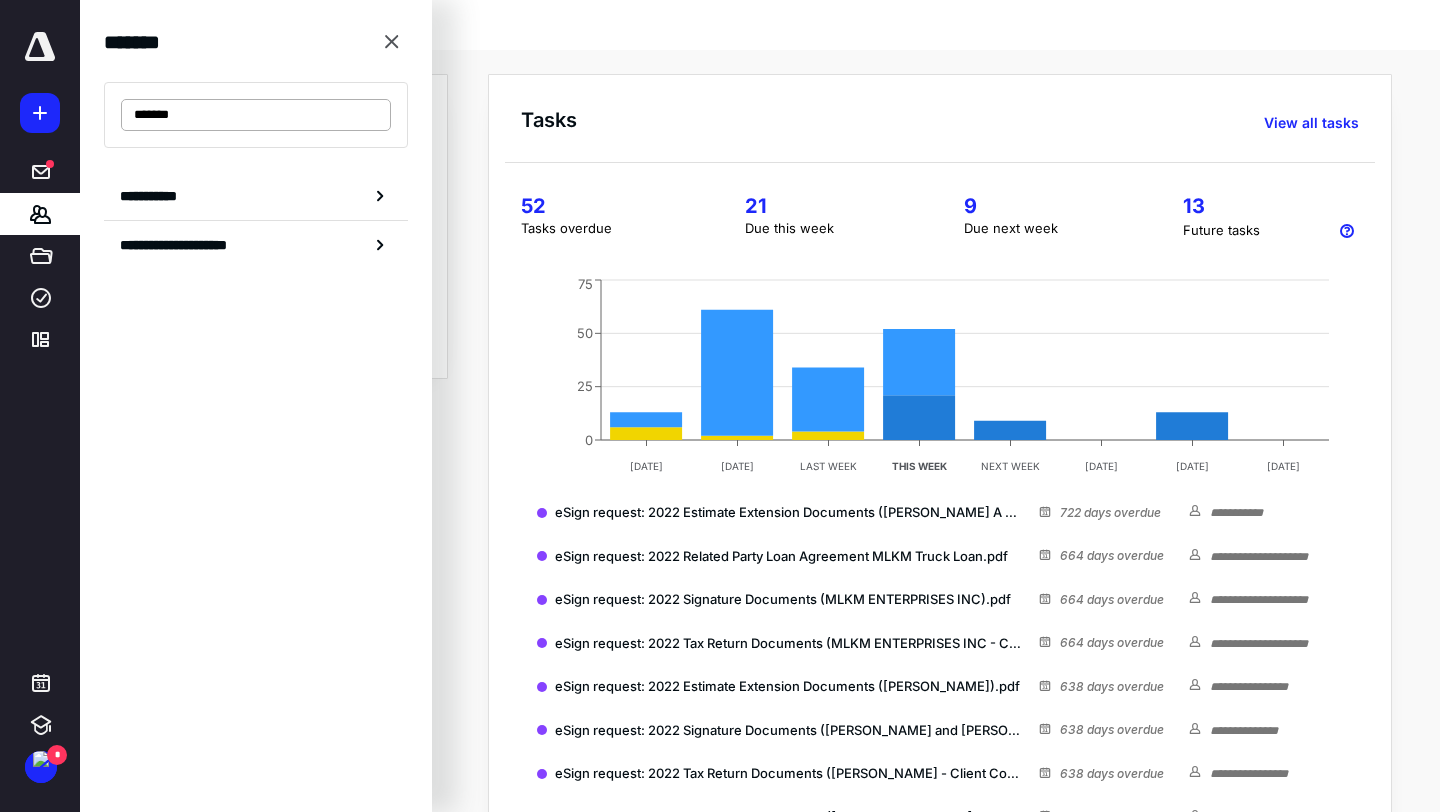 click on "*******" at bounding box center [256, 115] 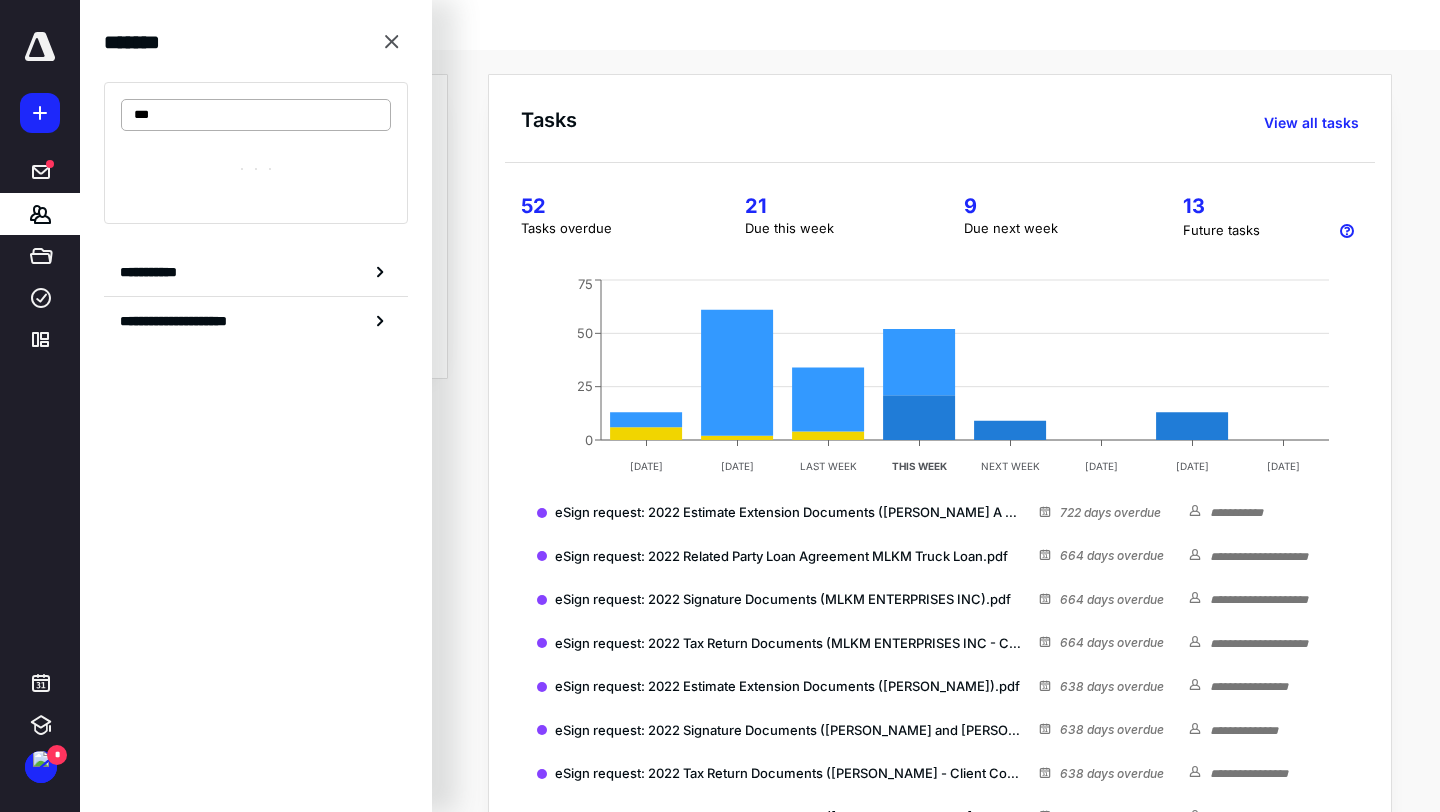 type on "****" 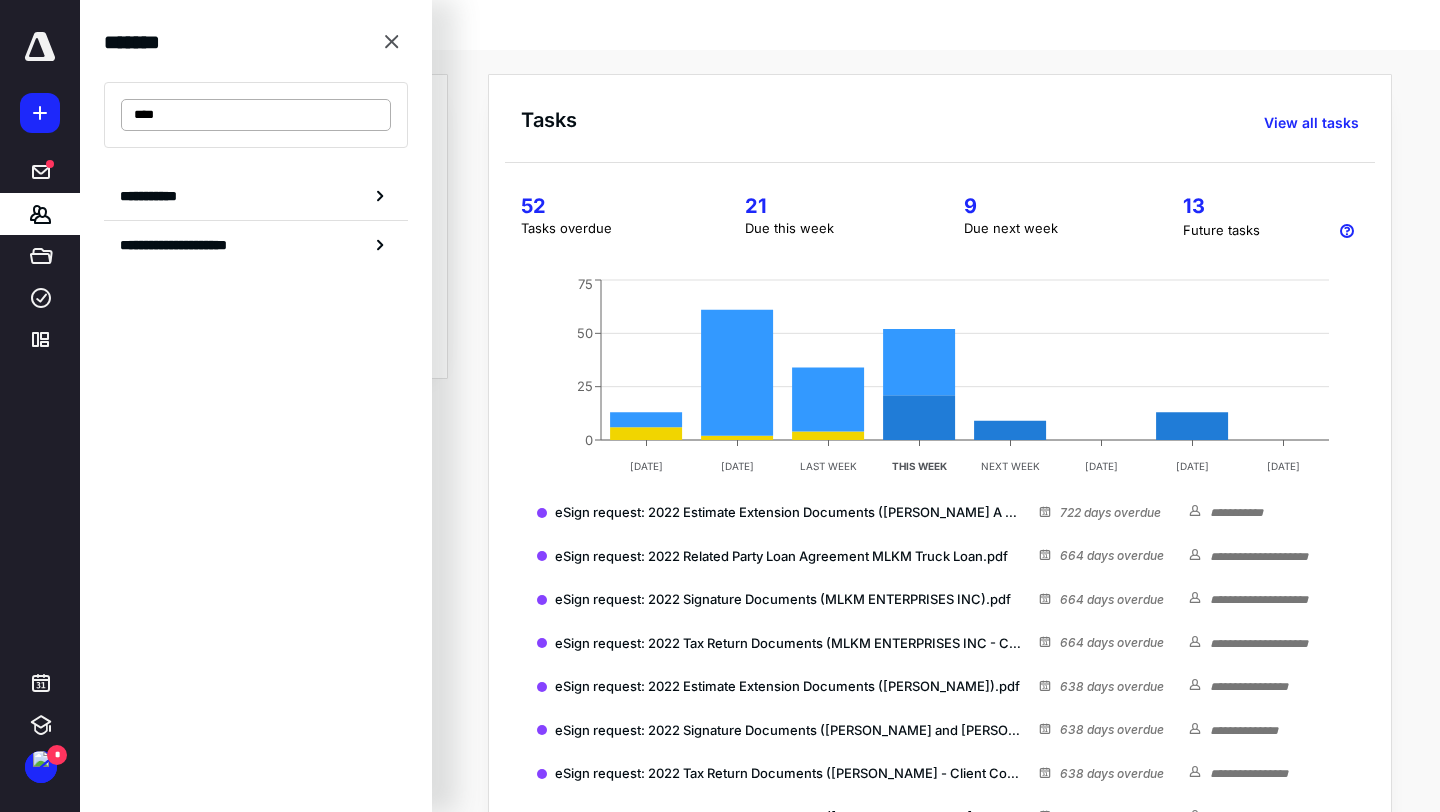 click on "****" at bounding box center [256, 115] 